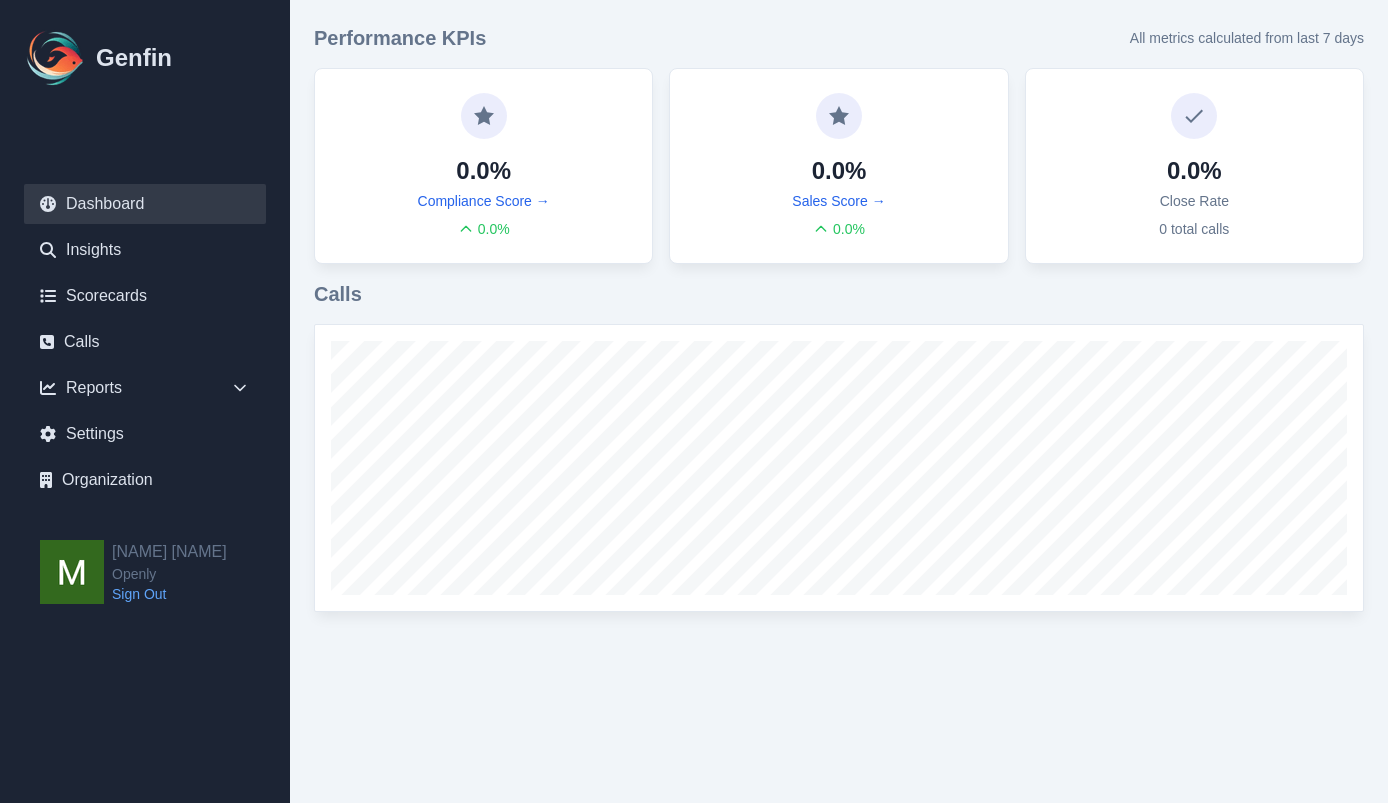 scroll, scrollTop: 0, scrollLeft: 0, axis: both 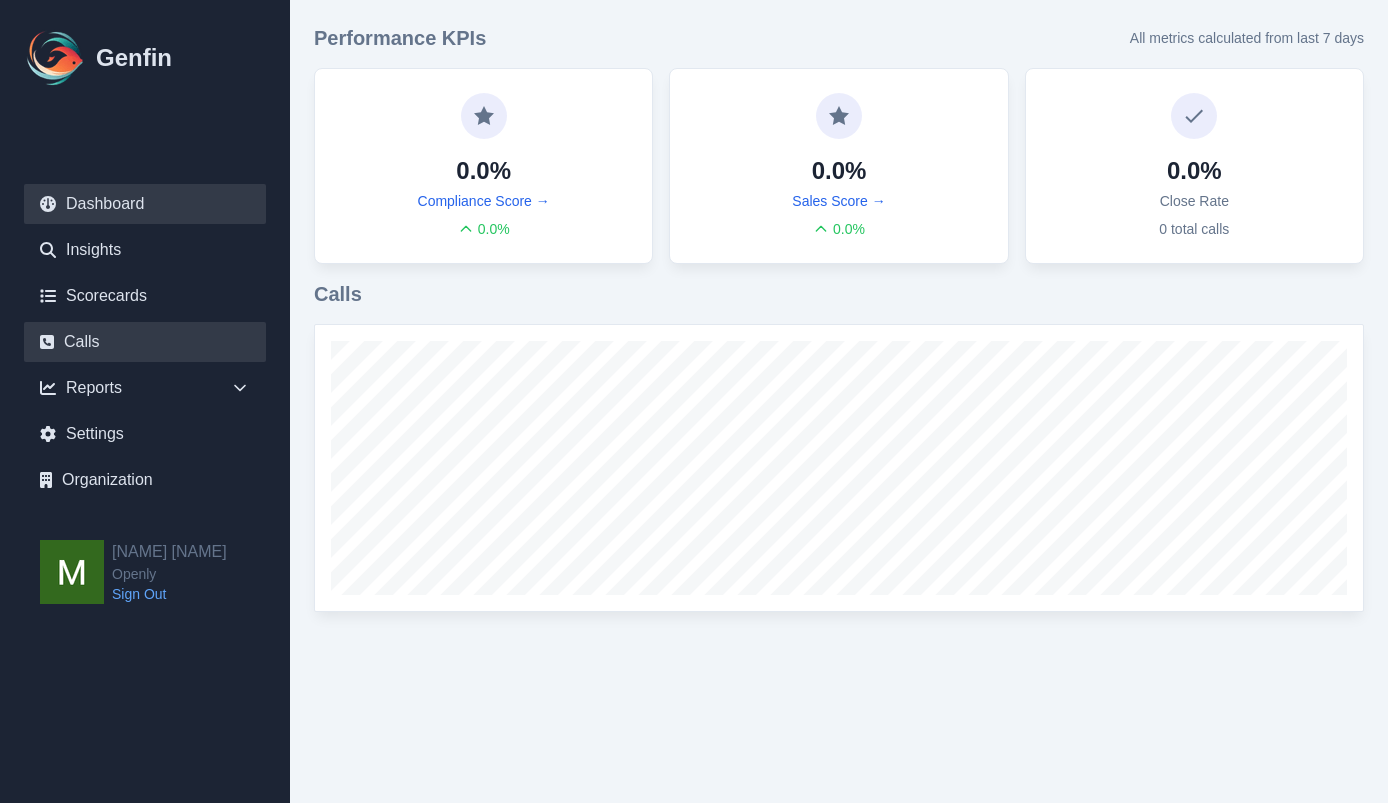 click on "Calls" at bounding box center [145, 342] 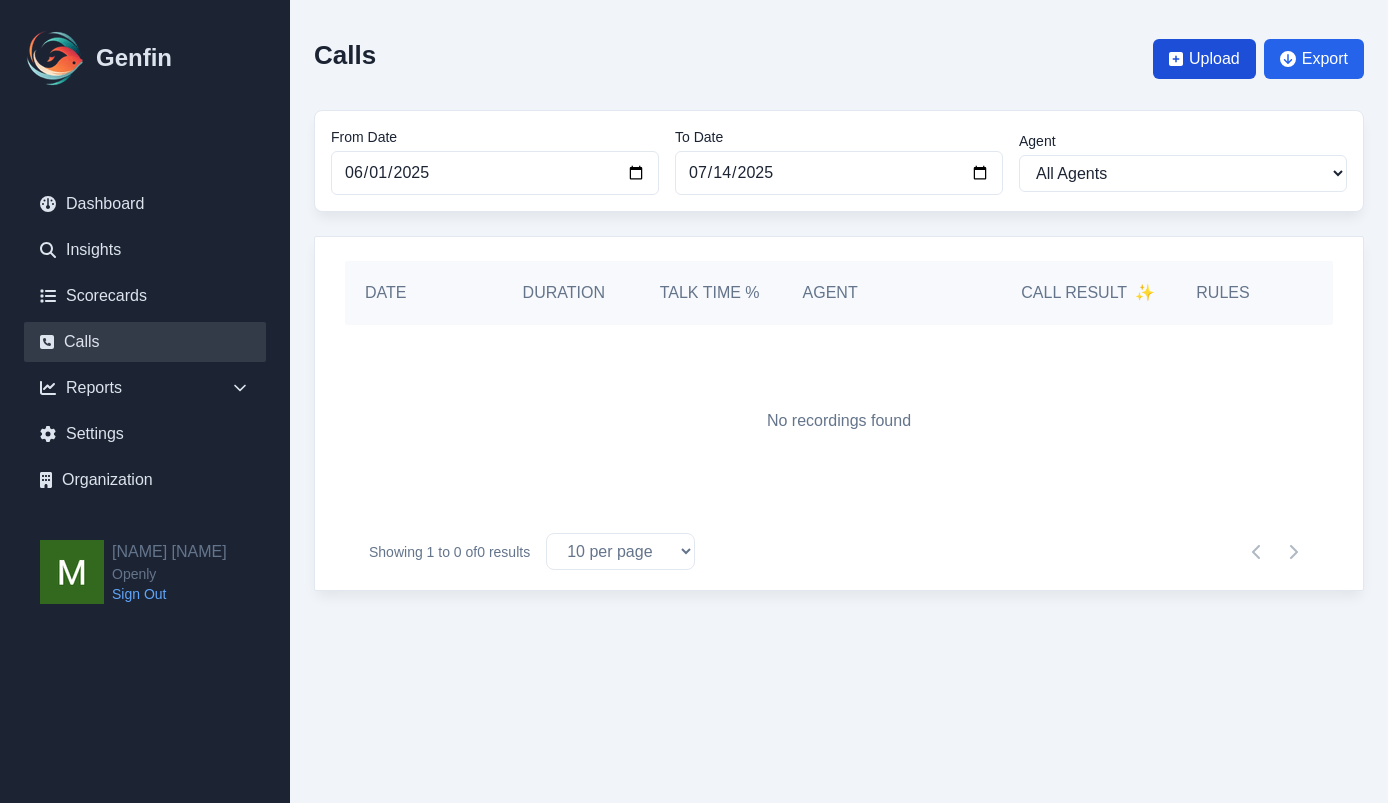 click on "Upload" at bounding box center [1204, 59] 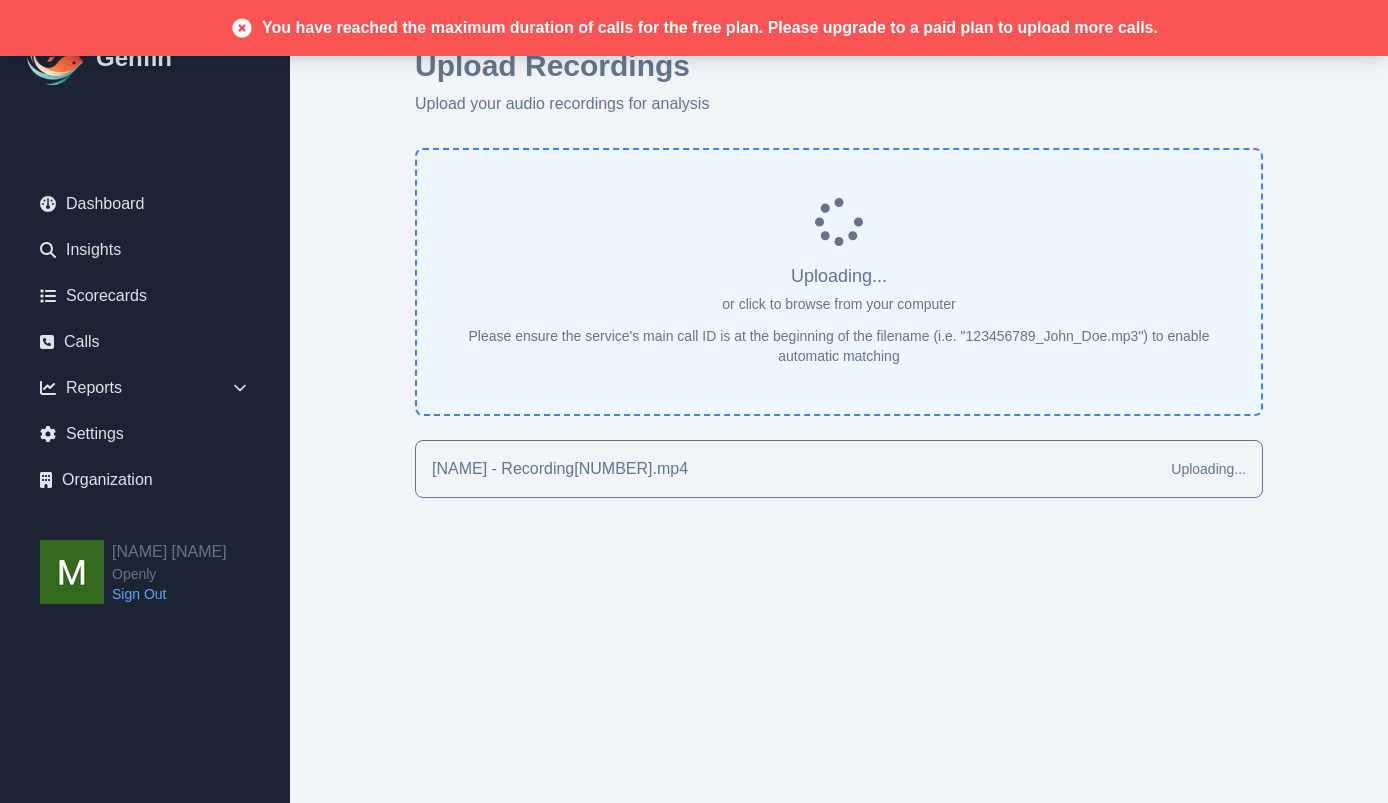 click on "Upload Recordings Upload your audio recordings for analysis Uploading... or click to browse from your computer Please ensure the service's main call ID is at the beginning of the filename (i.e. "123456789_John_Doe.mp3") to enable automatic matching Erika - Recording92672189.mp4 Uploading..." at bounding box center (839, 273) 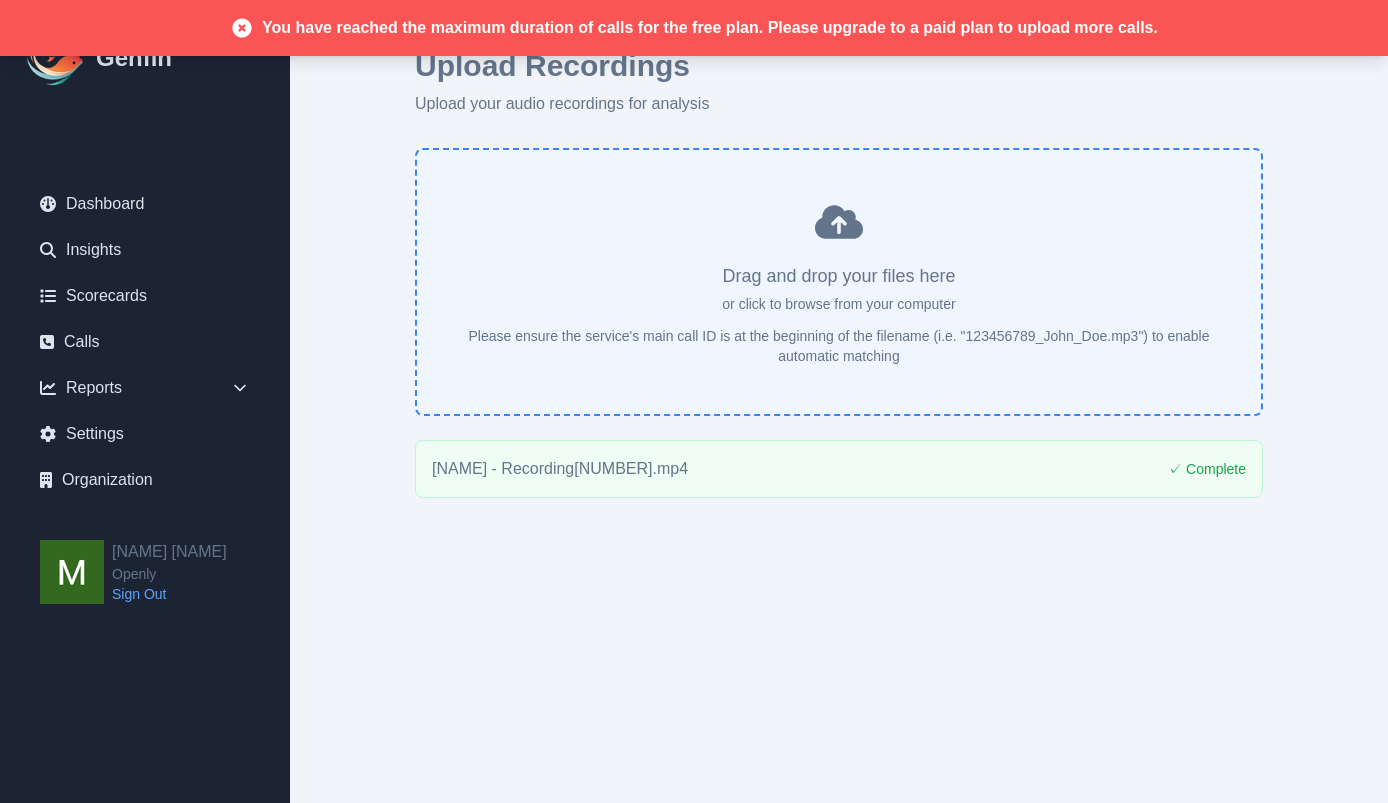 click 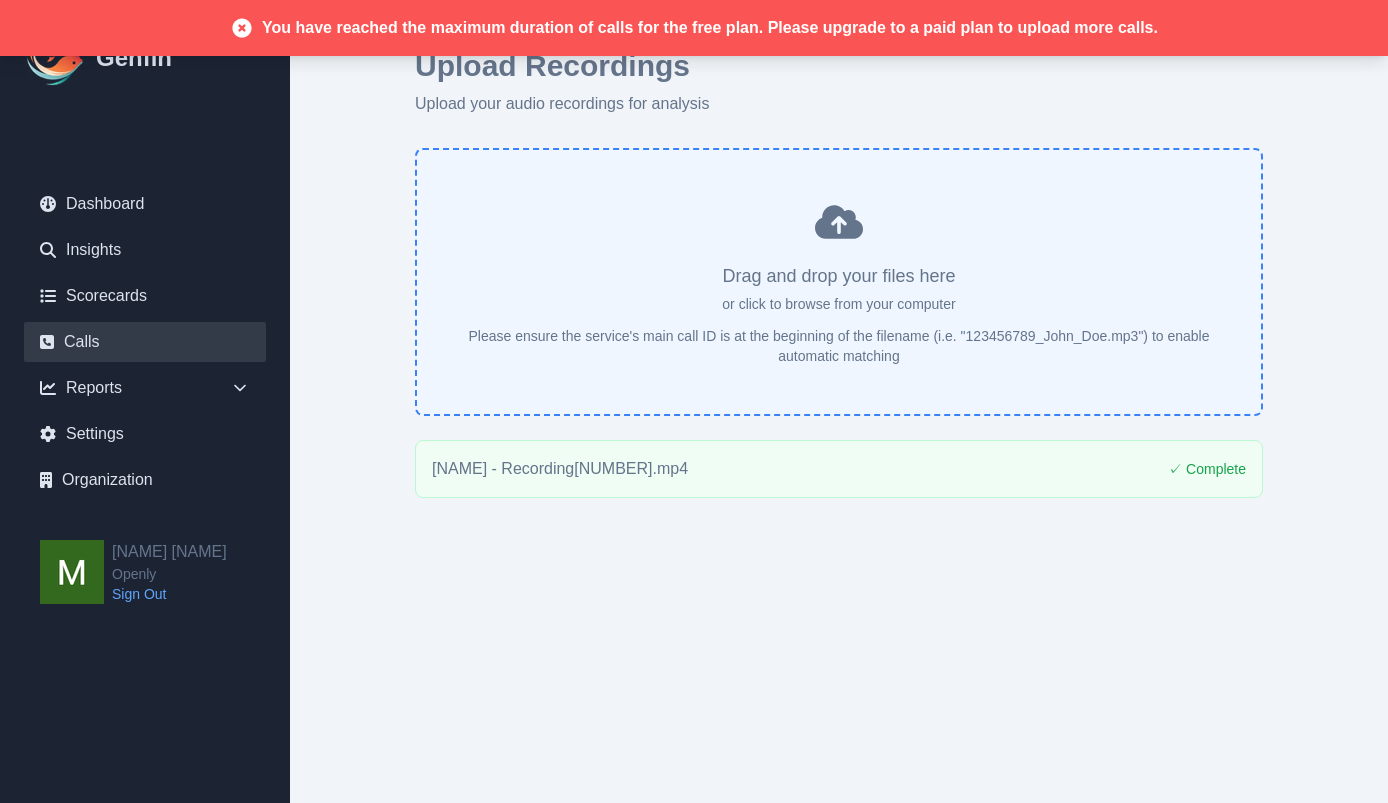 click on "Calls" at bounding box center [145, 342] 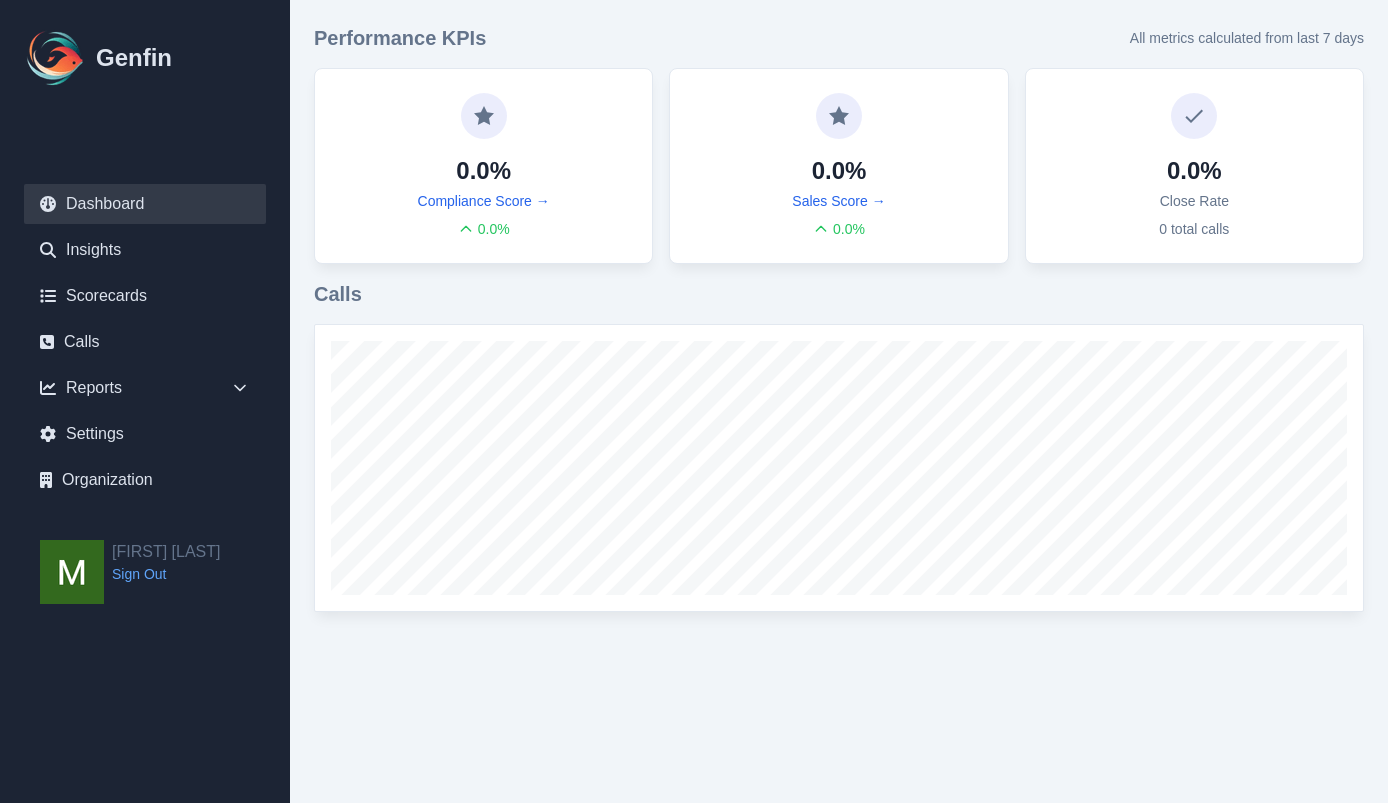 scroll, scrollTop: 0, scrollLeft: 0, axis: both 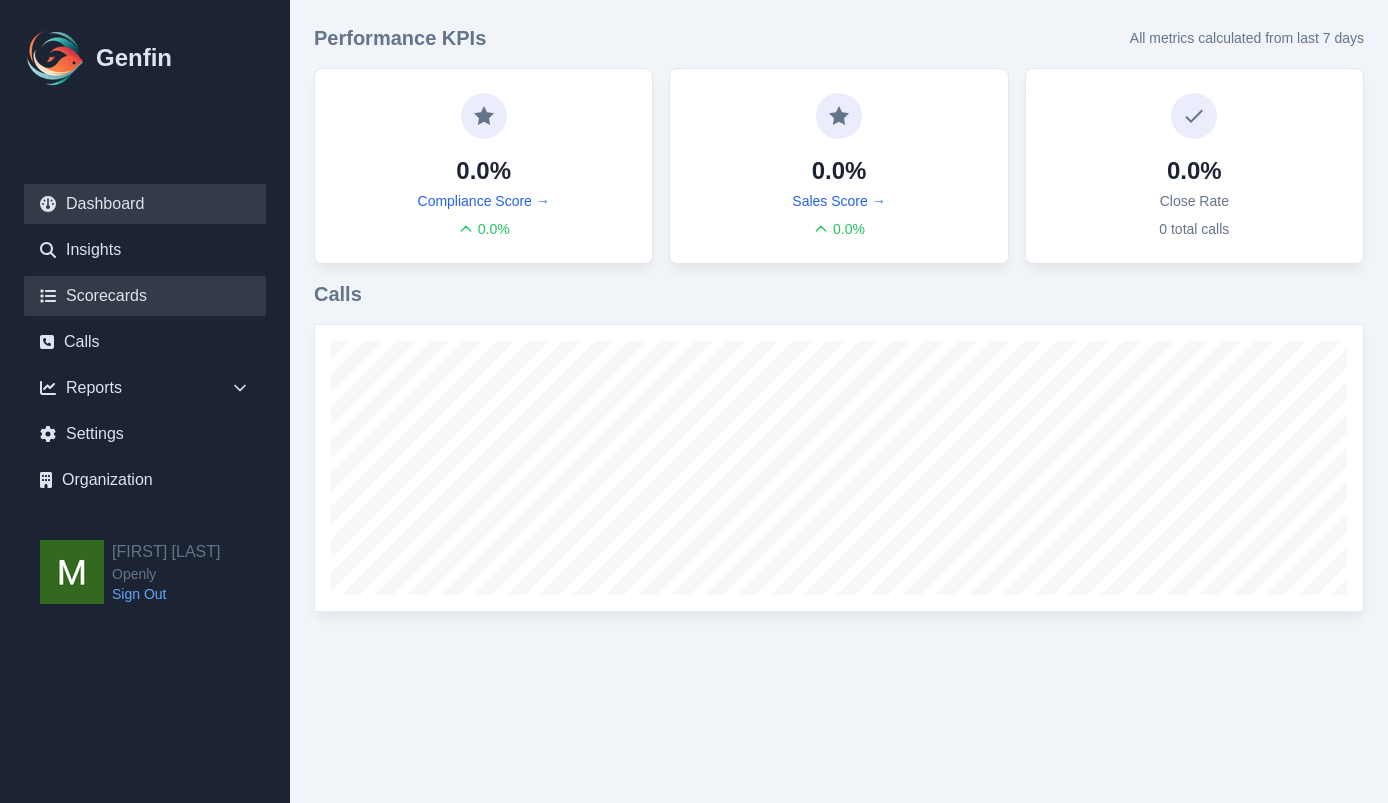 click on "Scorecards" at bounding box center [145, 296] 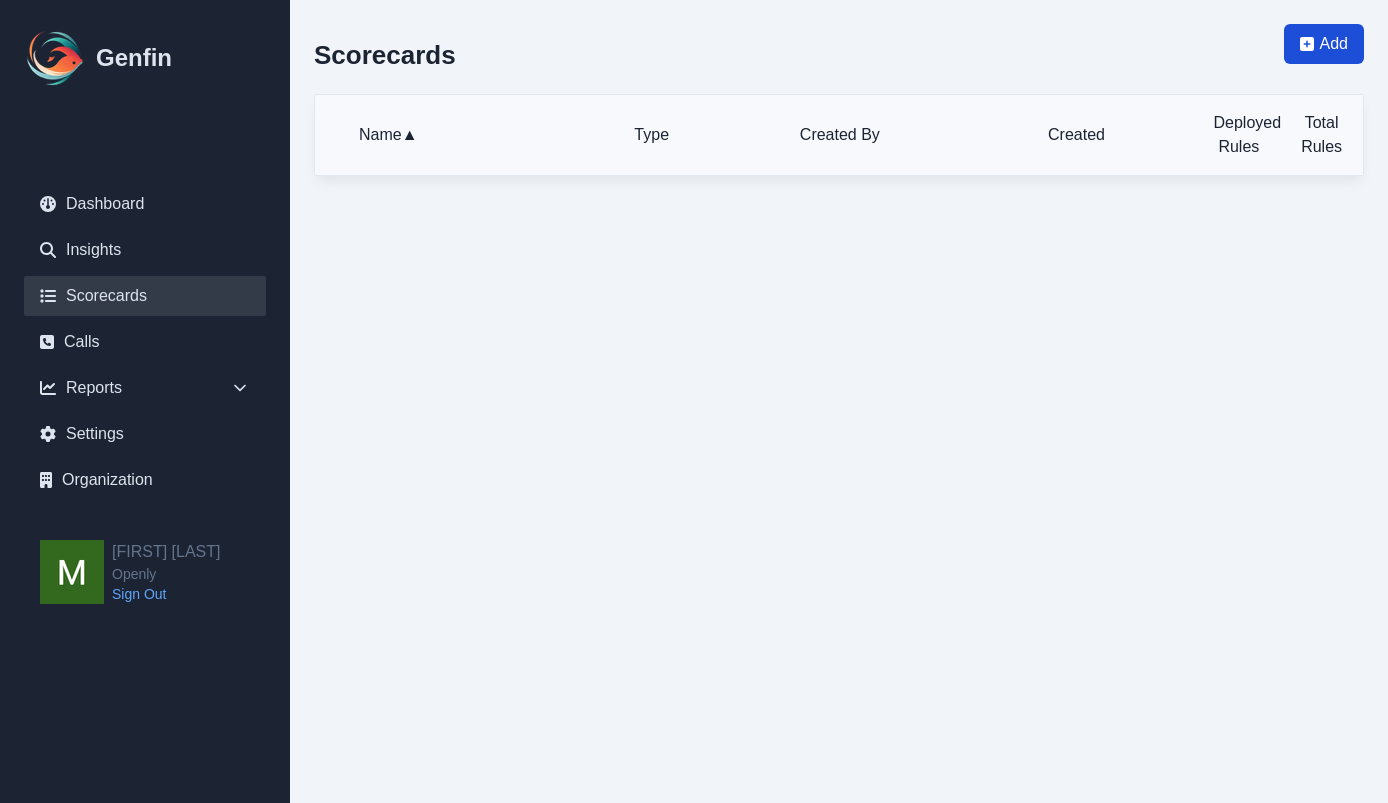 click on "Add" at bounding box center [1334, 44] 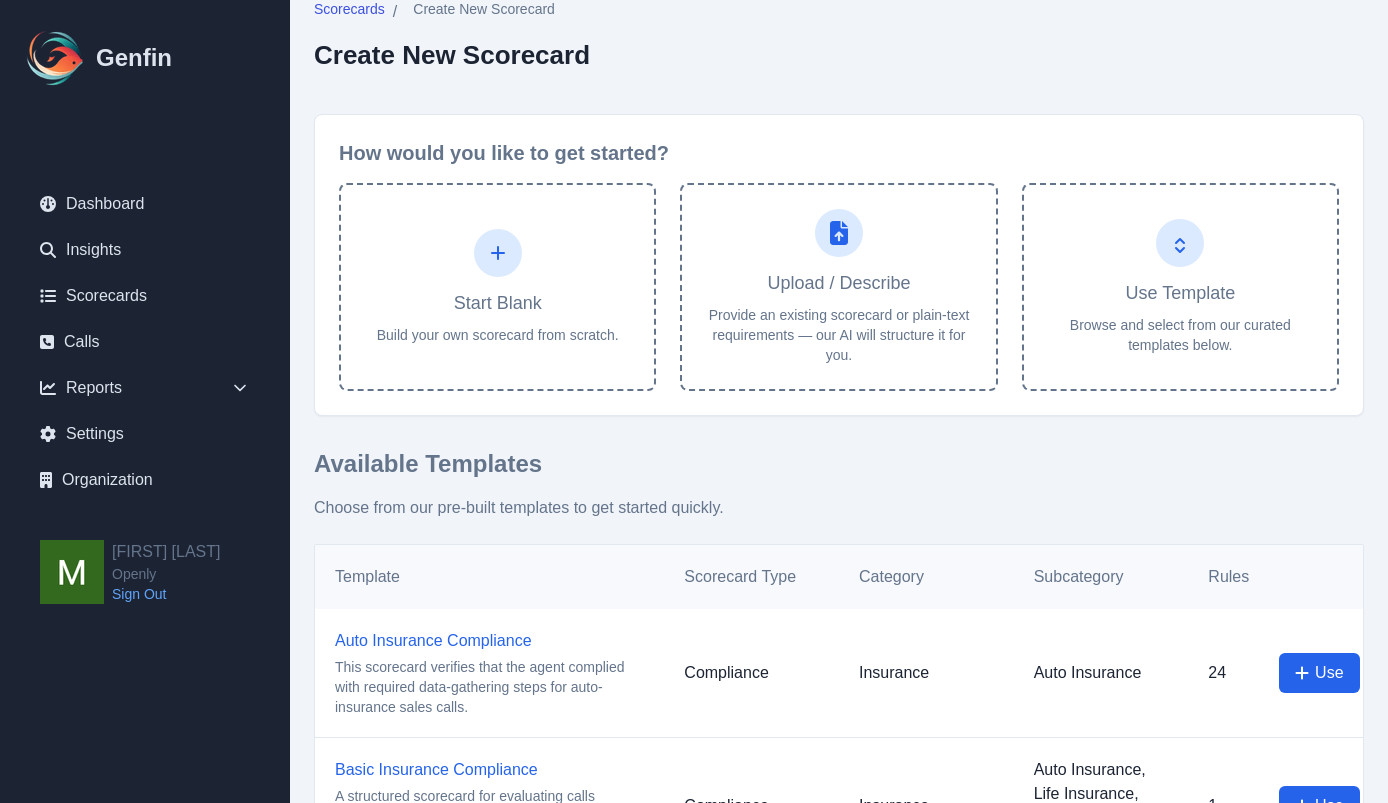 scroll, scrollTop: 26, scrollLeft: 0, axis: vertical 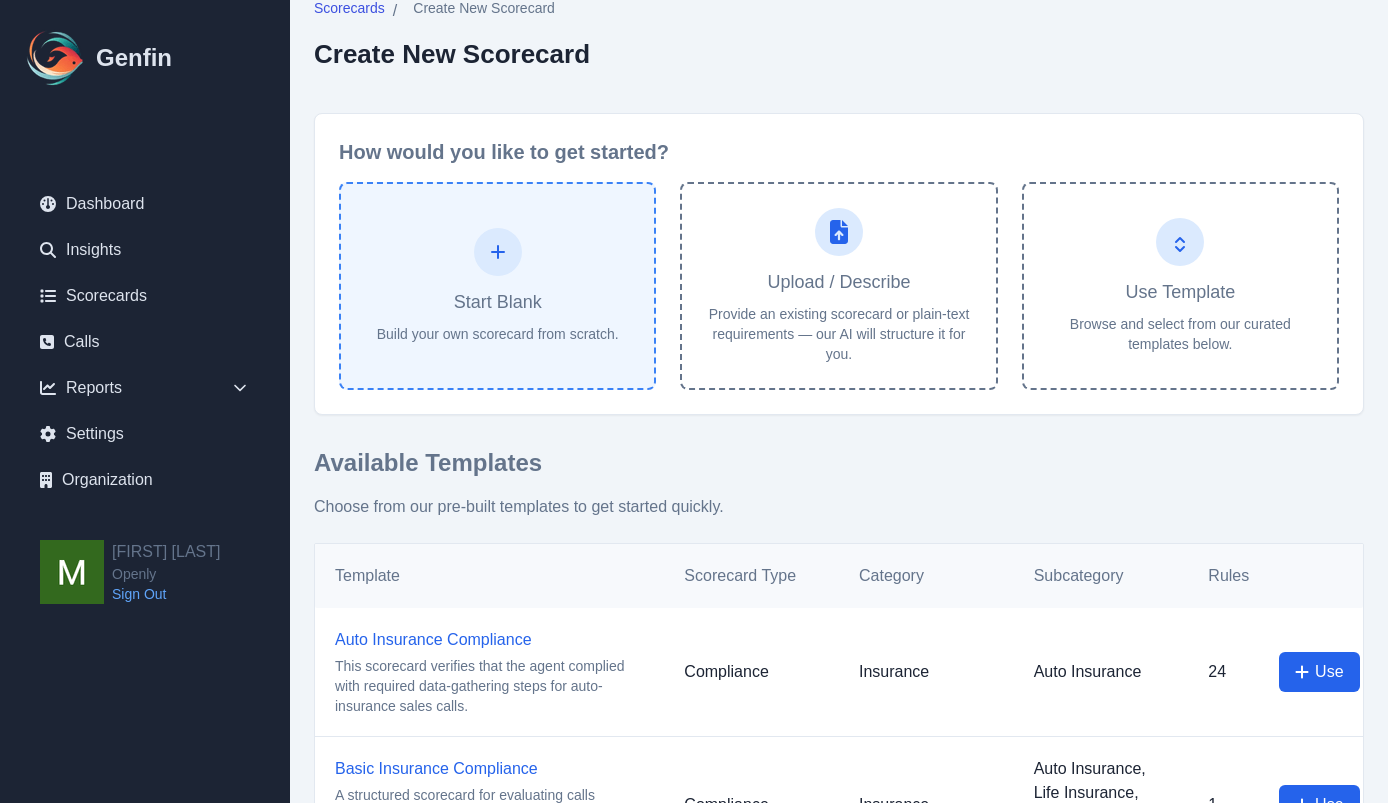 click 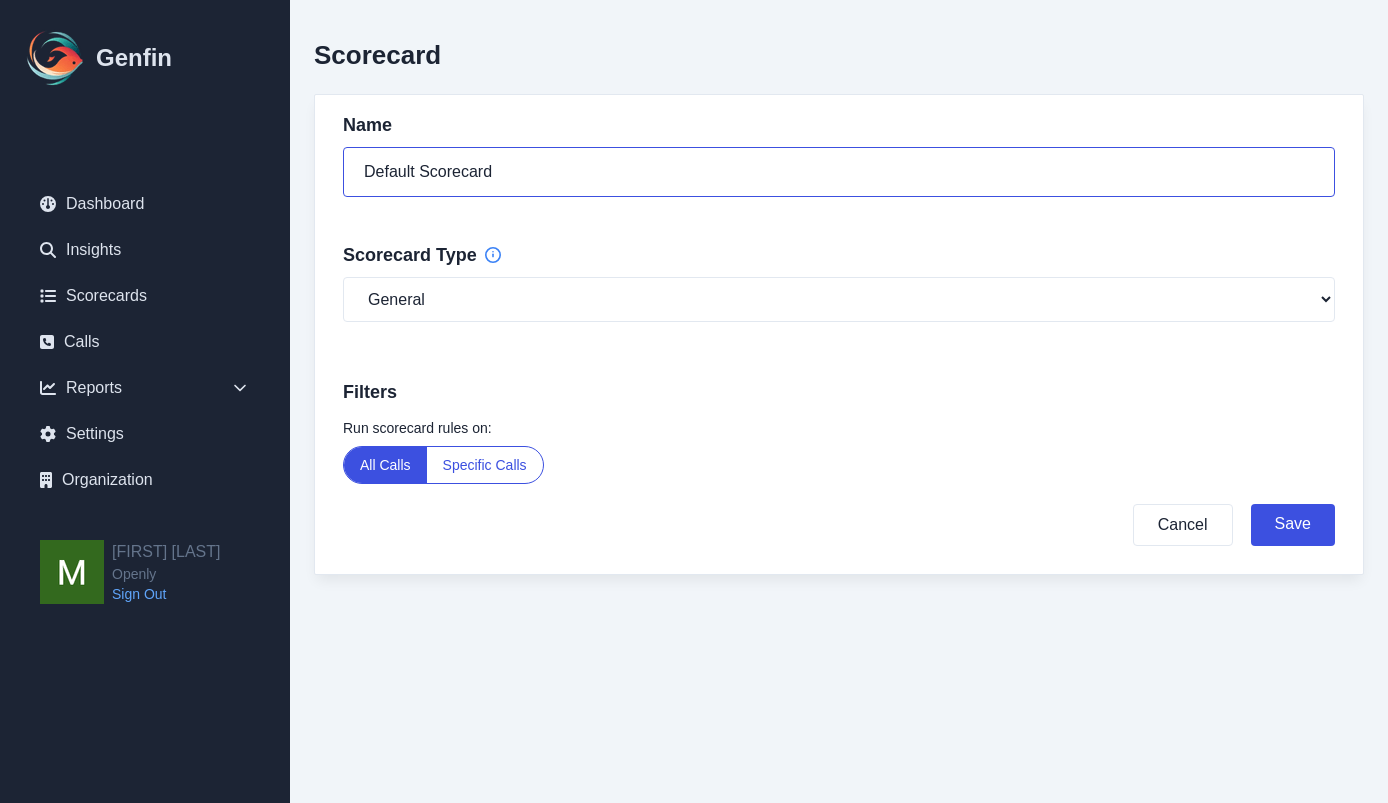 click on "Default Scorecard" at bounding box center [839, 172] 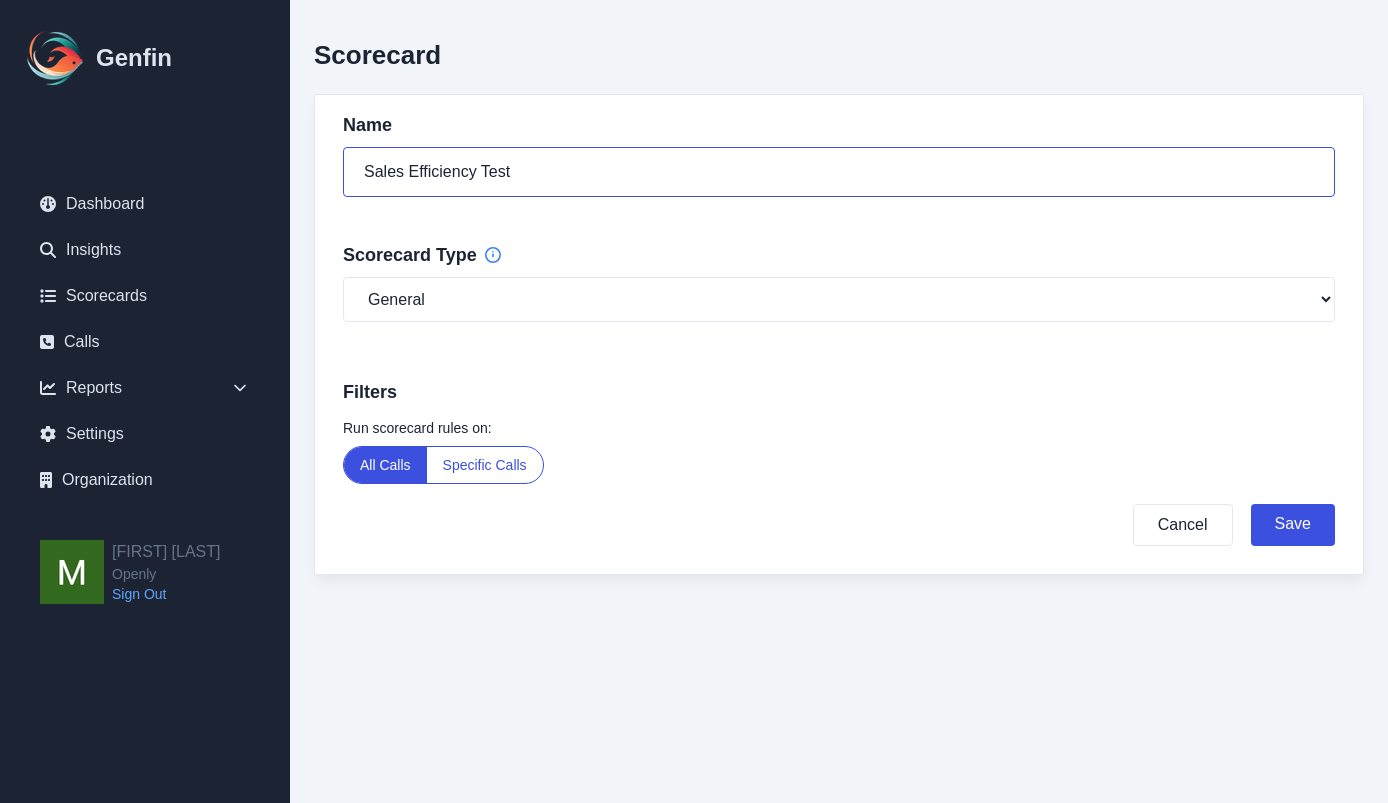 type on "Sales Efficiency Test" 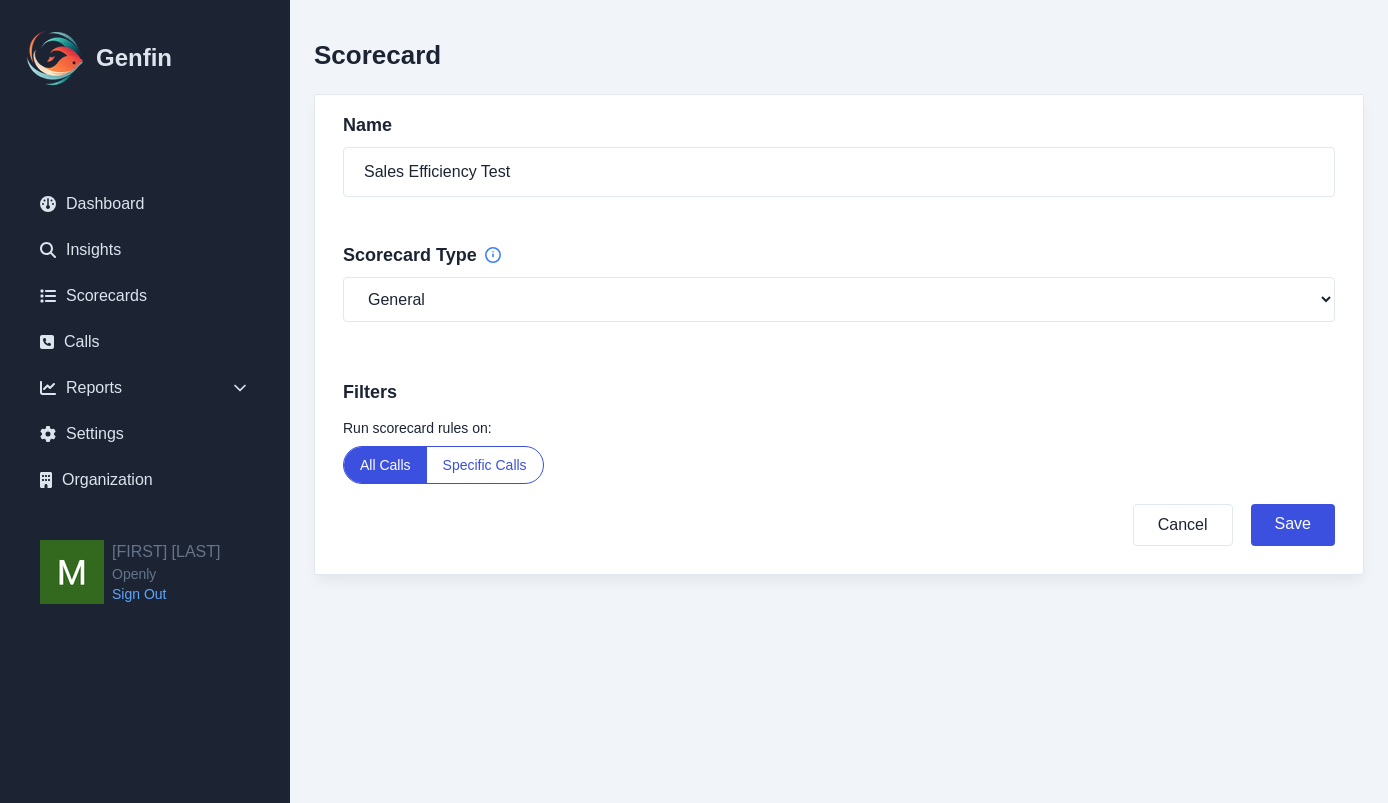 click on "Scorecard Type" at bounding box center (839, 255) 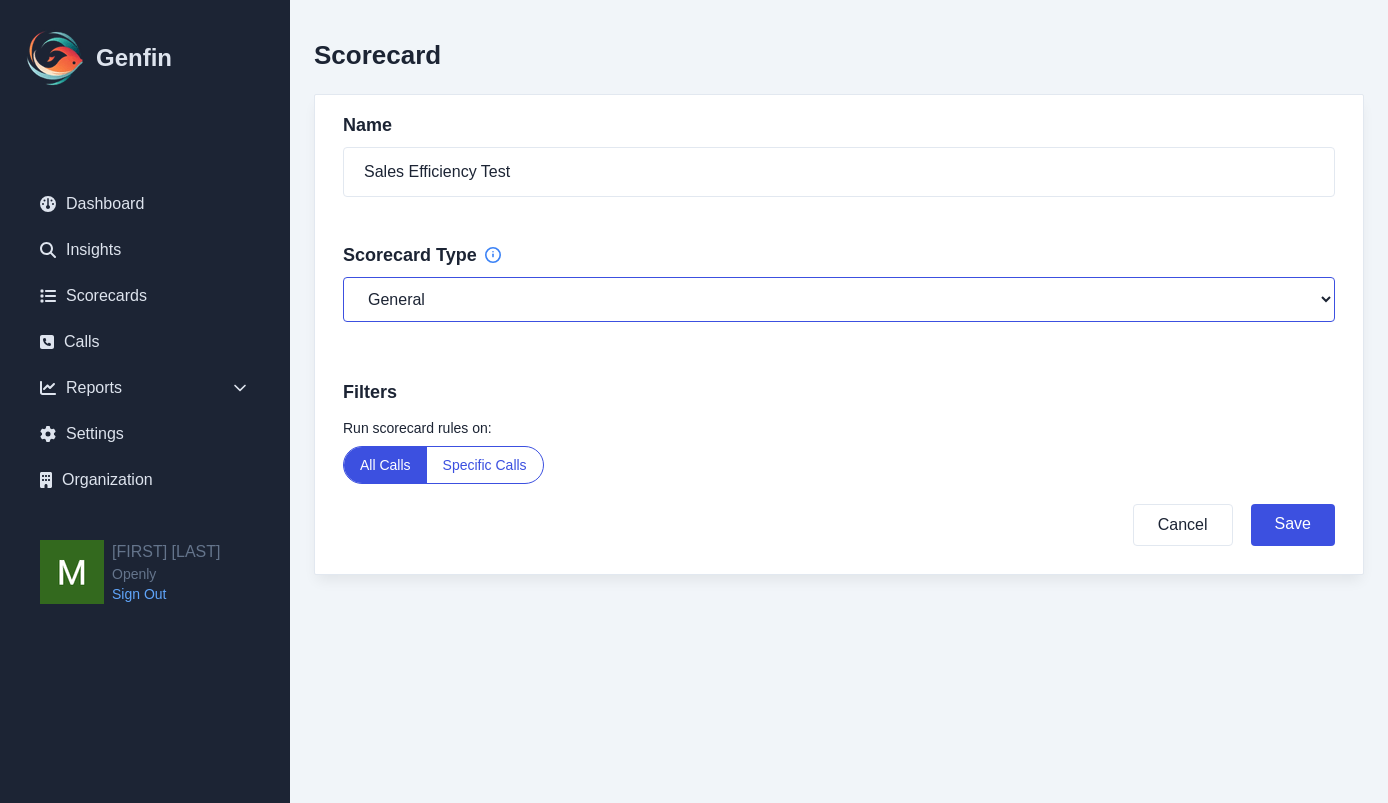 click on "General Compliance Sales" at bounding box center [839, 299] 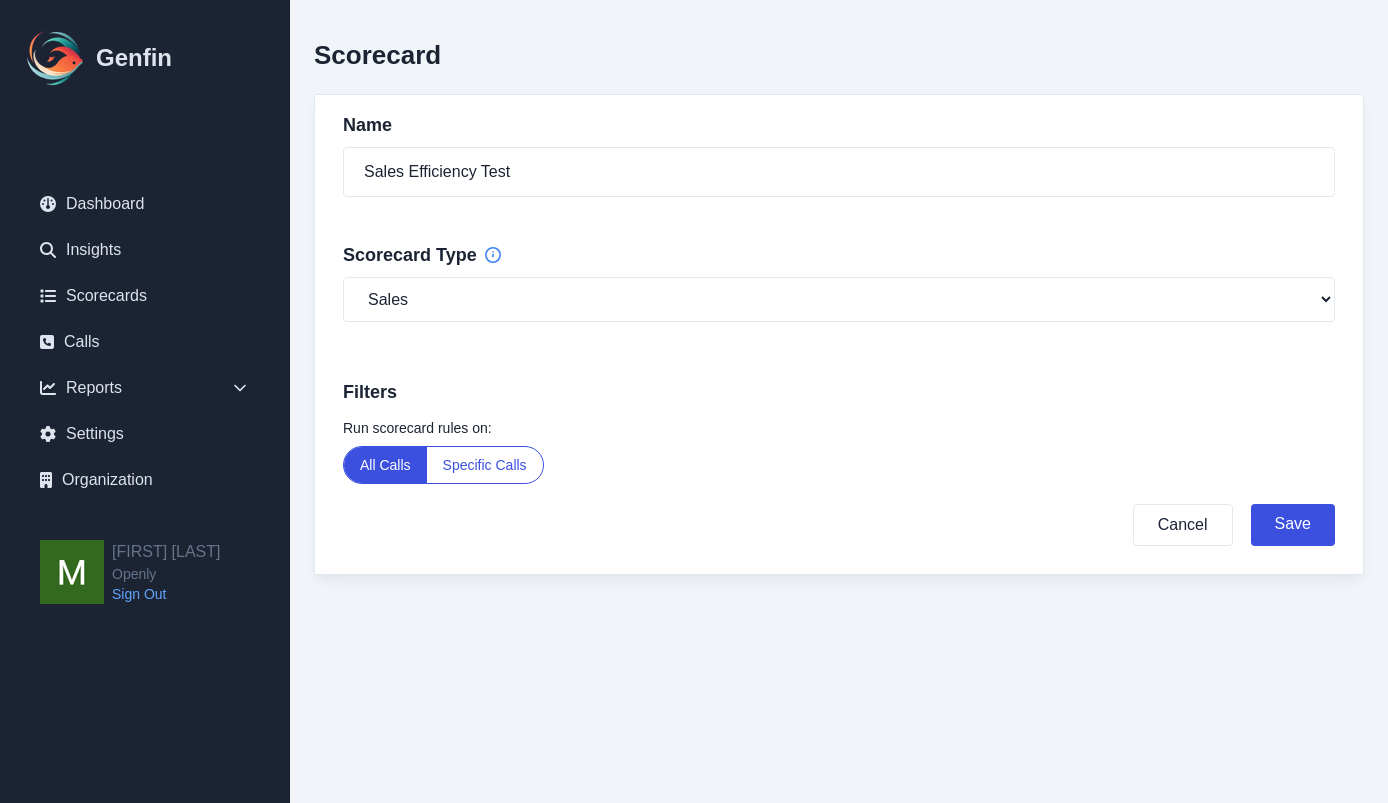 click on "Run scorecard rules on:" at bounding box center [839, 428] 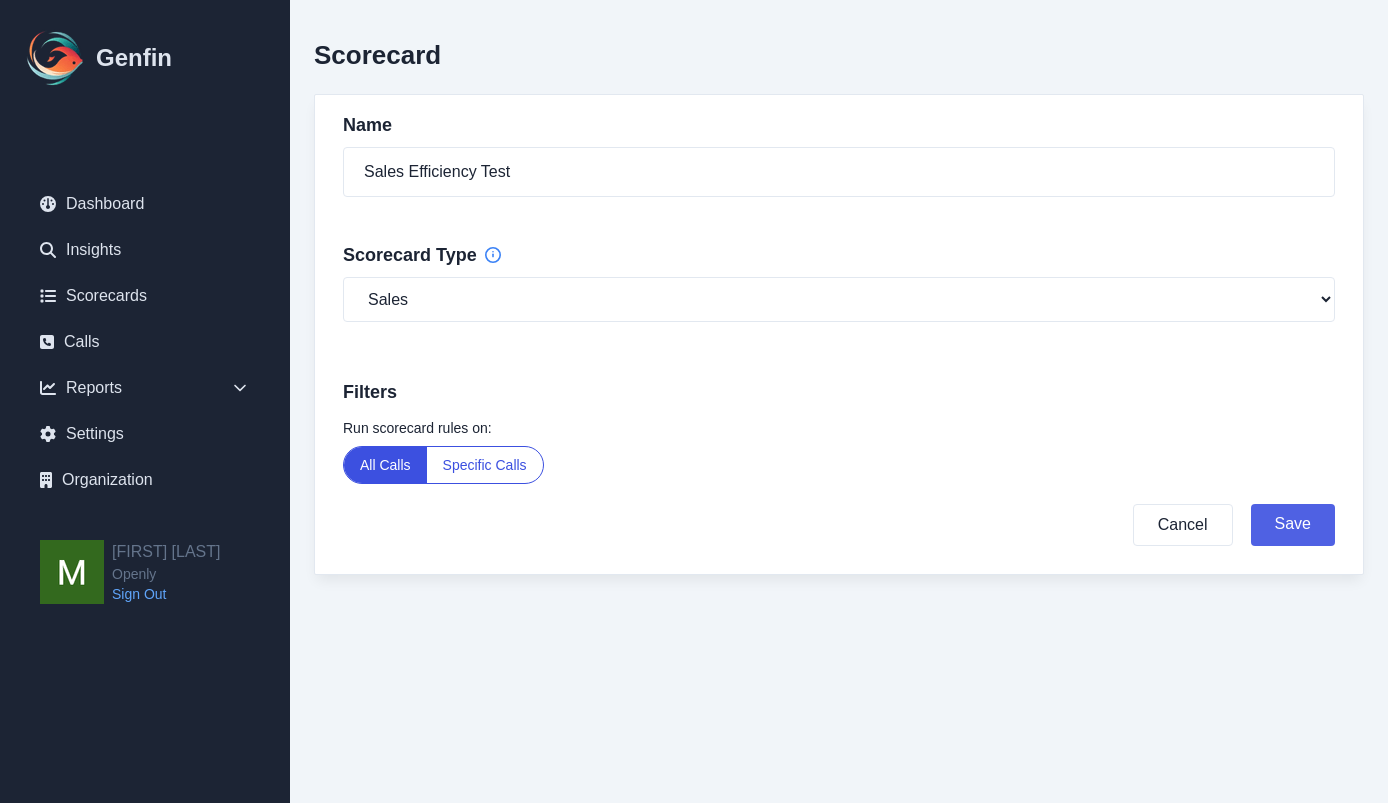 click on "Save" at bounding box center (1293, 525) 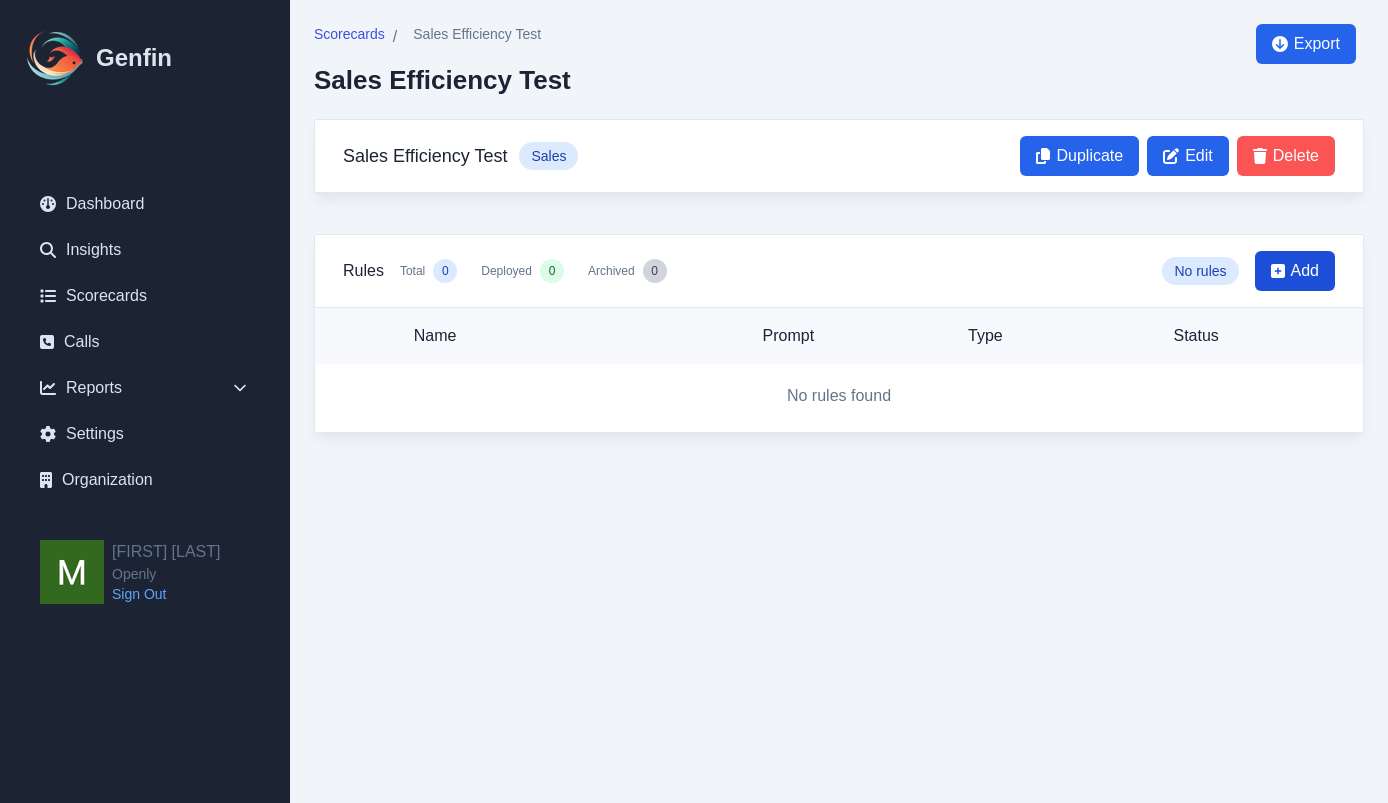 click on "Add" at bounding box center (1305, 271) 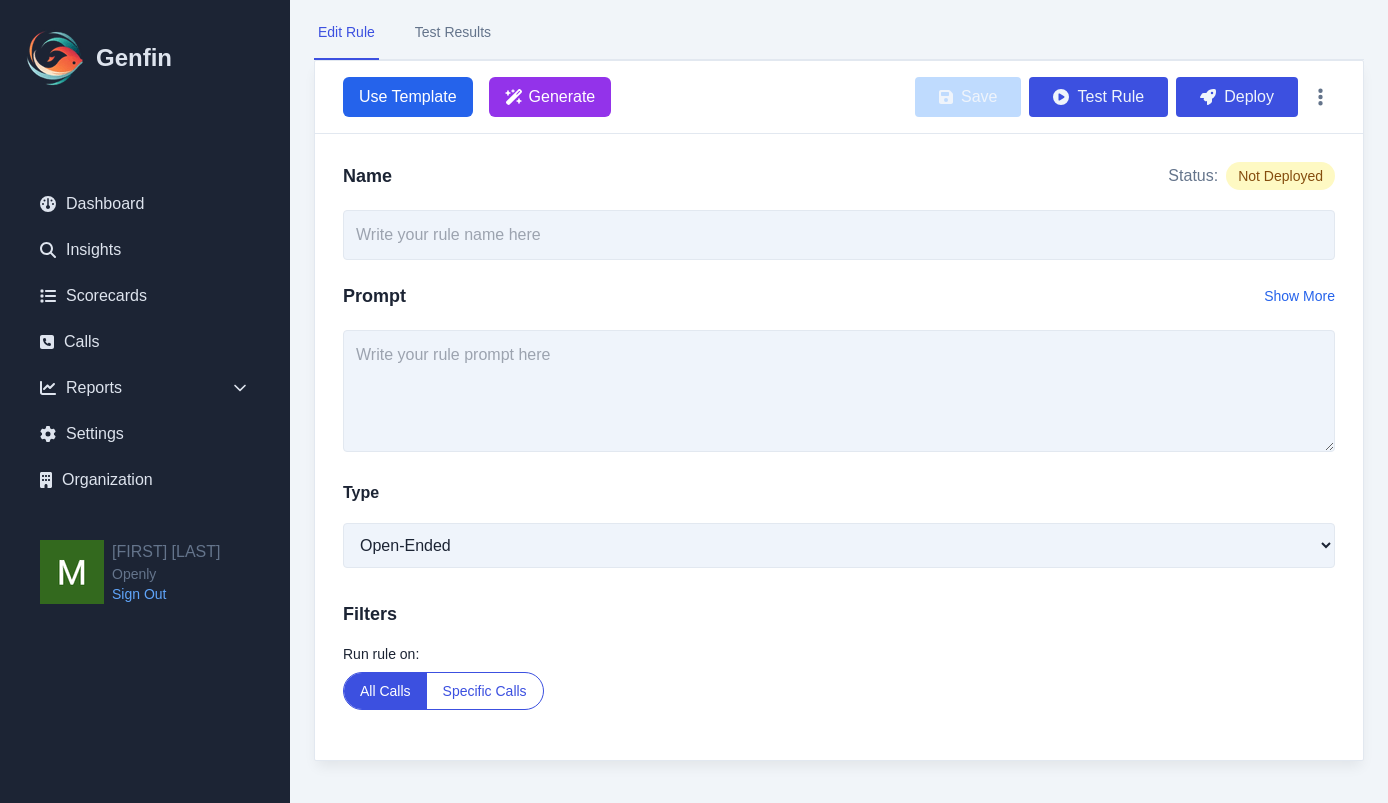 scroll, scrollTop: 130, scrollLeft: 0, axis: vertical 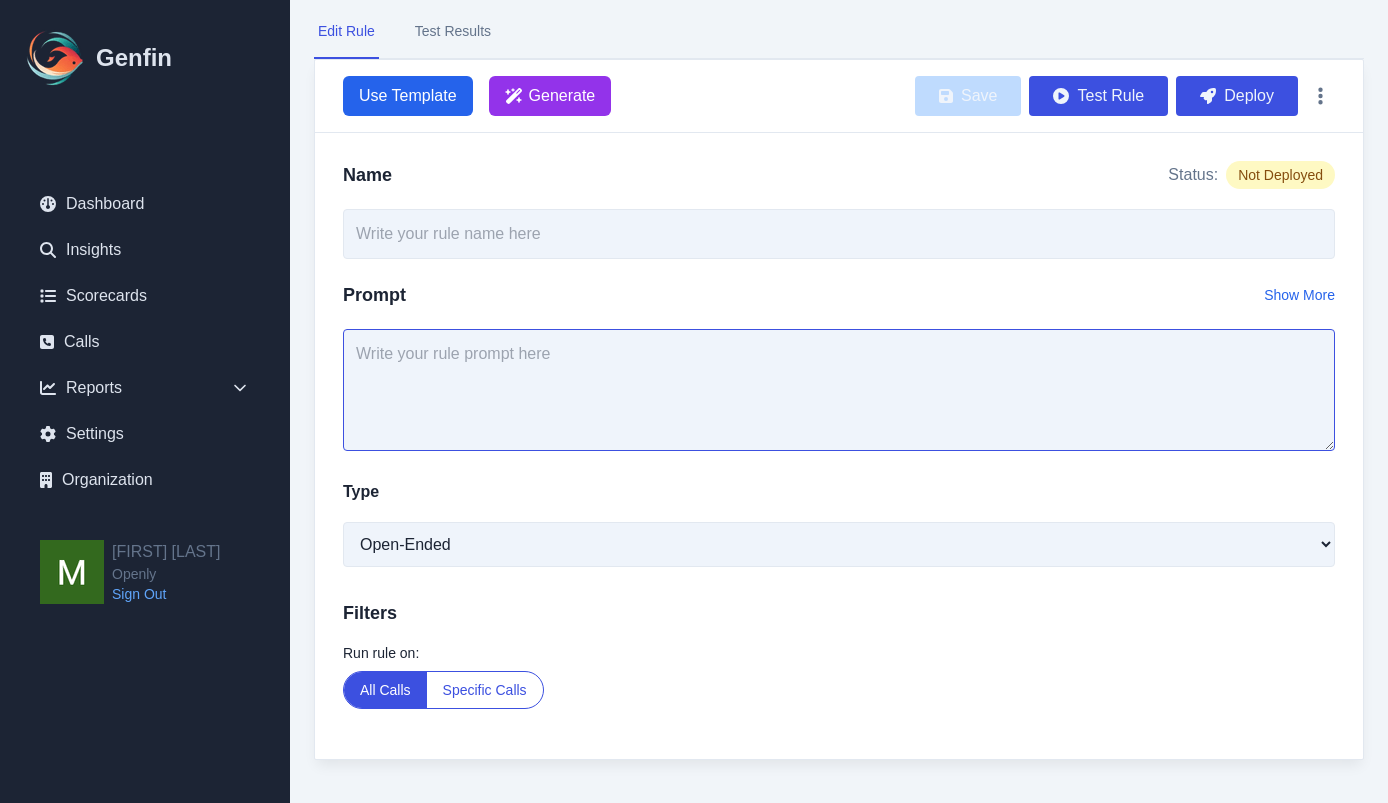 click at bounding box center (839, 390) 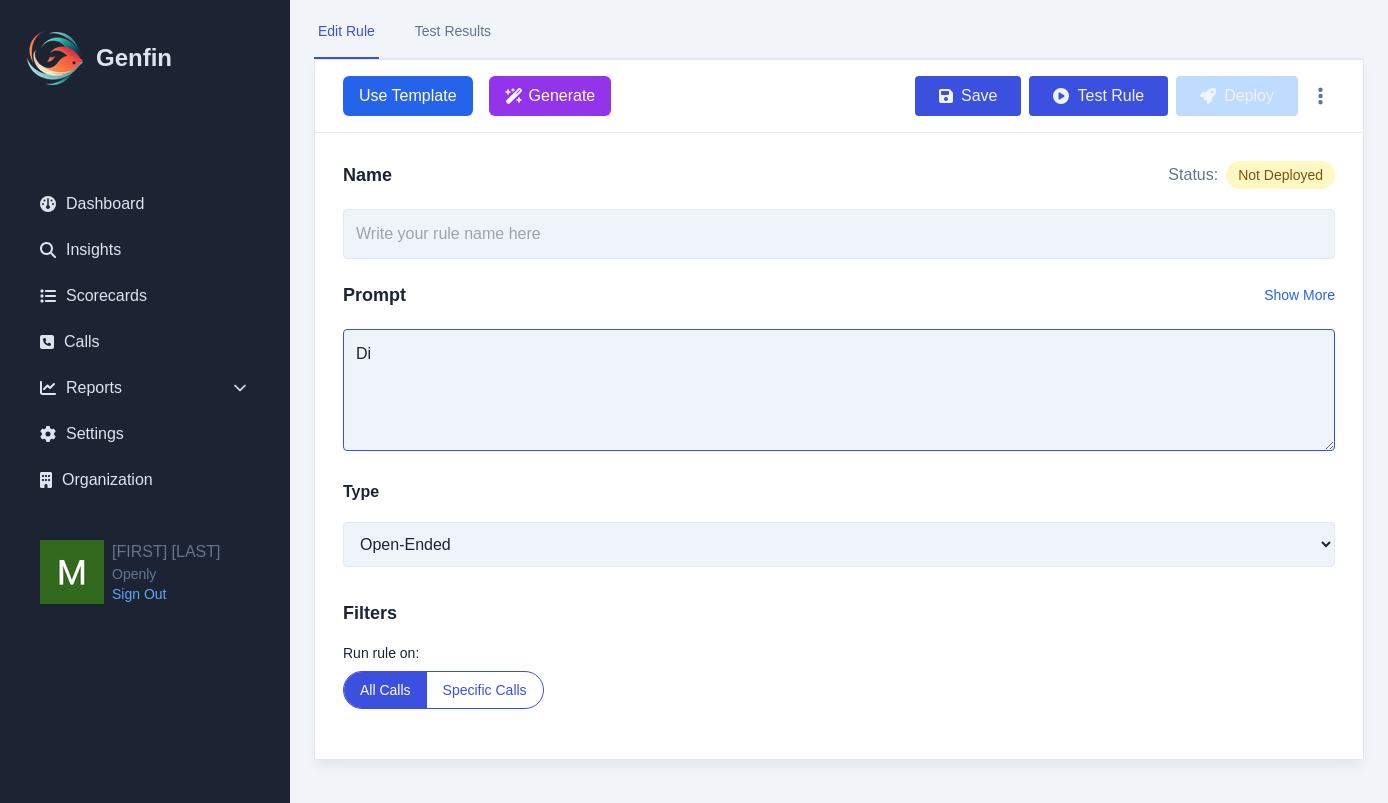 type on "D" 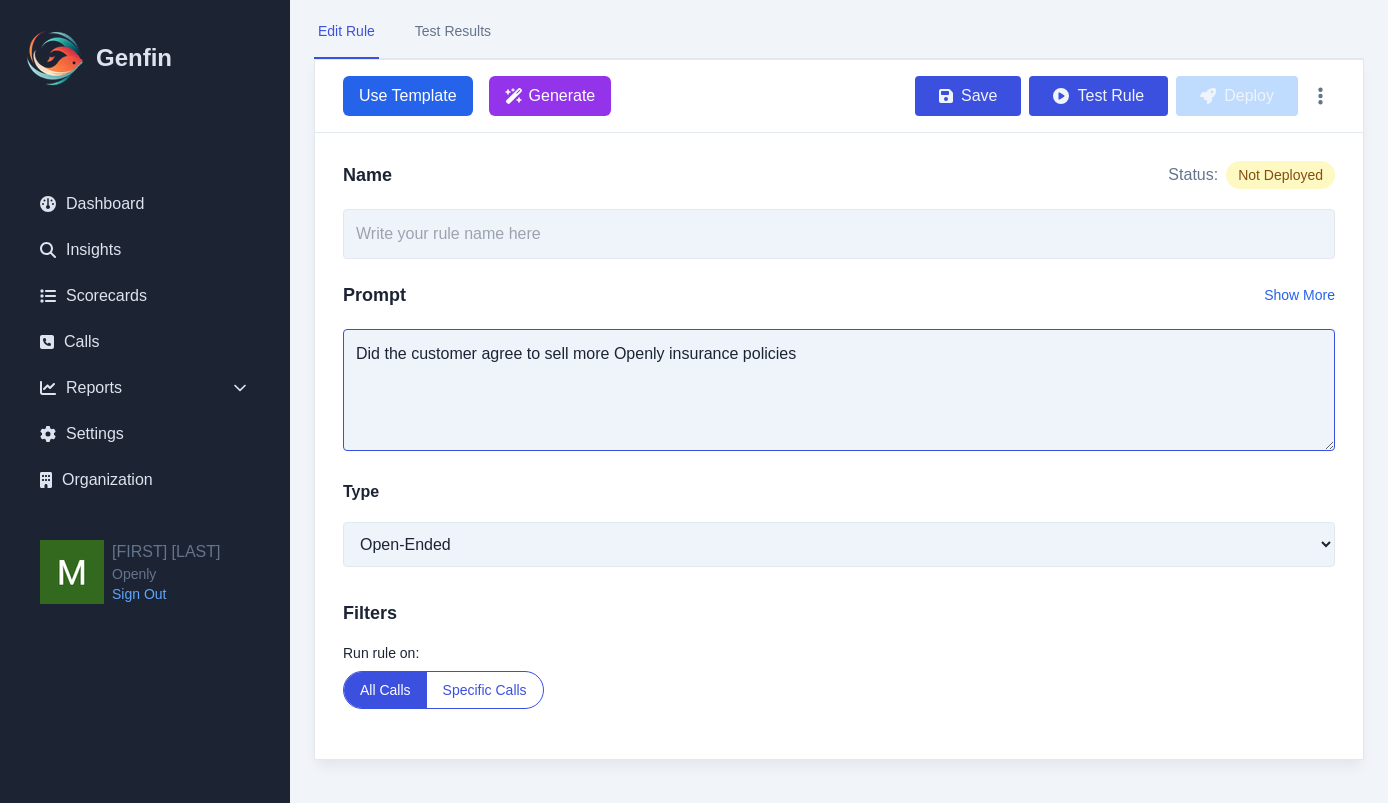 drag, startPoint x: 616, startPoint y: 359, endPoint x: 800, endPoint y: 357, distance: 184.01086 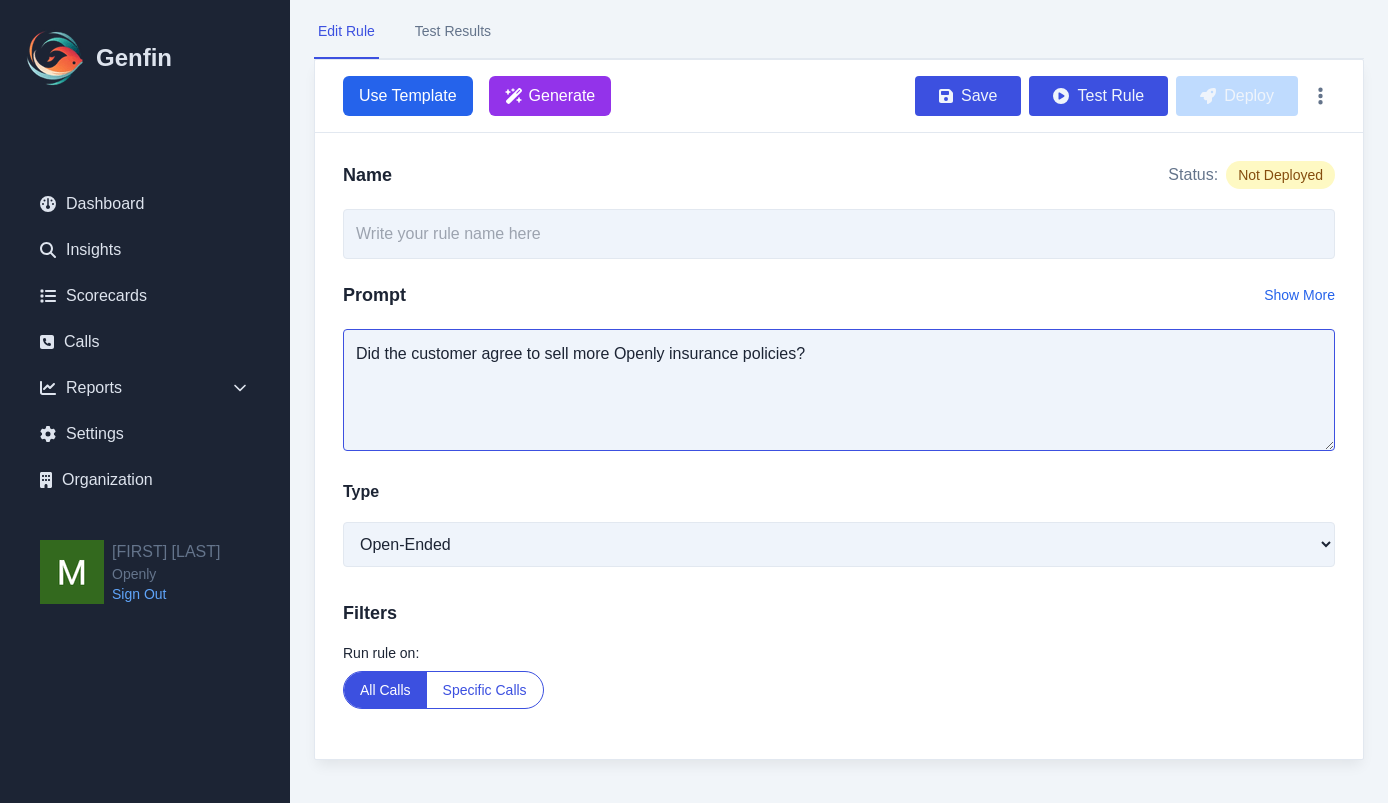 type on "Did the customer agree to sell more Openly insurance policies?" 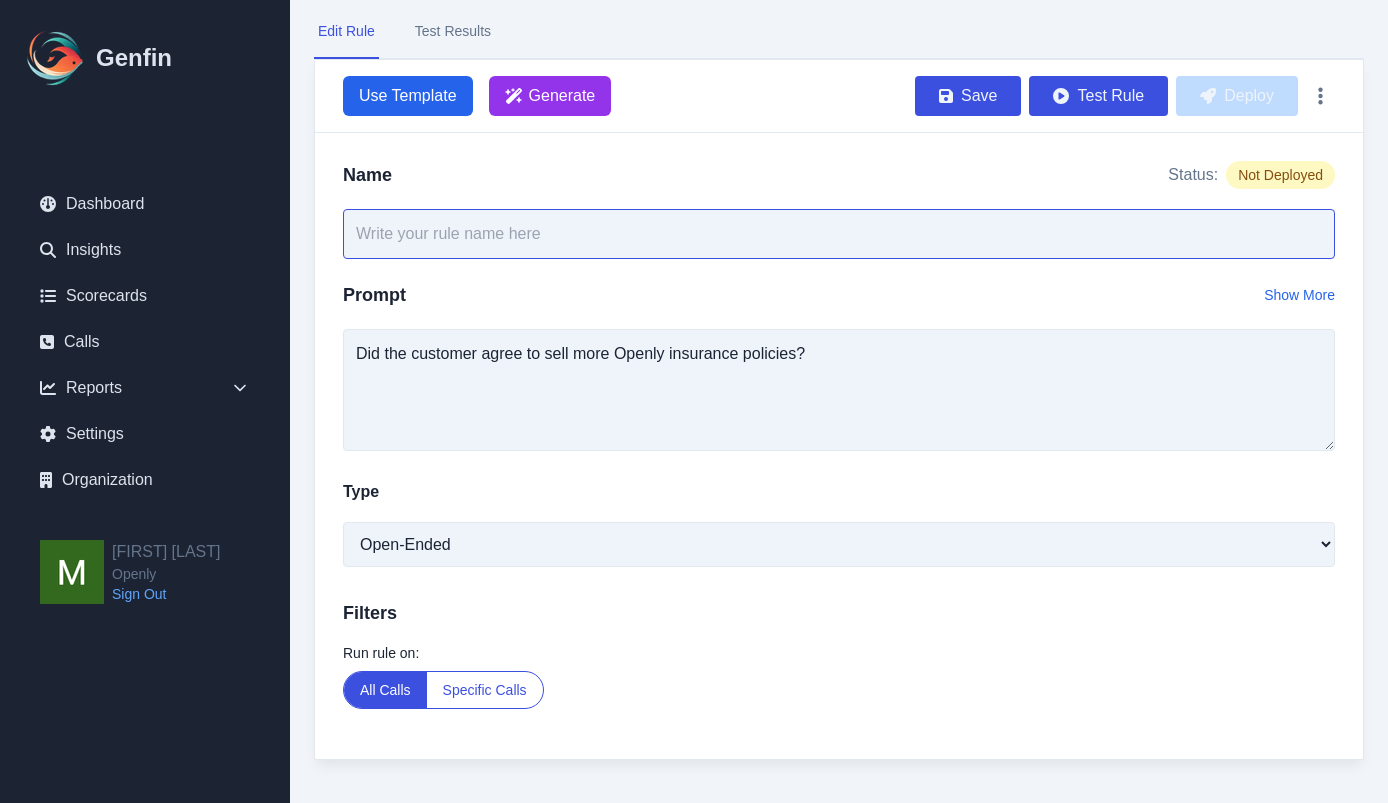 click at bounding box center [839, 234] 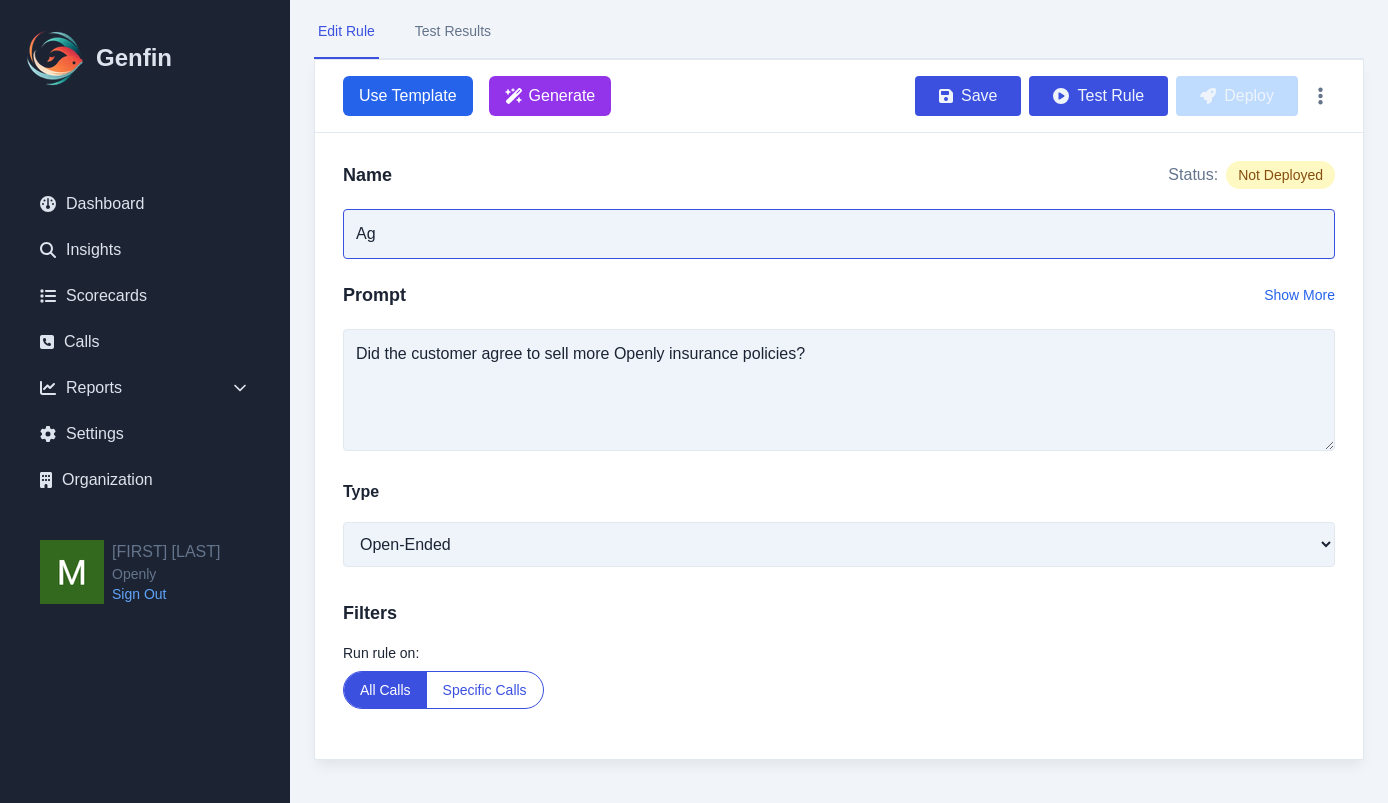 type on "A" 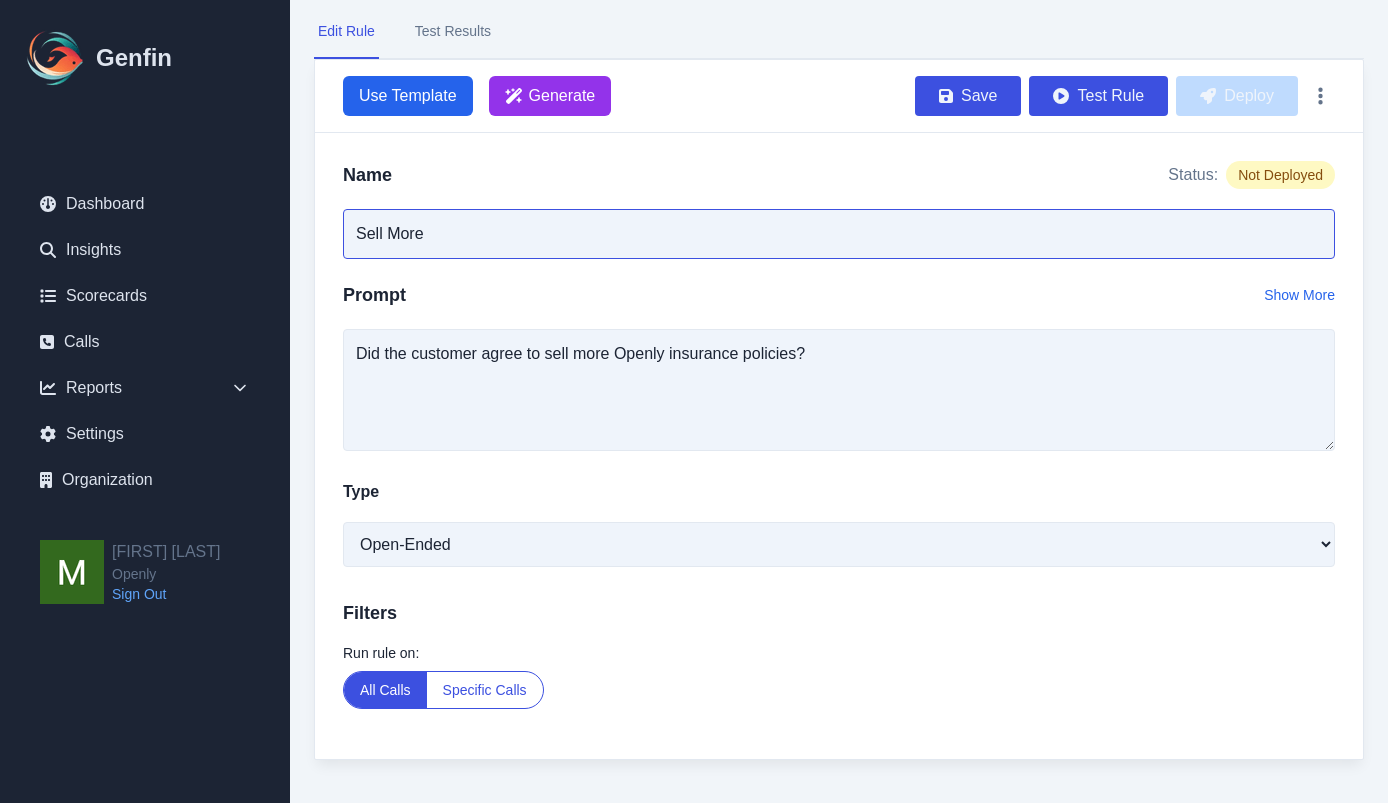 type on "Sell More" 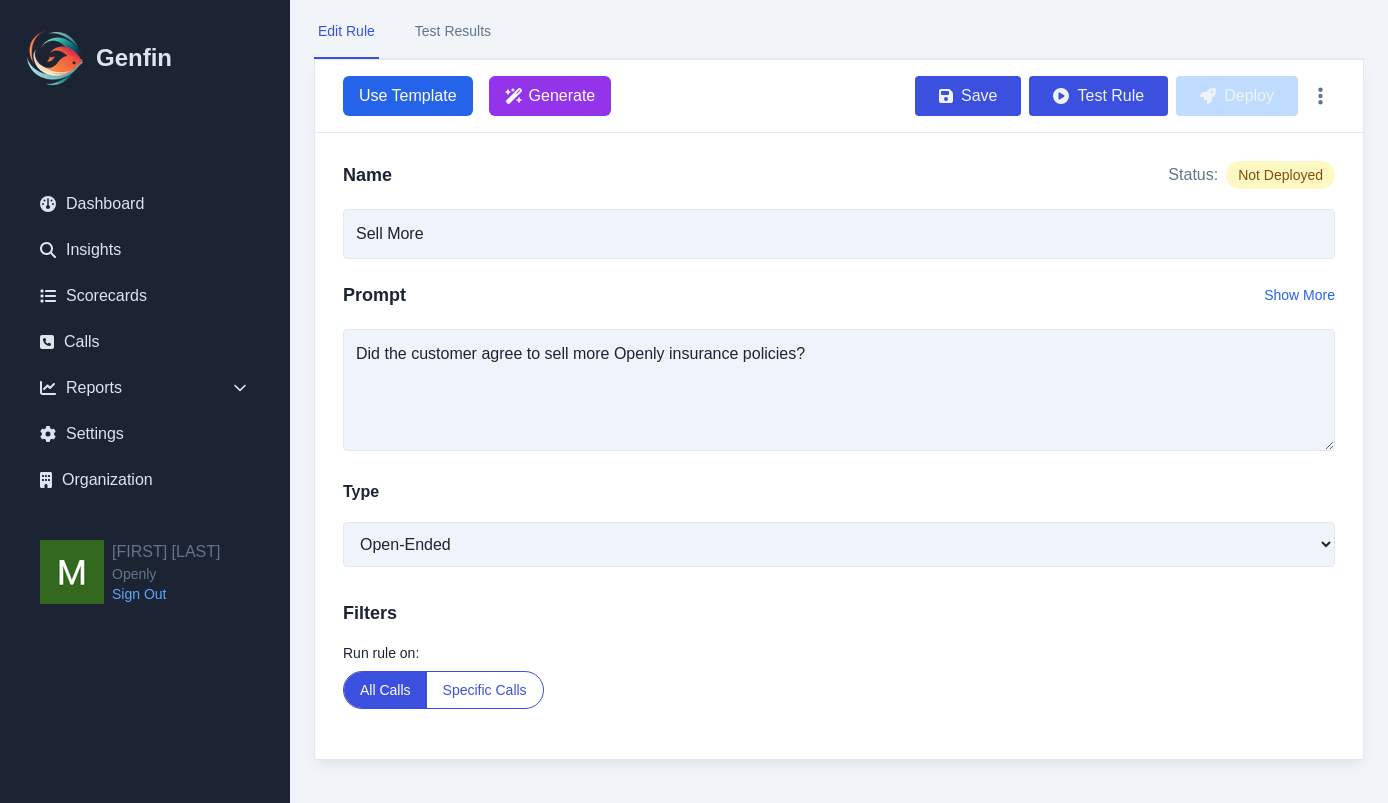click on "Name Status: Not Deployed Sell More Prompt Show More Did the customer agree to sell more Openly insurance policies? Type Open-Ended Score Yes/No Single-Choice Number Filters Run rule on: All Calls Specific Calls" at bounding box center [839, 446] 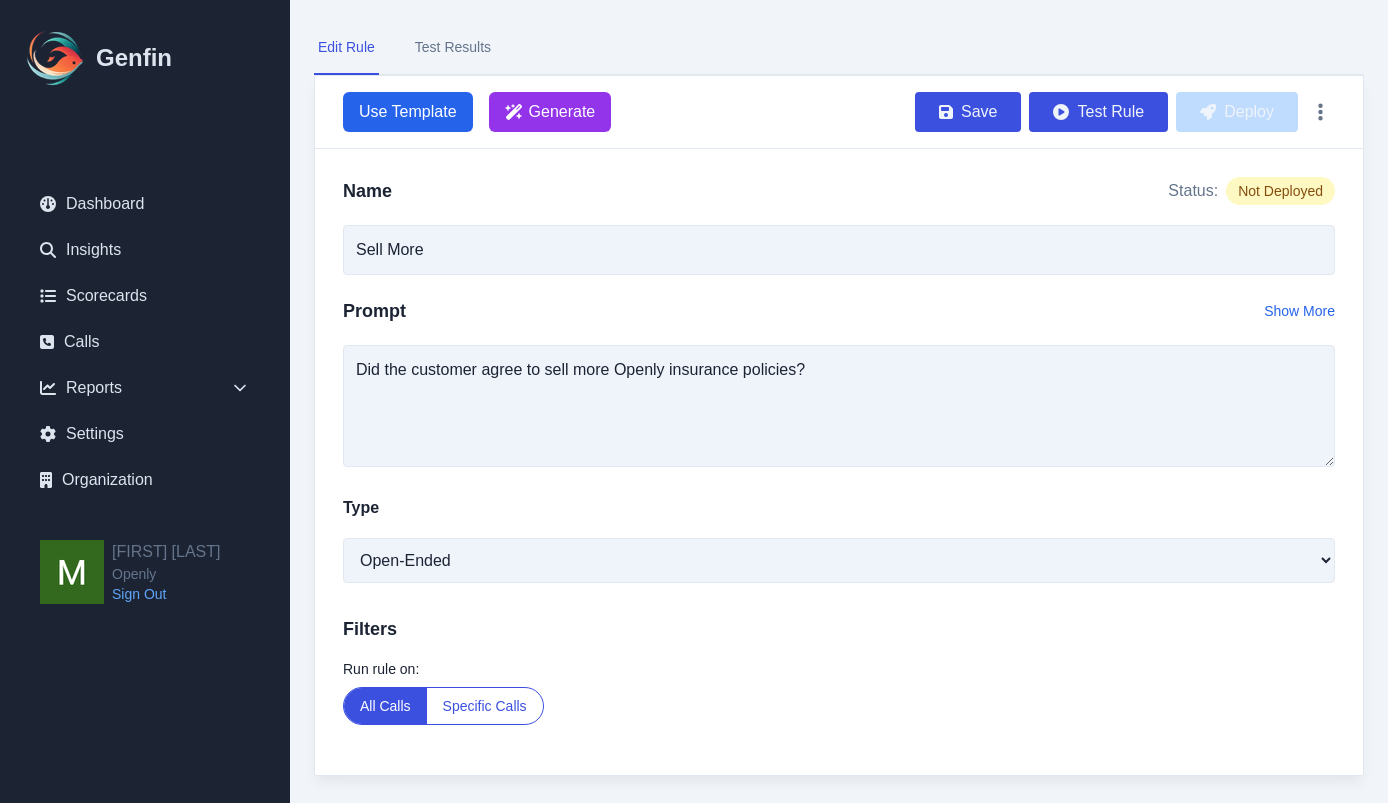 scroll, scrollTop: 130, scrollLeft: 0, axis: vertical 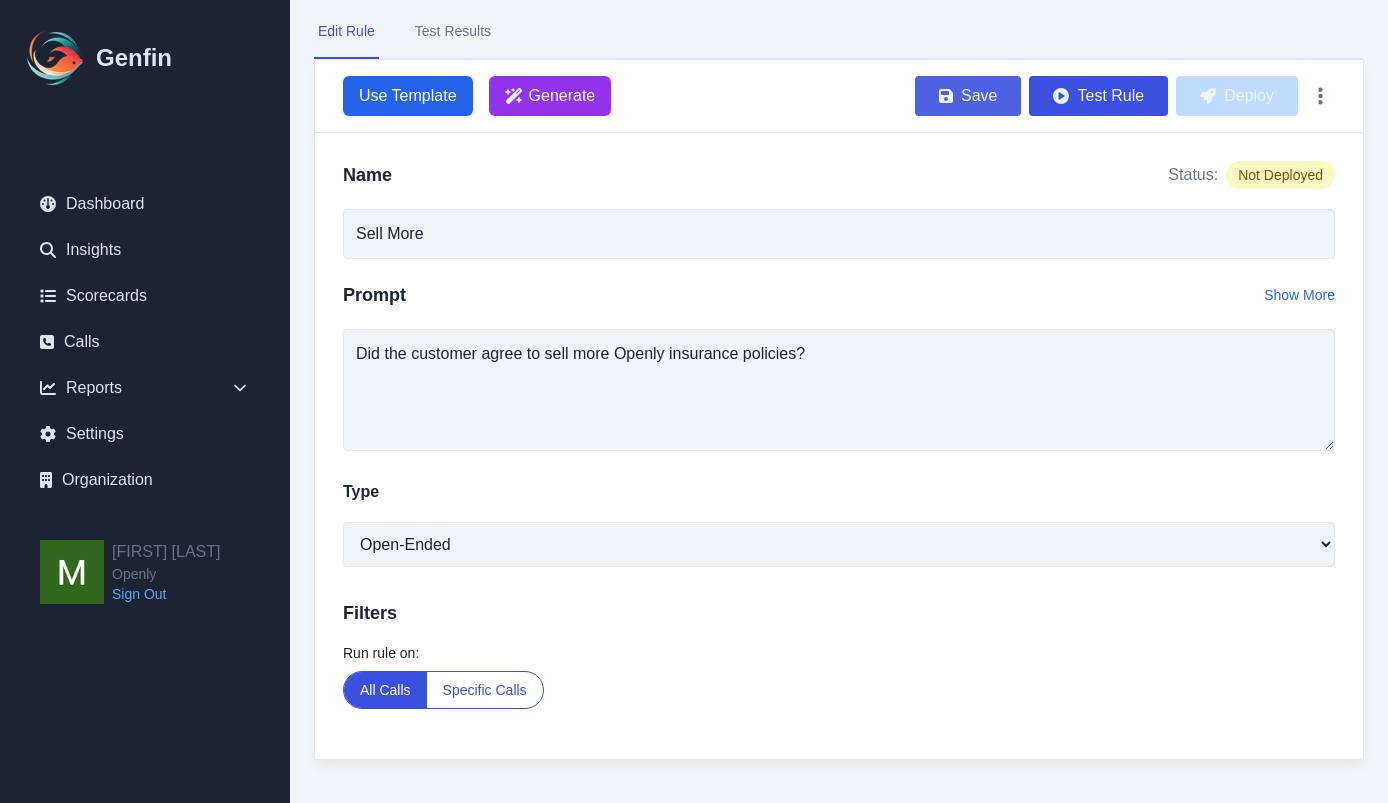 click on "Save" at bounding box center [968, 96] 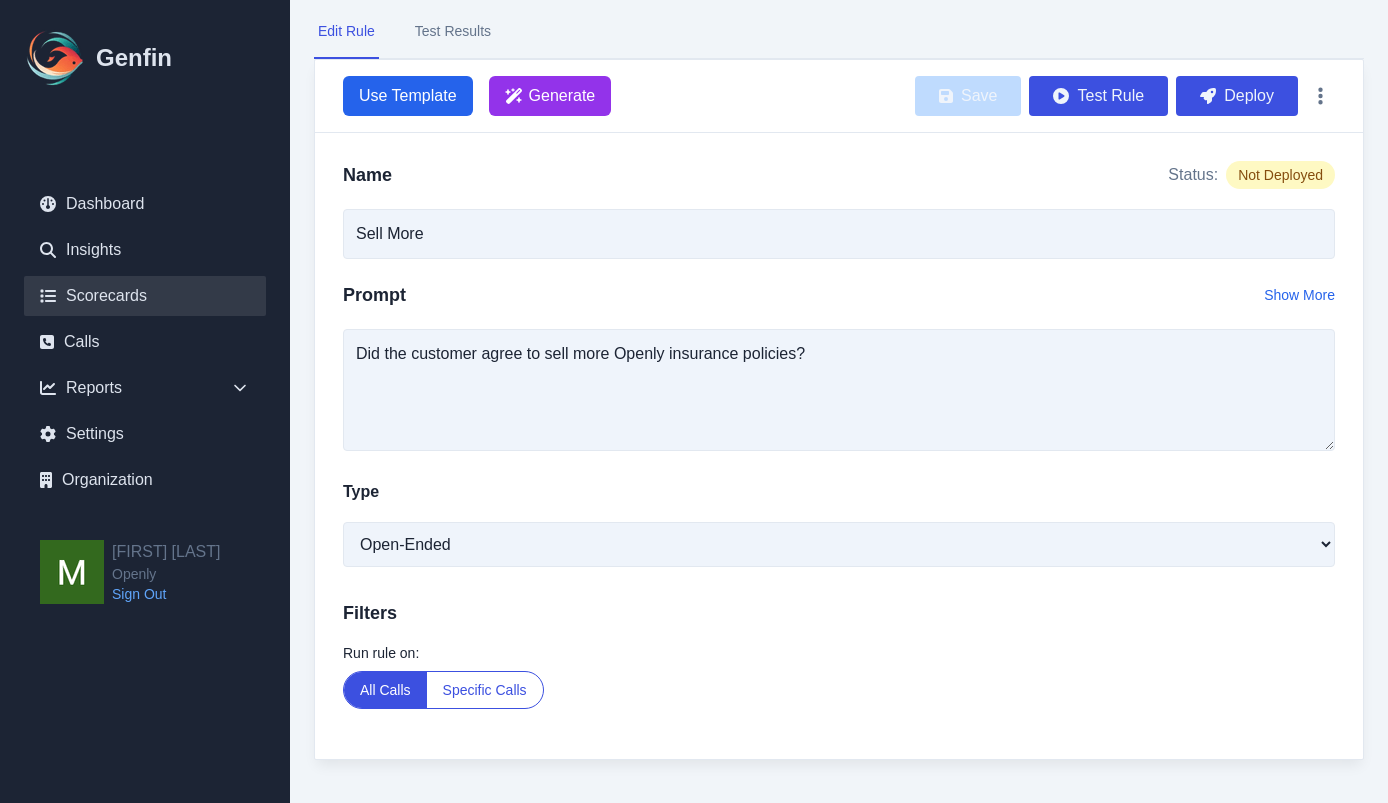 click on "Scorecards" at bounding box center (145, 296) 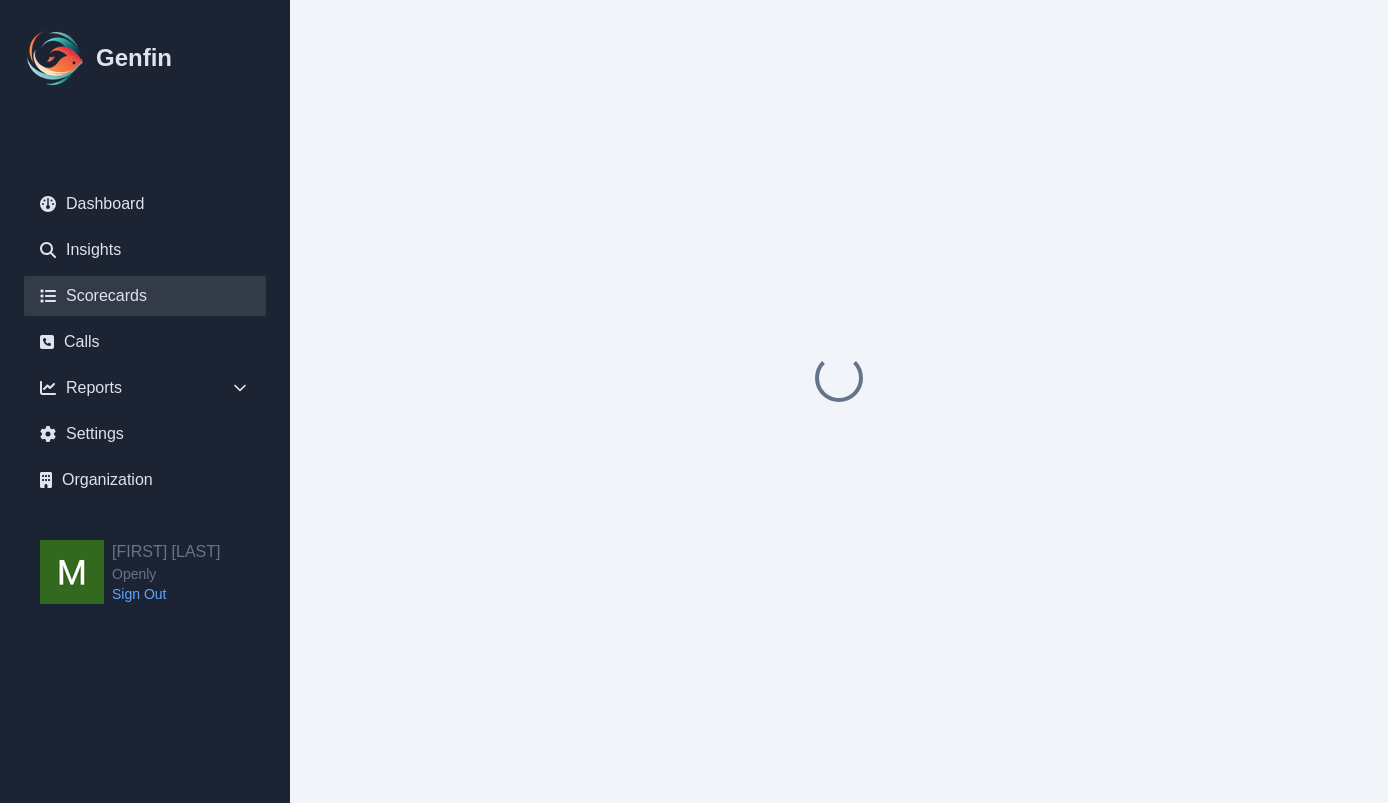 scroll, scrollTop: 0, scrollLeft: 0, axis: both 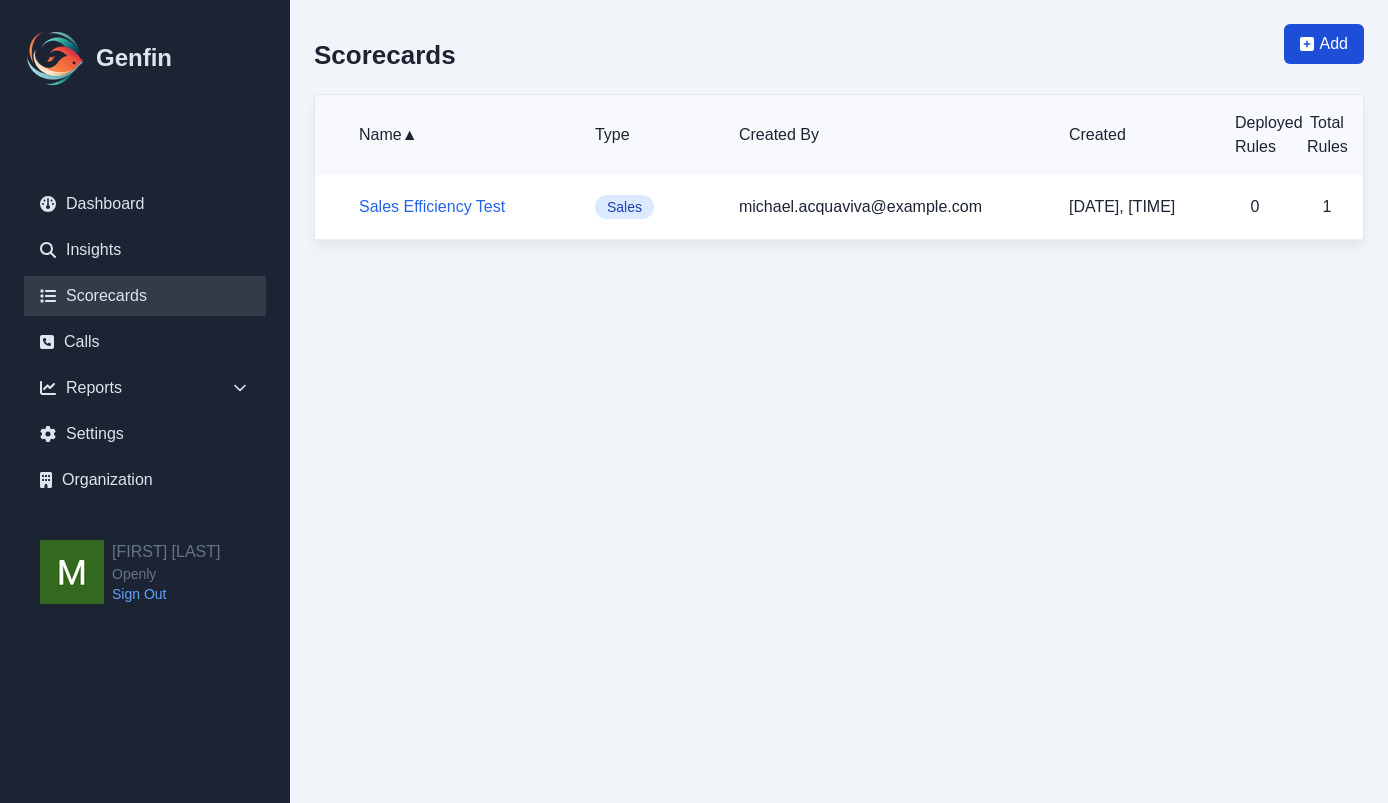 click on "Add" at bounding box center [1334, 44] 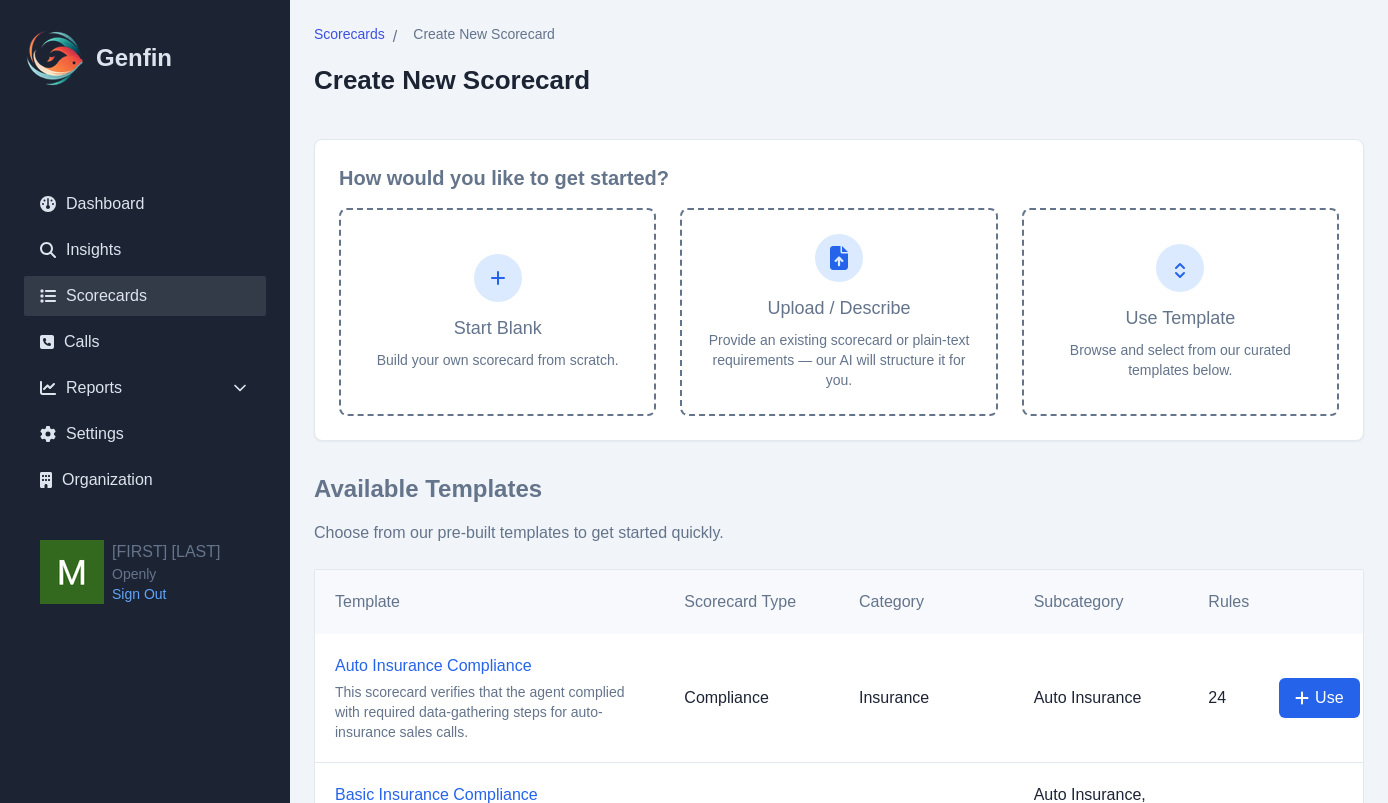 click on "Scorecards" at bounding box center (145, 296) 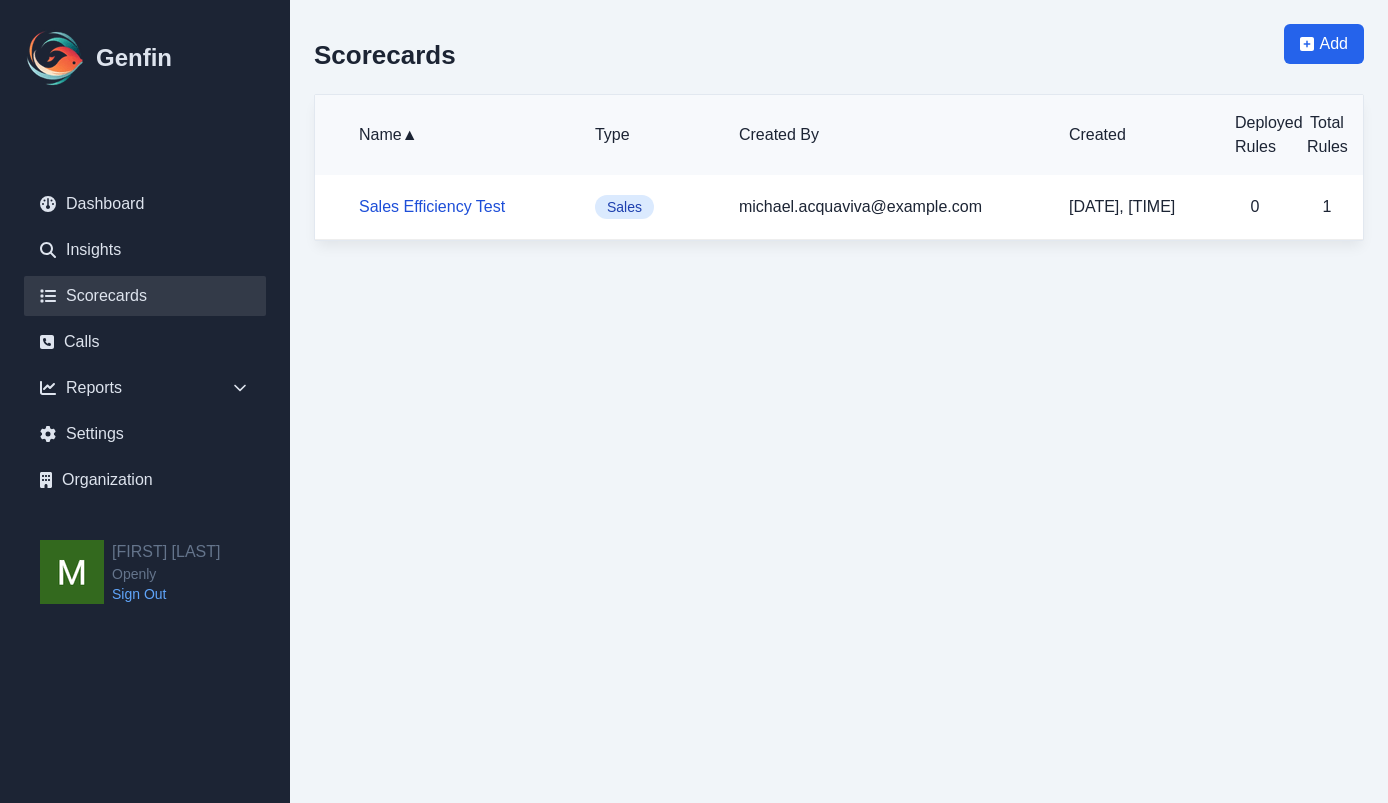click on "Sales Efficiency Test" at bounding box center (432, 206) 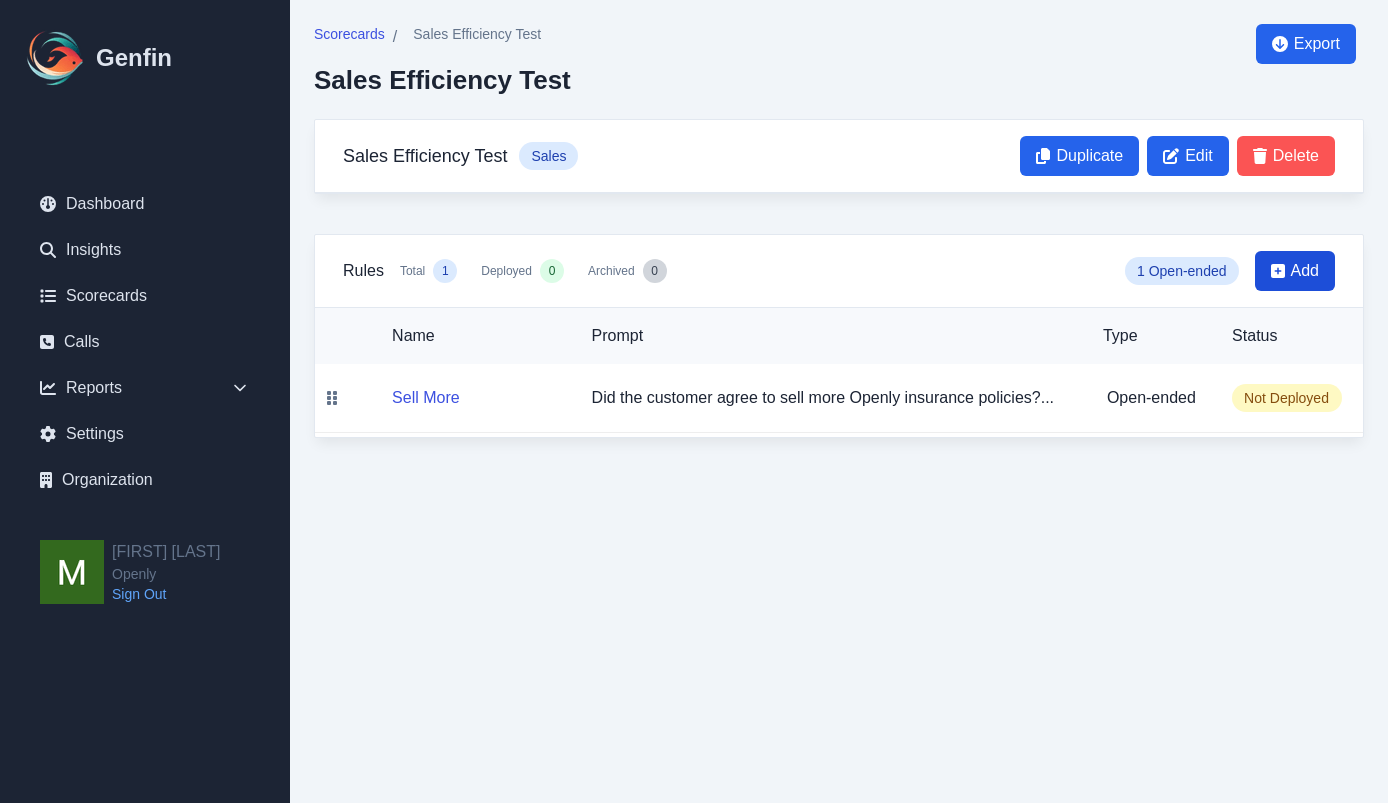 click on "Add" at bounding box center (1305, 271) 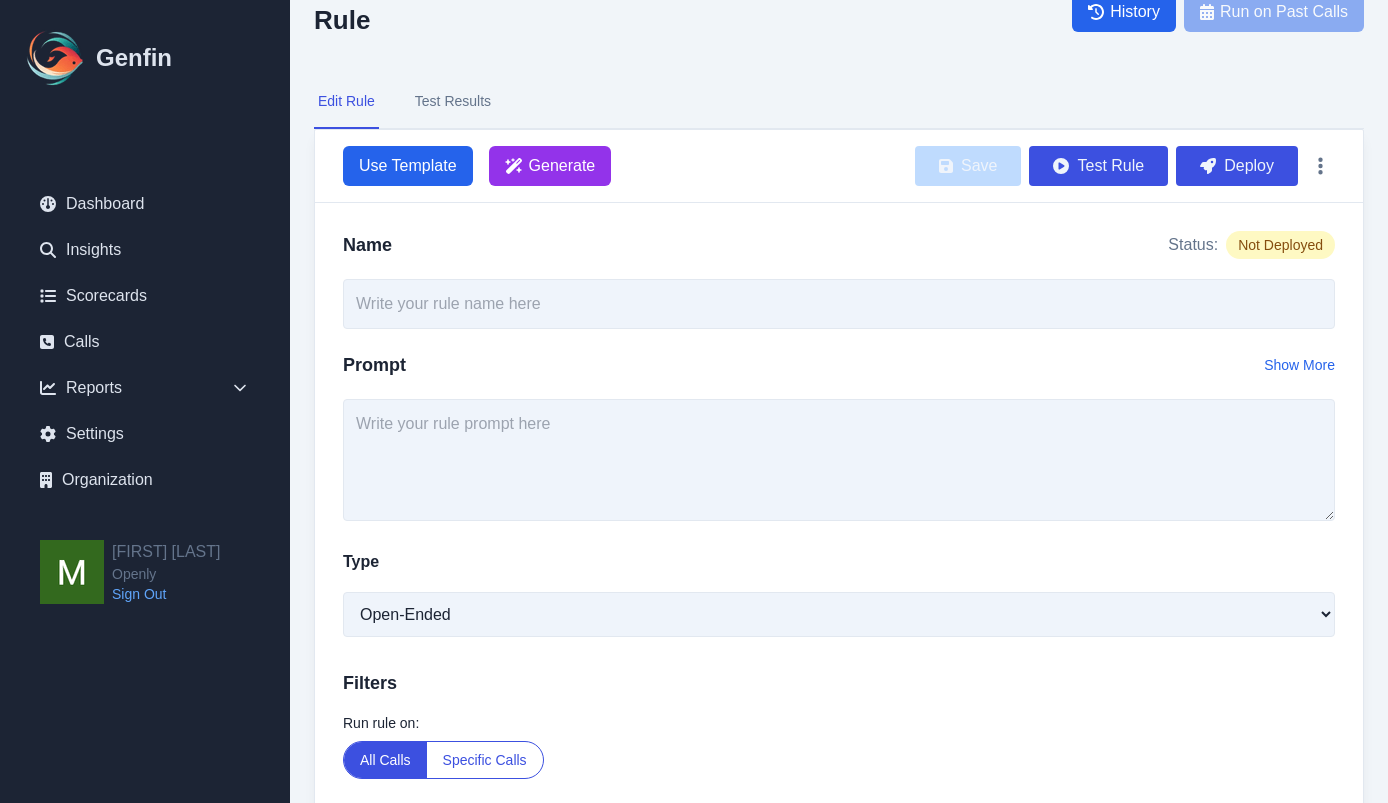 scroll, scrollTop: 68, scrollLeft: 0, axis: vertical 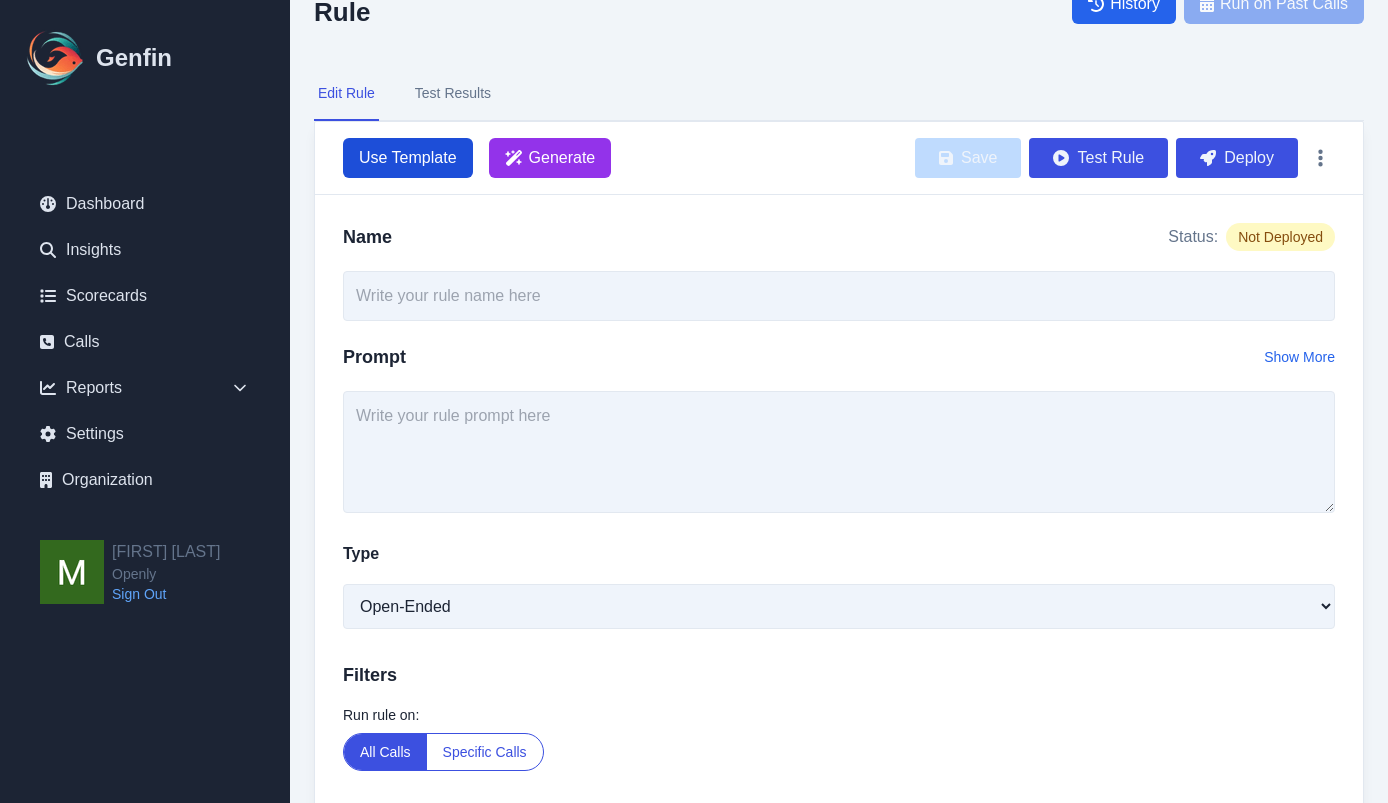click on "Use Template" at bounding box center [408, 158] 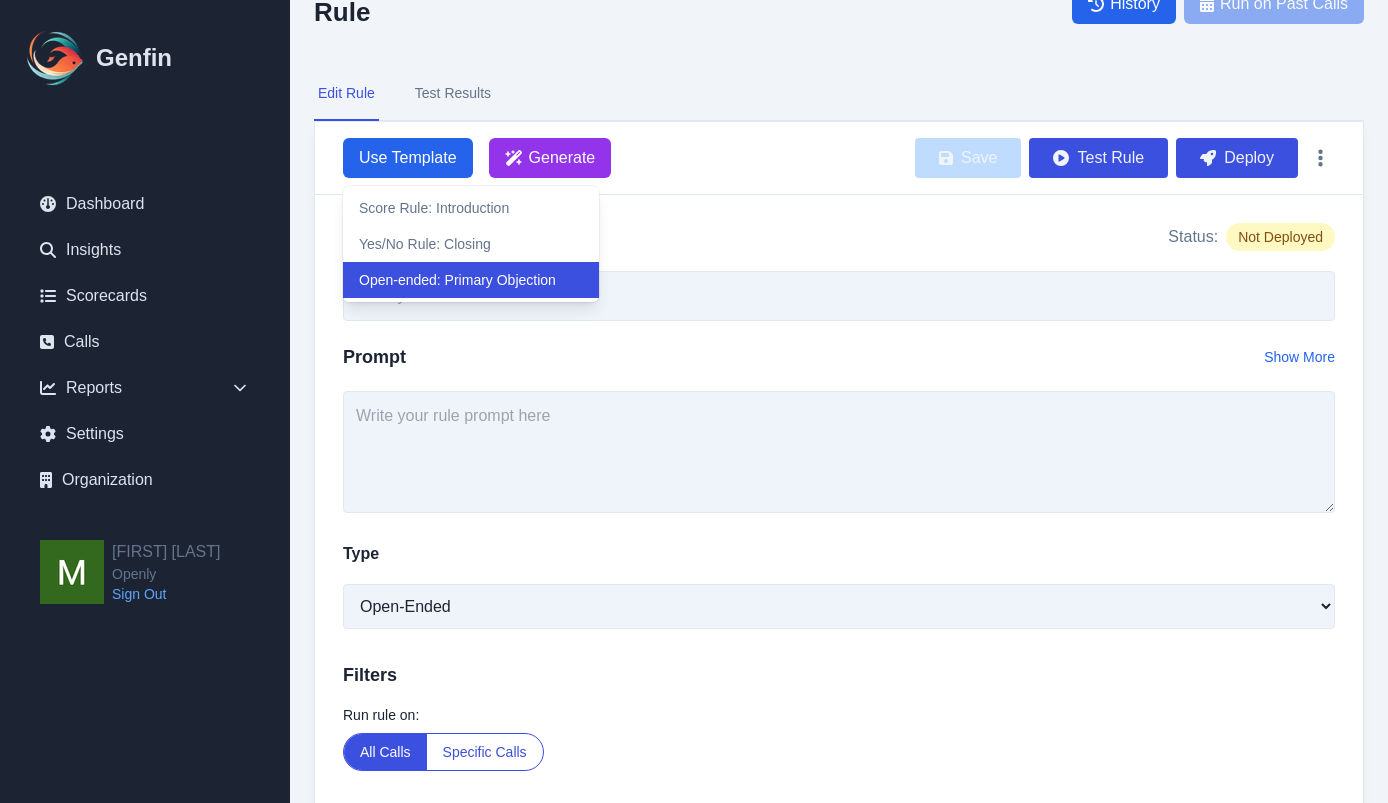 click on "Open-ended: Primary Objection" at bounding box center (471, 280) 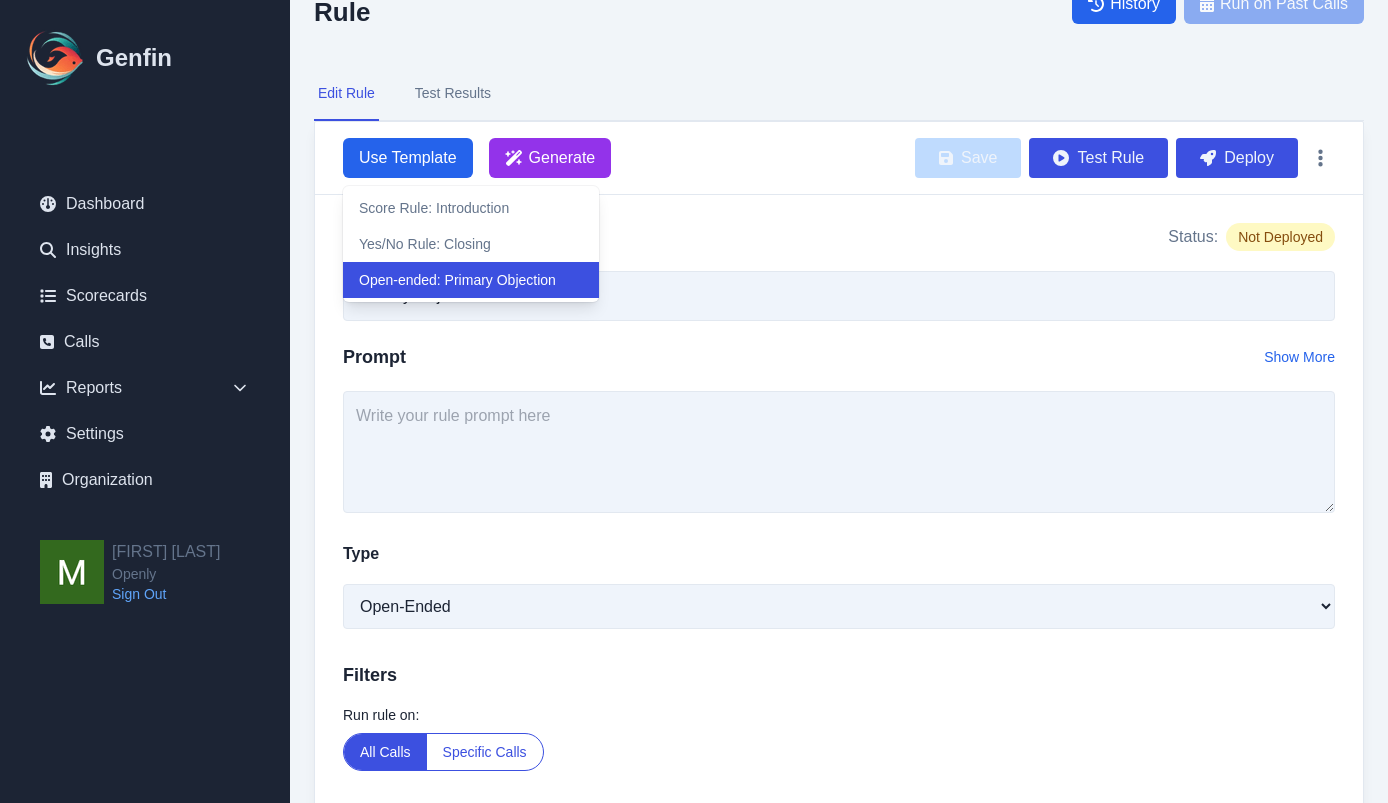 type on "What was the customer's primary objection or concern during the call? Explain how the agent addressed it." 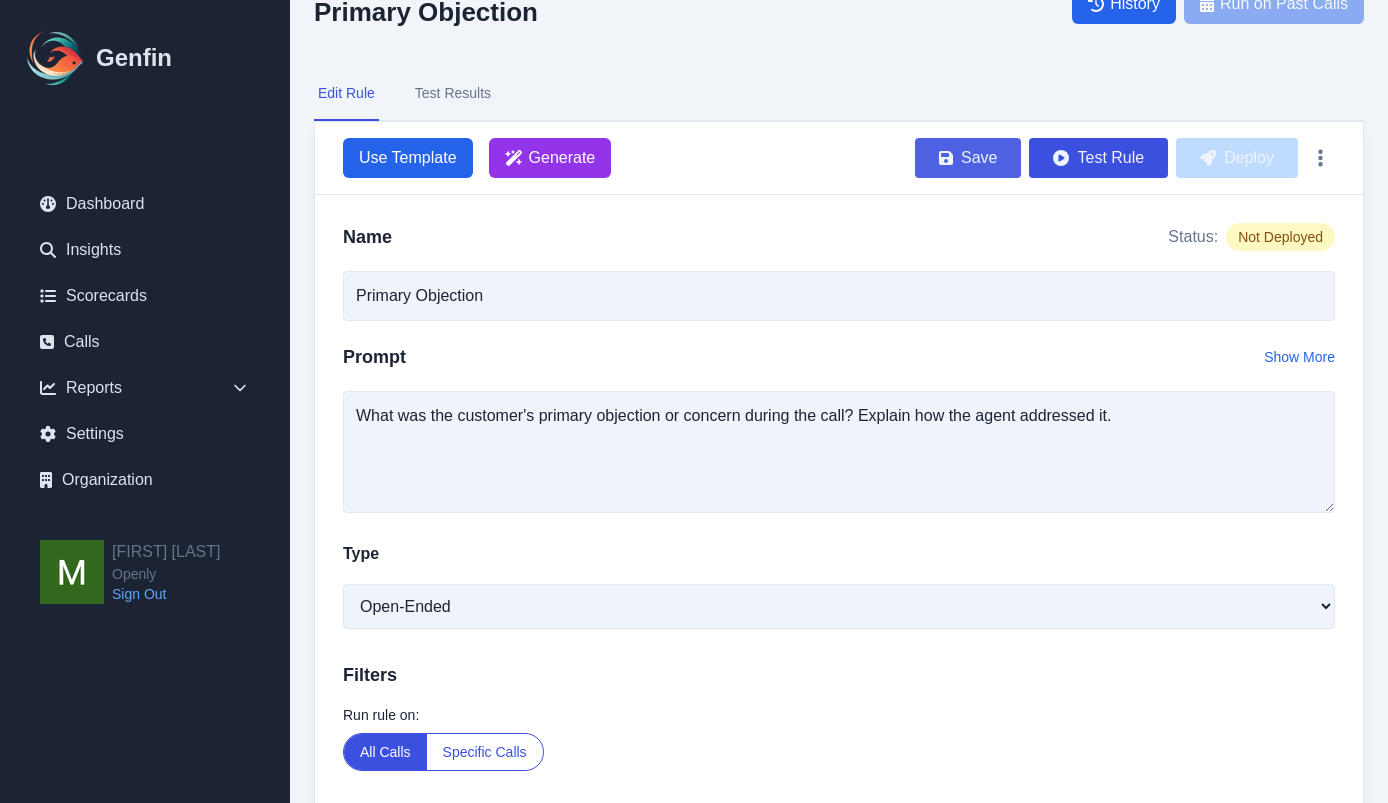 click on "Save" at bounding box center [968, 158] 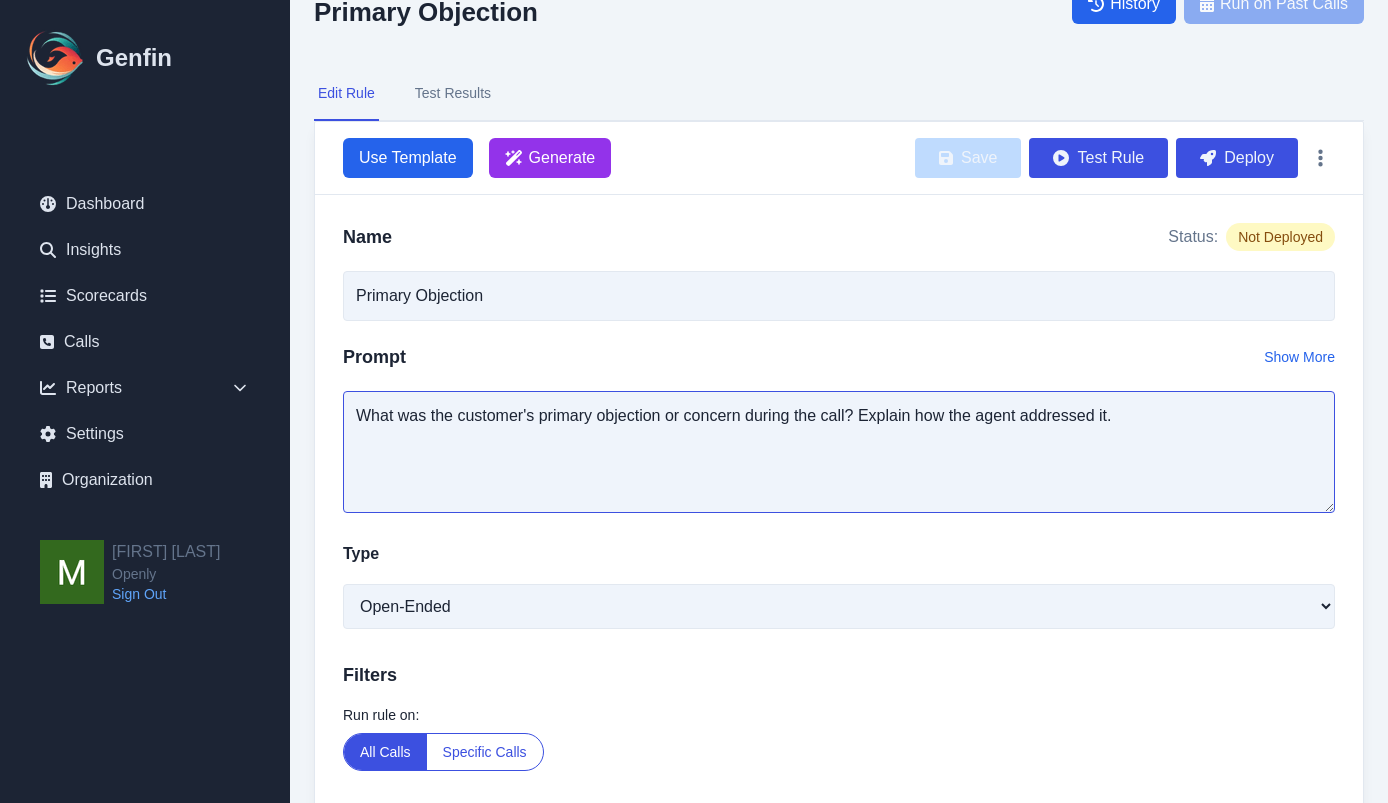 click on "What was the customer's primary objection or concern during the call? Explain how the agent addressed it." at bounding box center (839, 452) 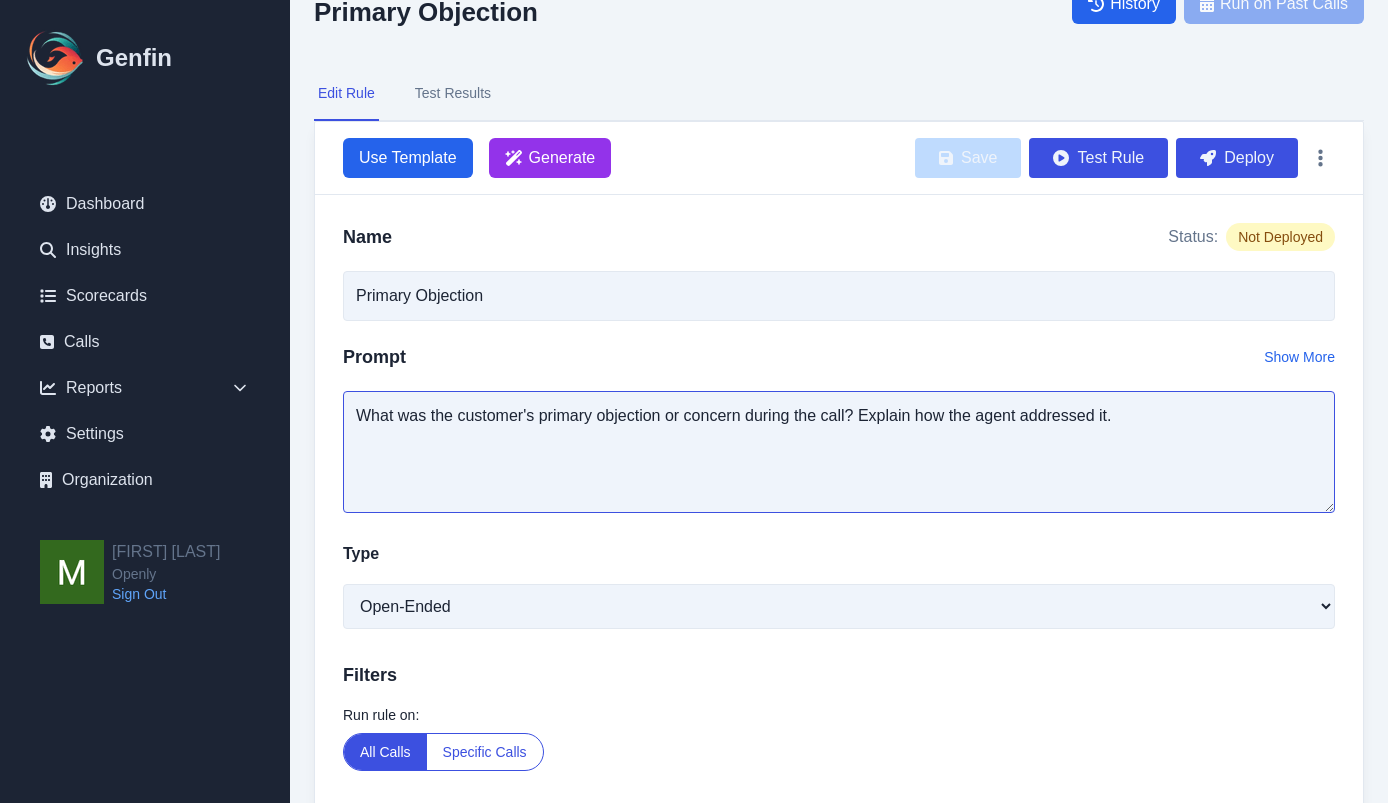 click on "What was the customer's primary objection or concern during the call? Explain how the agent addressed it." at bounding box center (839, 452) 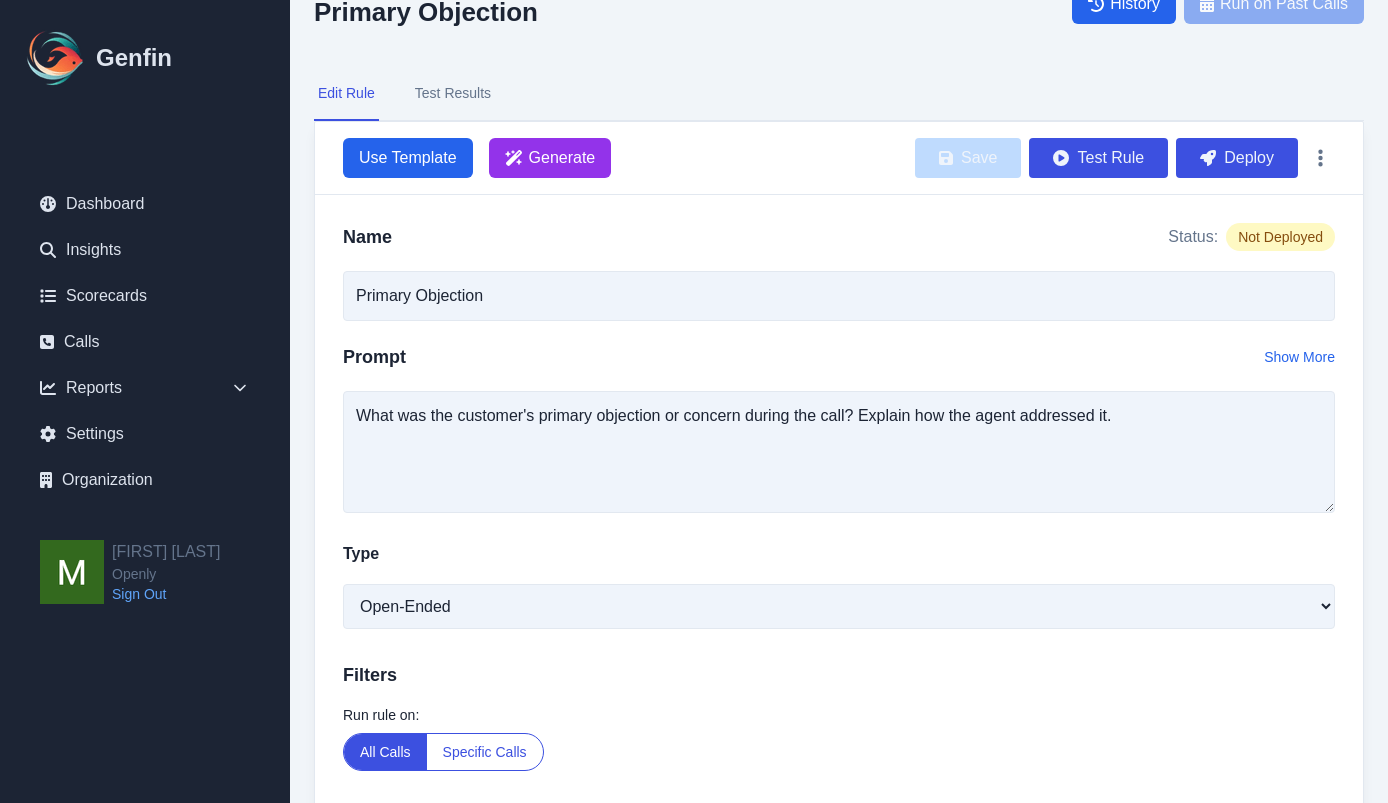 click on "Type" at bounding box center (839, 559) 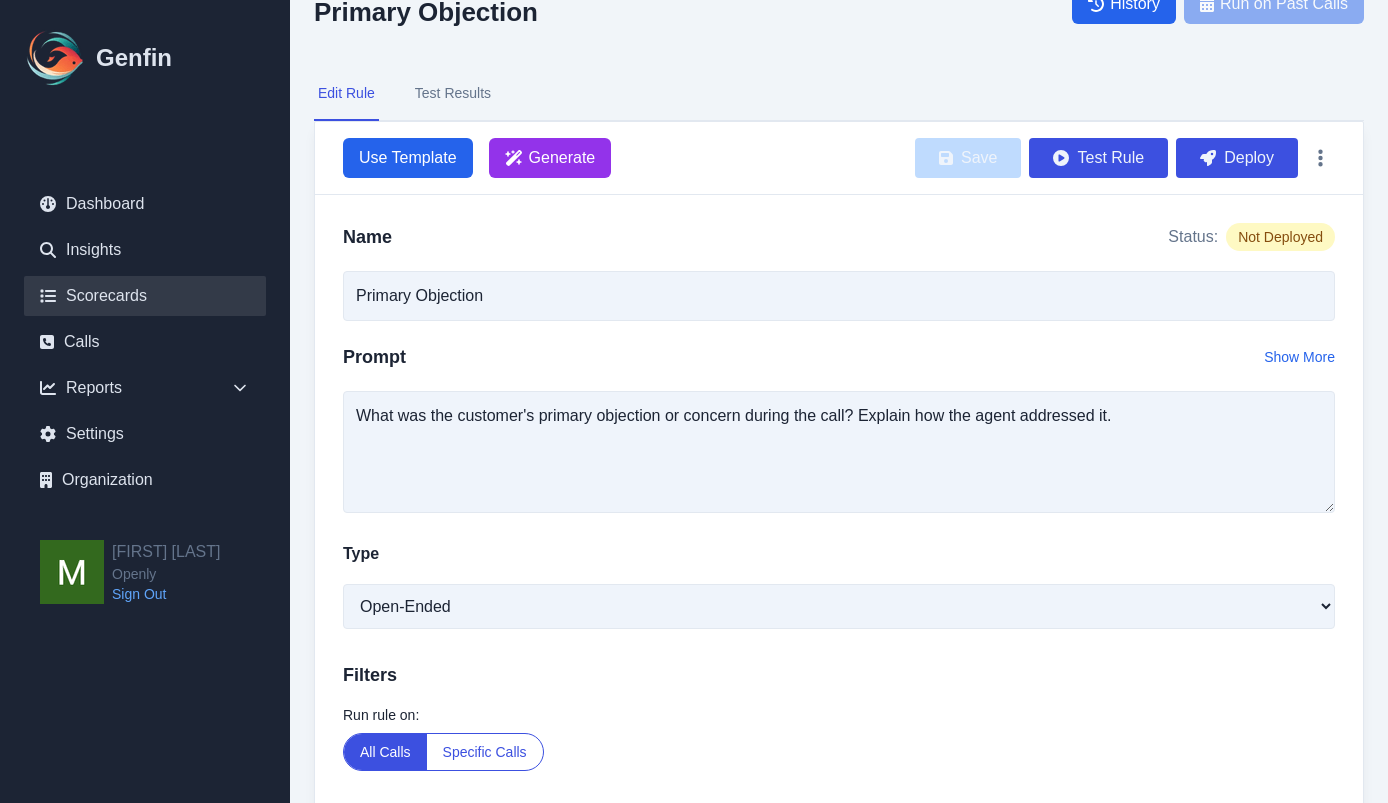 click on "Scorecards" at bounding box center (145, 296) 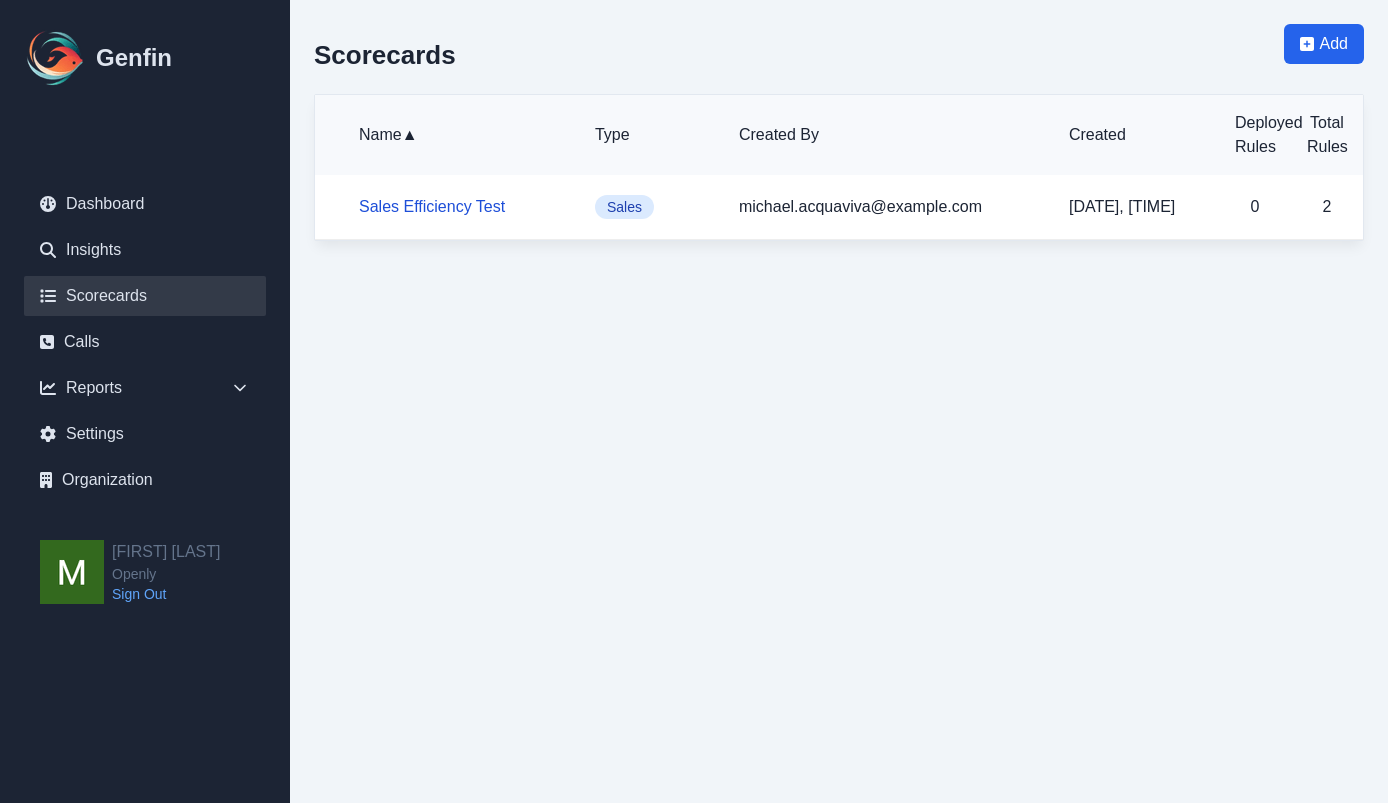 click on "Sales Efficiency Test" at bounding box center (432, 206) 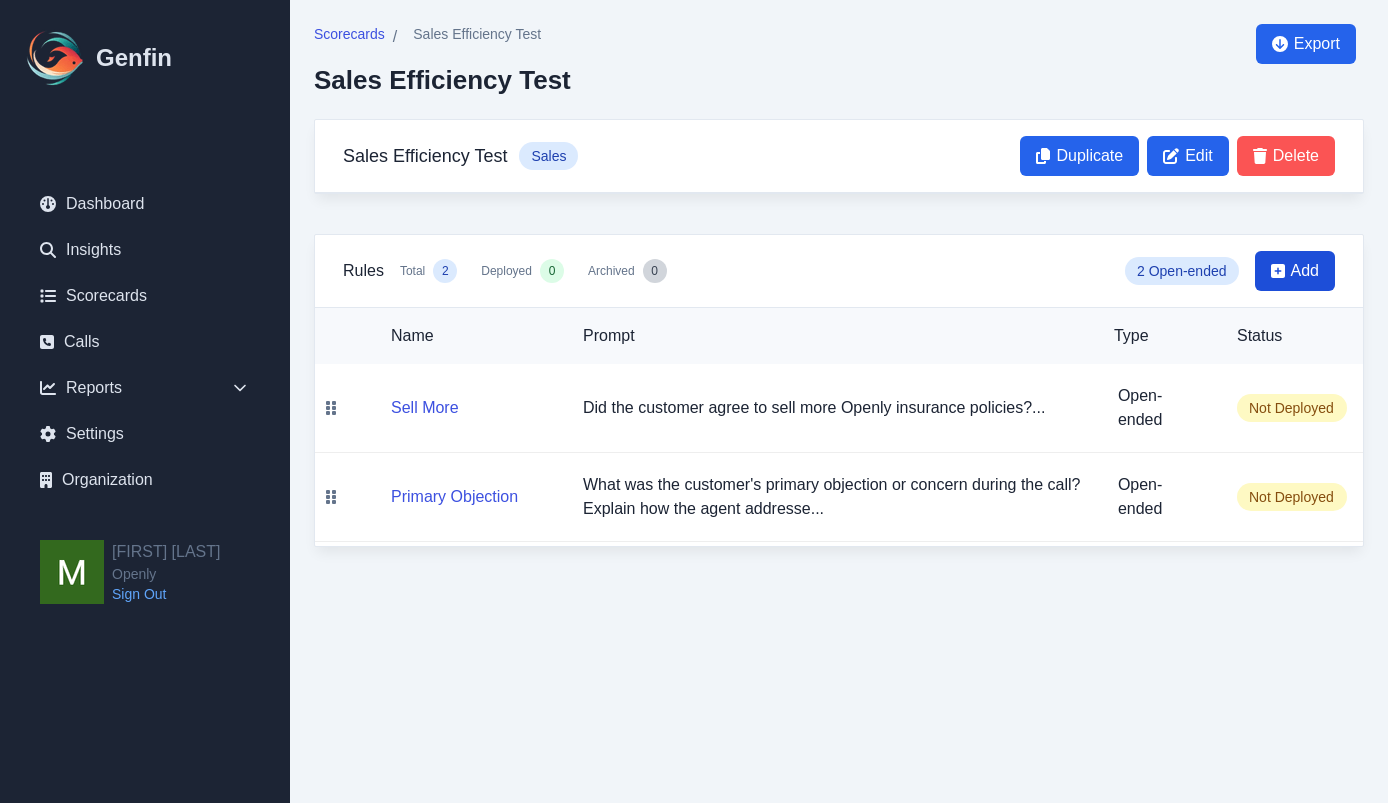 click on "Add" at bounding box center (1305, 271) 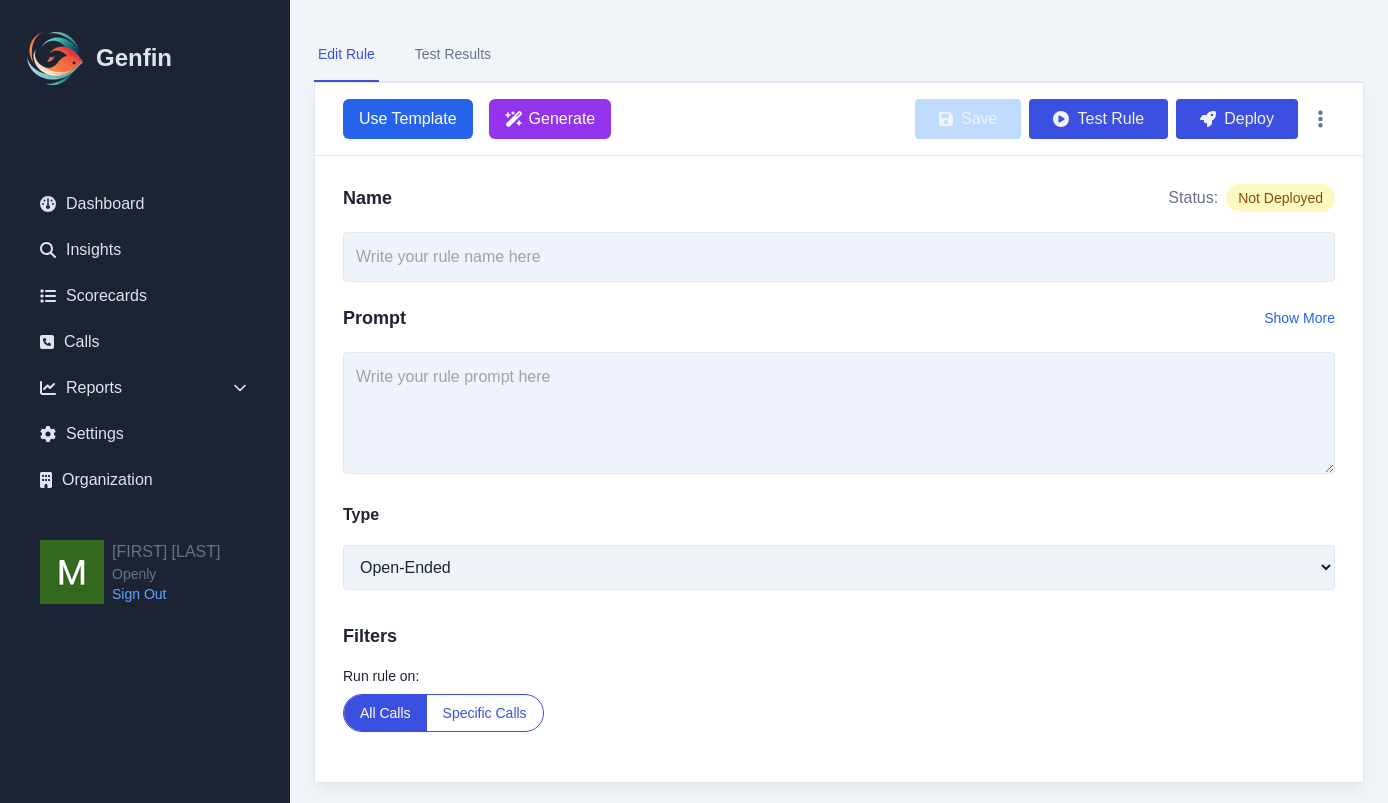 scroll, scrollTop: 109, scrollLeft: 0, axis: vertical 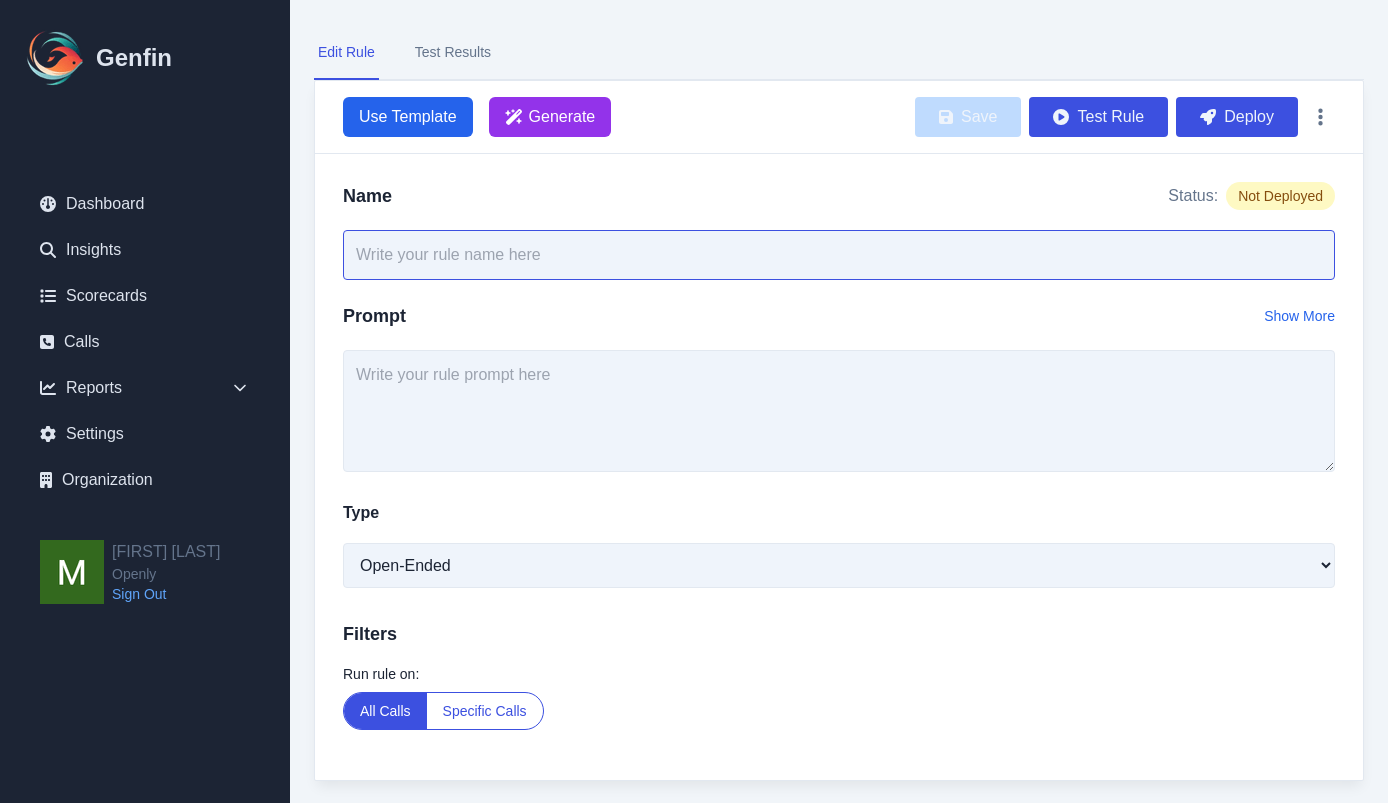 click at bounding box center [839, 255] 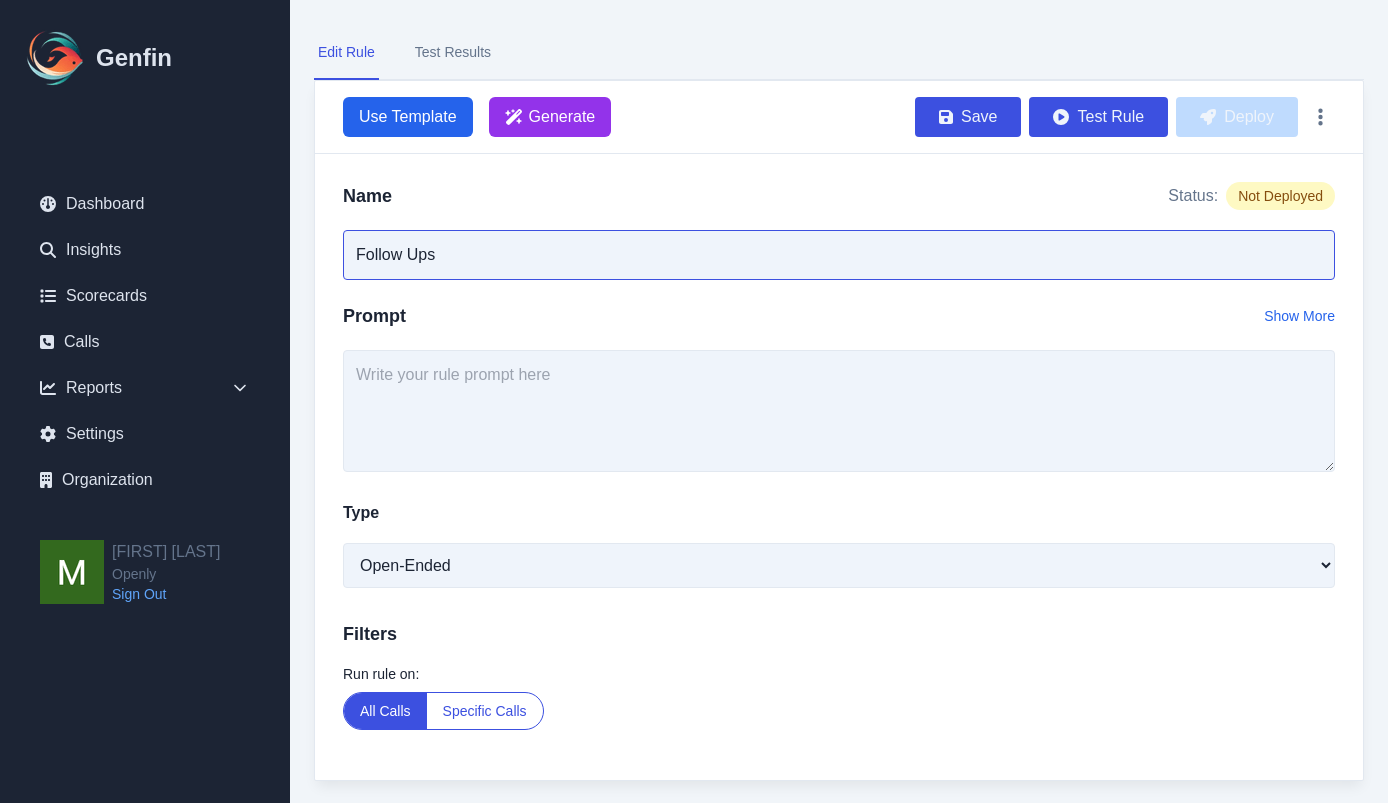 type on "Follow Ups" 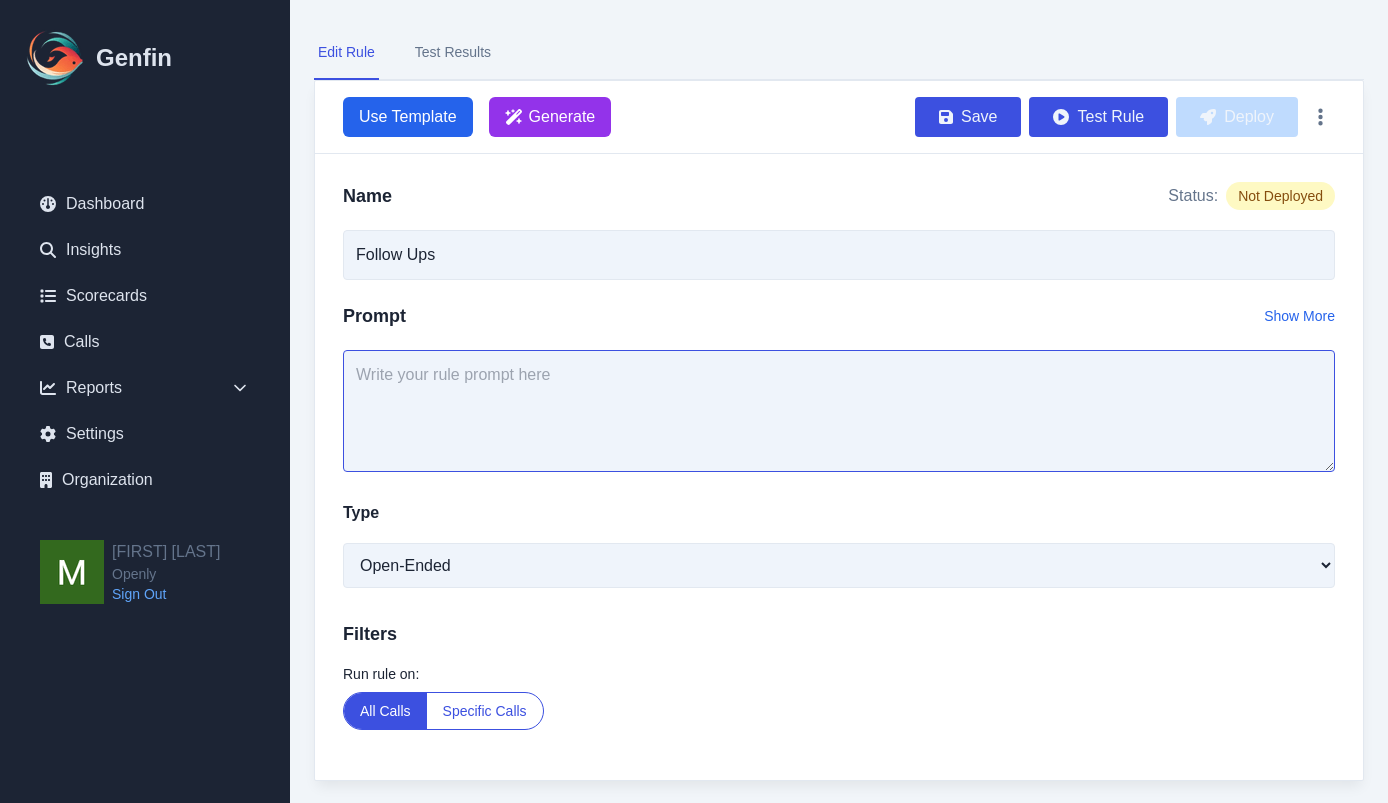 click at bounding box center (839, 411) 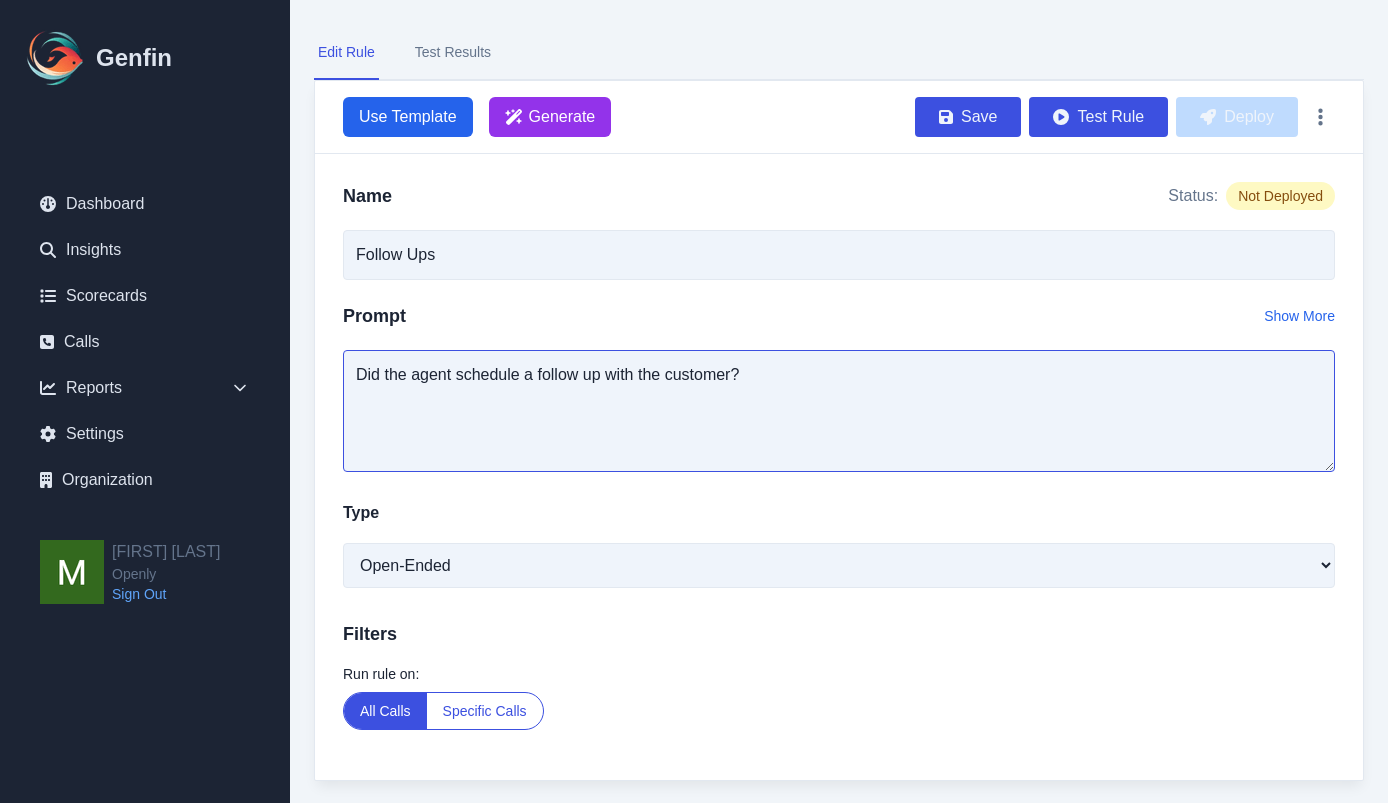 type on "Did the agent schedule a follow up with the customer?" 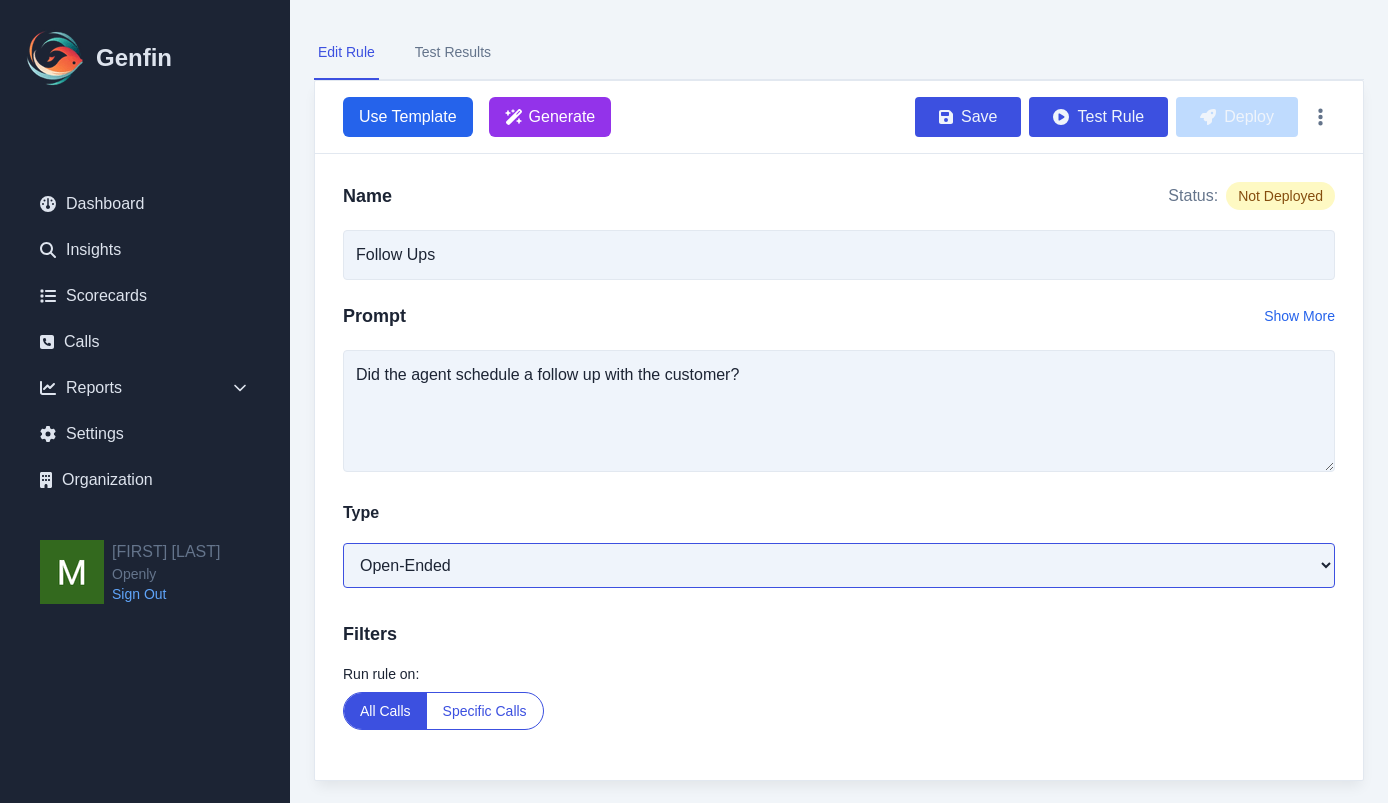 click on "Open-Ended Score Yes/No Single-Choice Number" at bounding box center (839, 565) 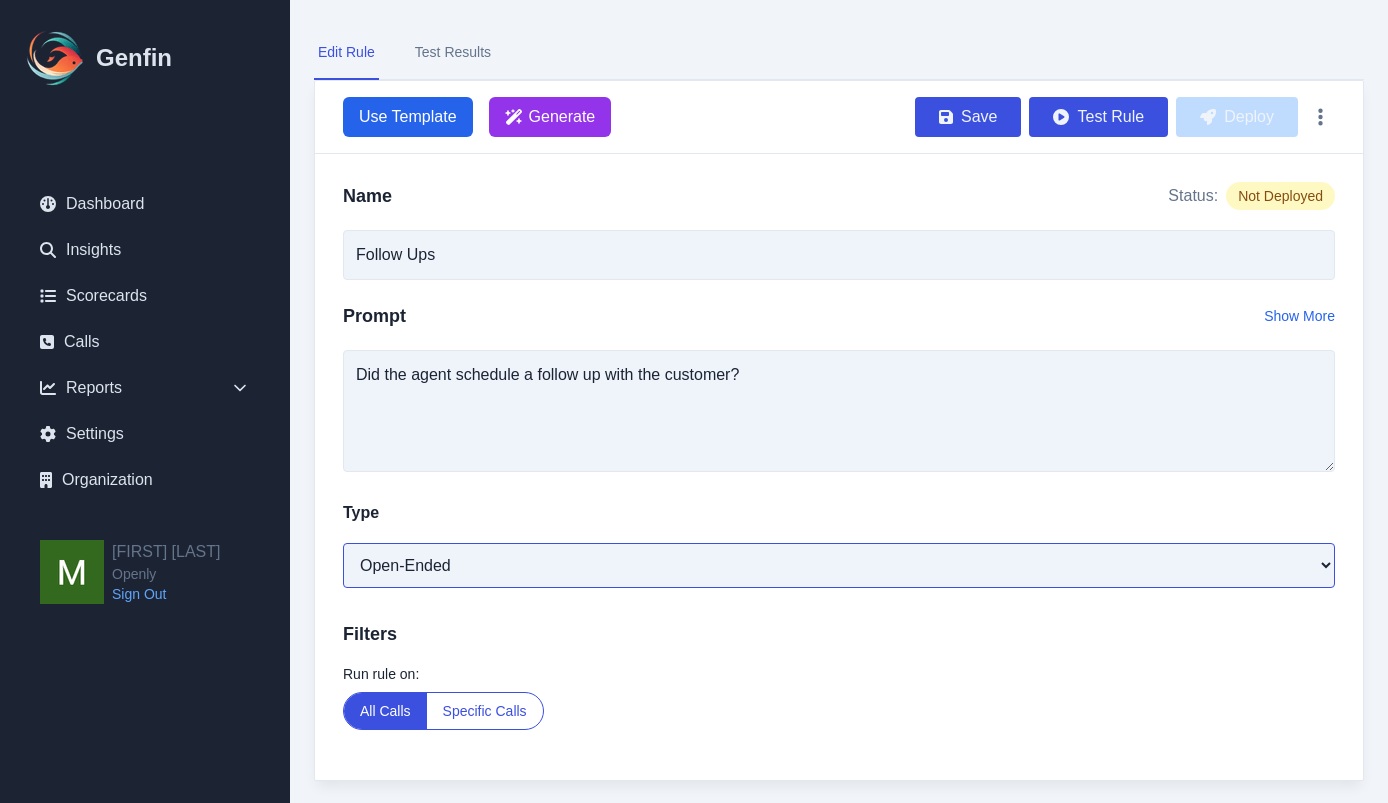 select on "Yes/No" 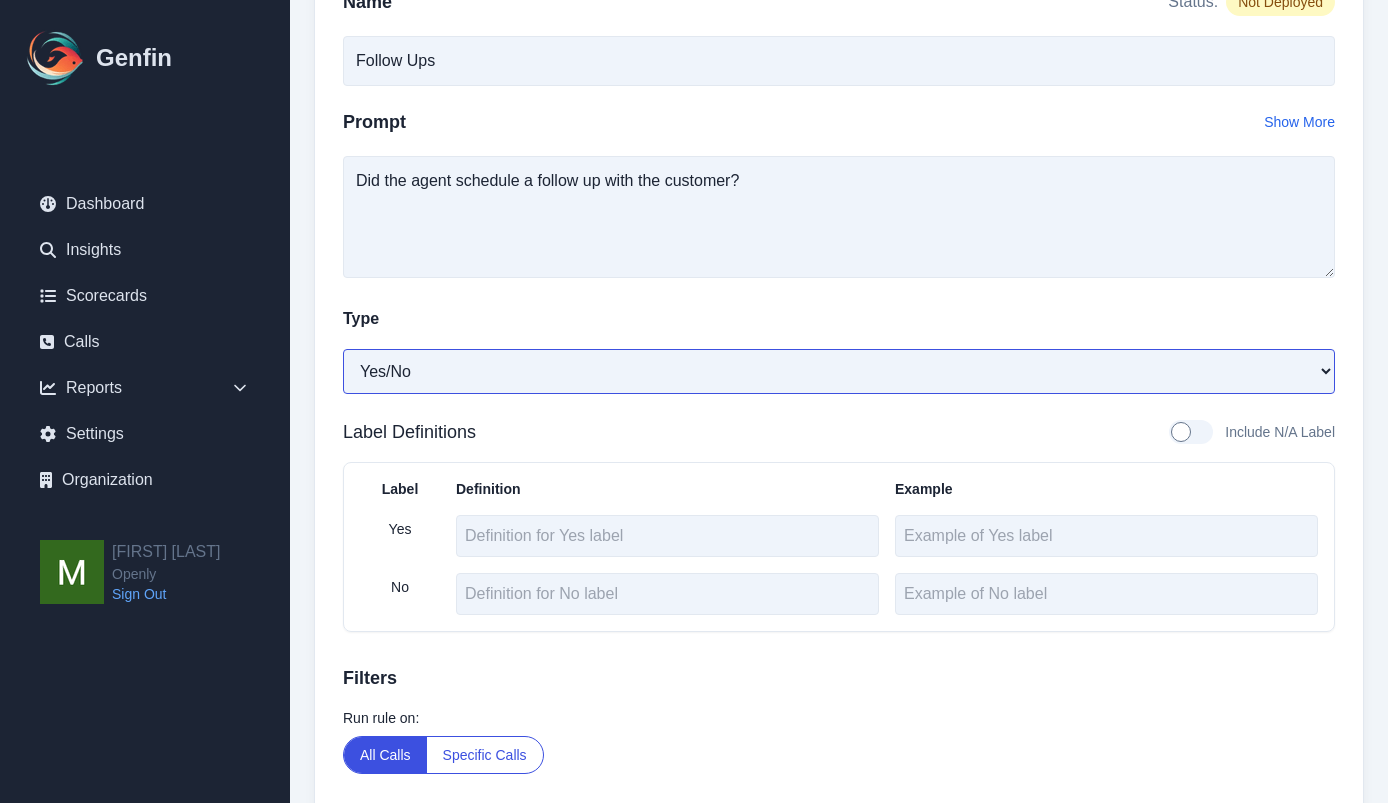 scroll, scrollTop: 390, scrollLeft: 0, axis: vertical 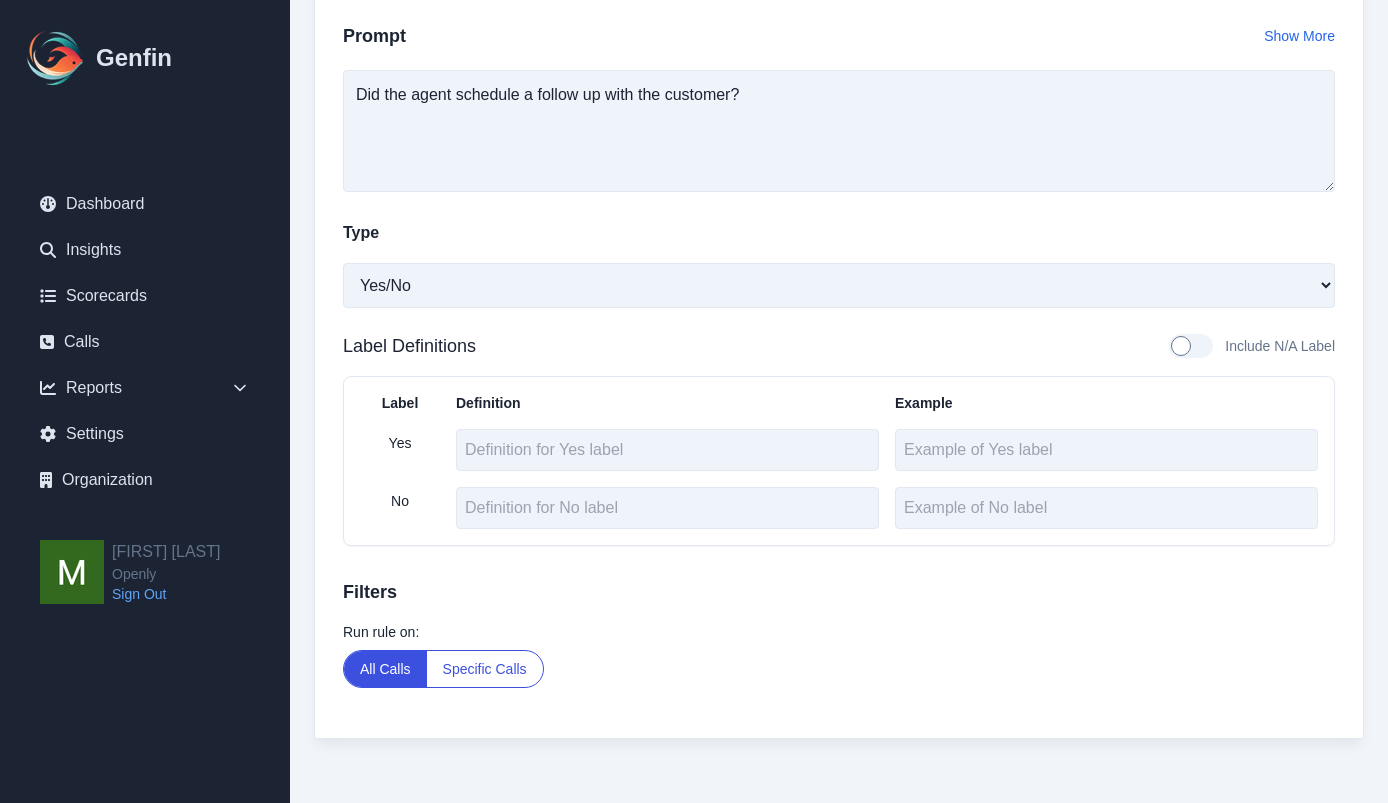click on "Specific Calls" at bounding box center (485, 669) 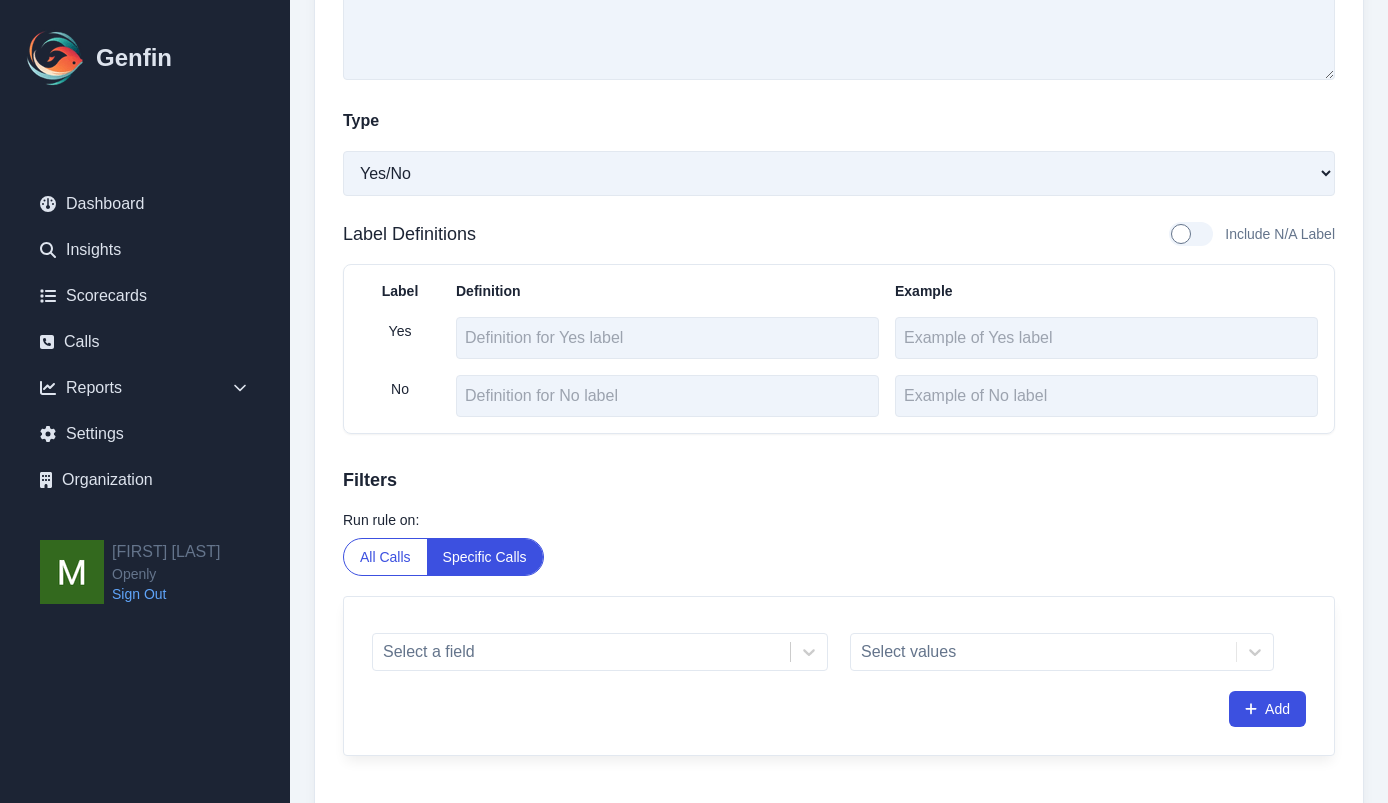 scroll, scrollTop: 570, scrollLeft: 0, axis: vertical 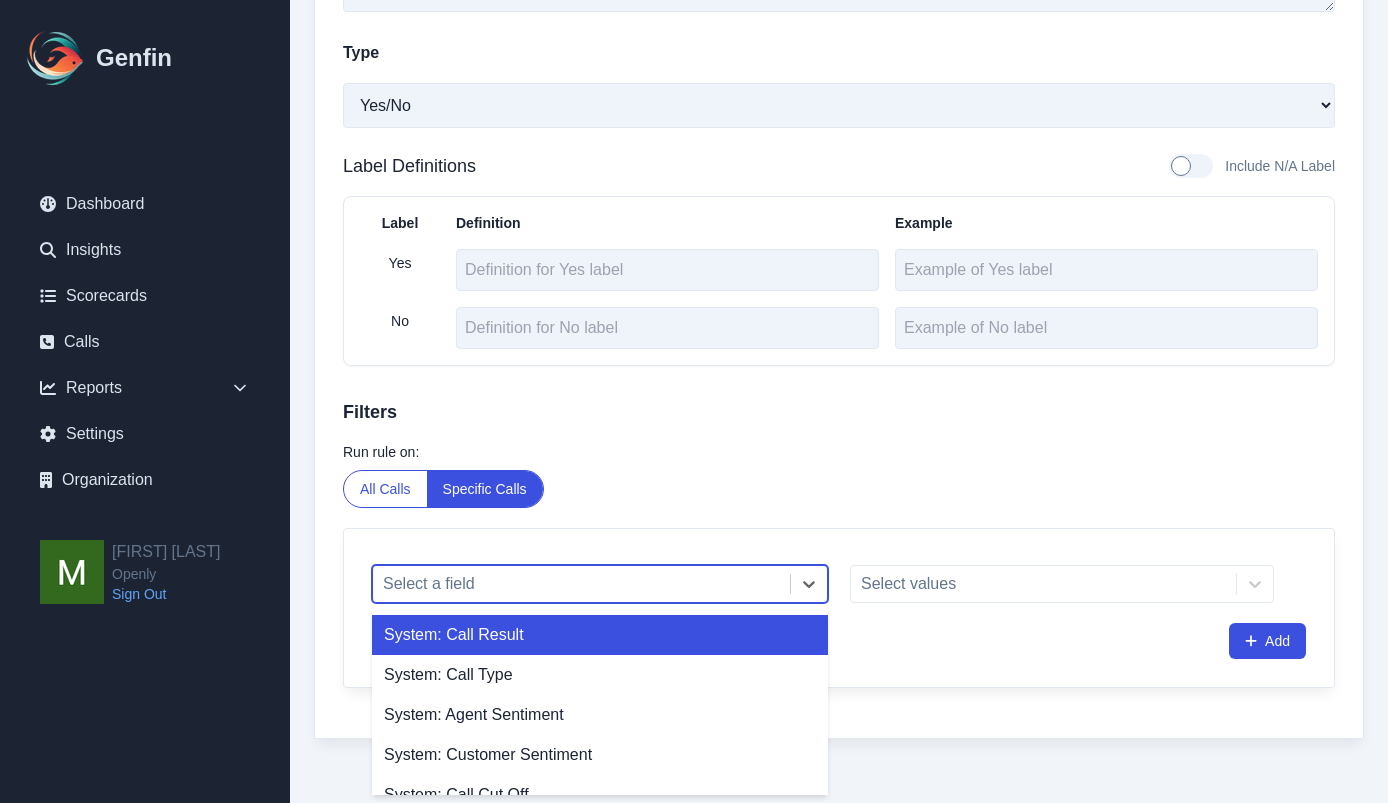 click on "Select a field" at bounding box center (581, 584) 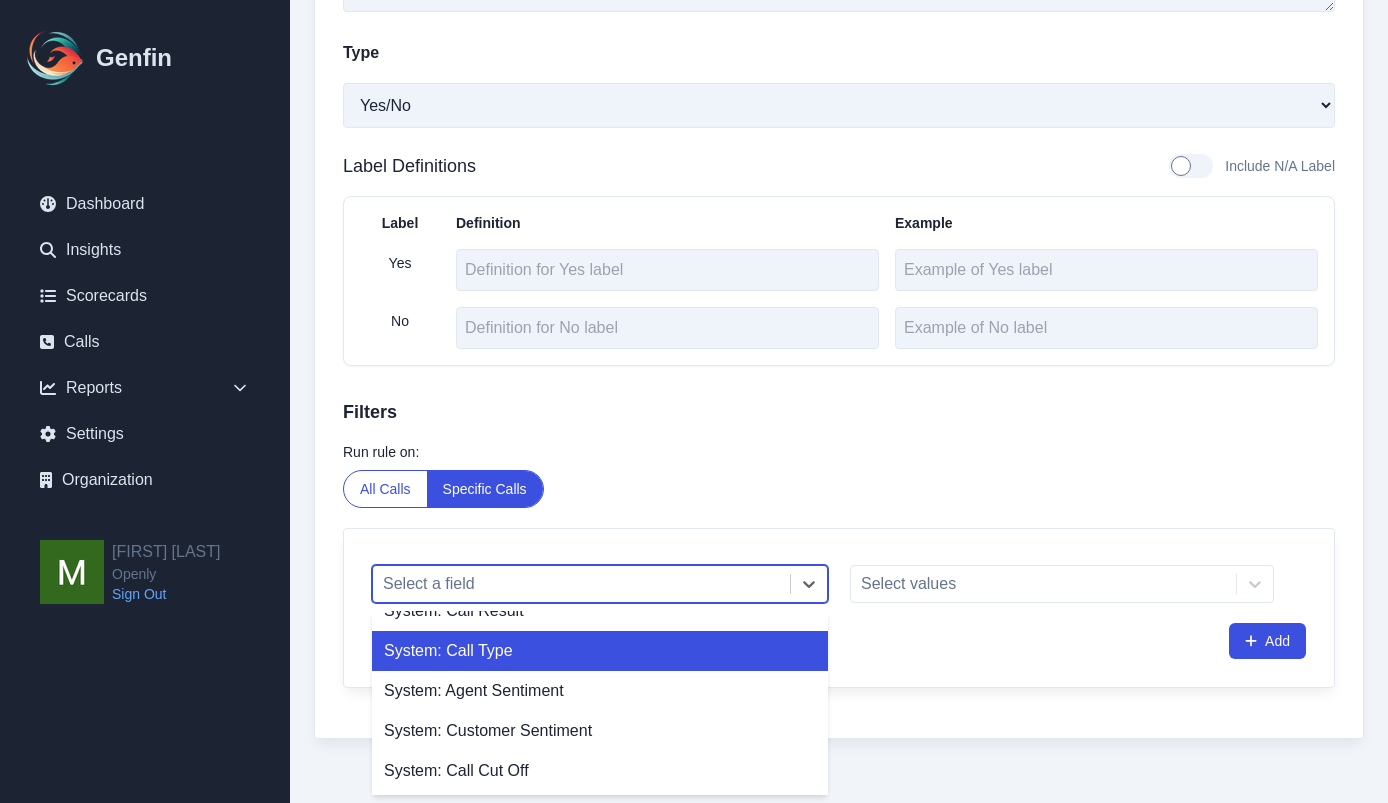 scroll, scrollTop: 0, scrollLeft: 0, axis: both 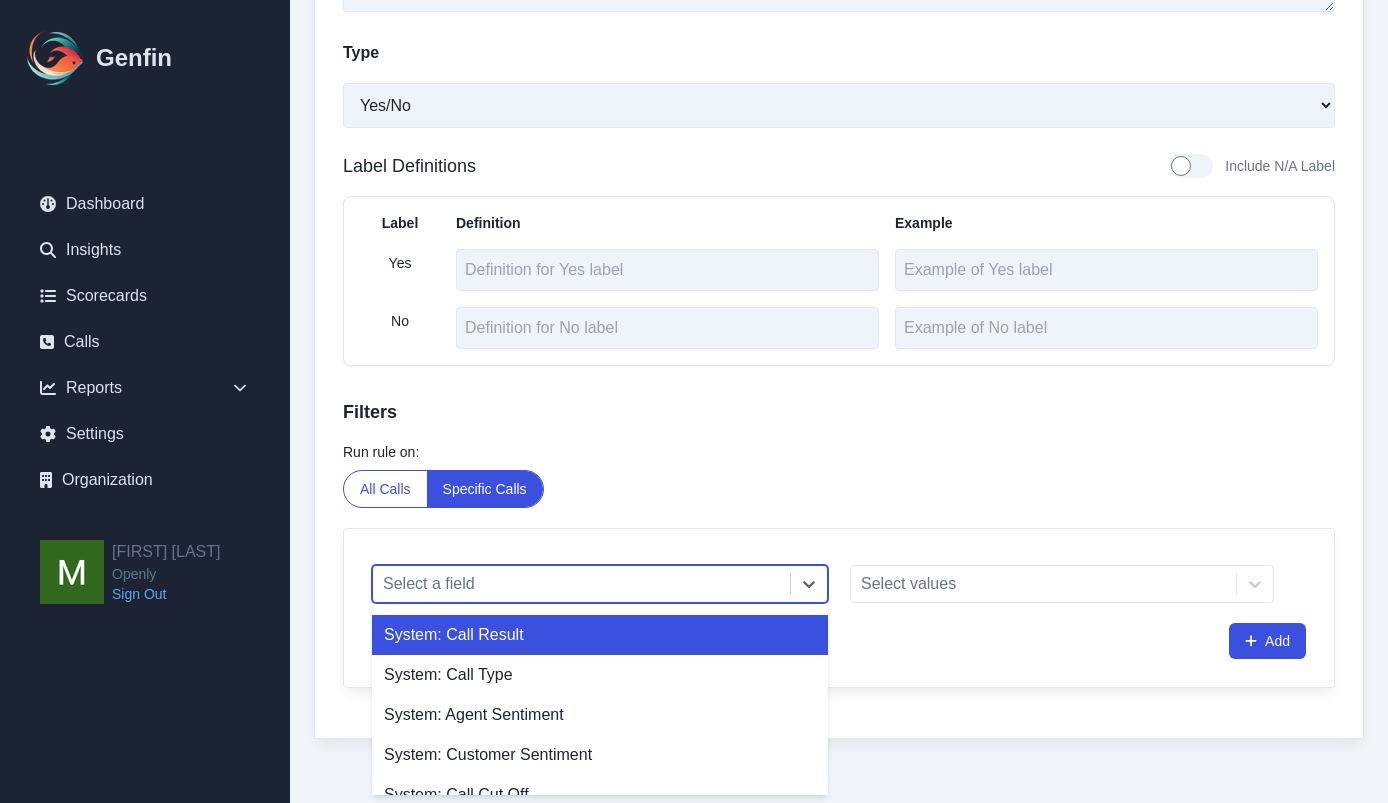 click on "System: Call Result" at bounding box center [600, 635] 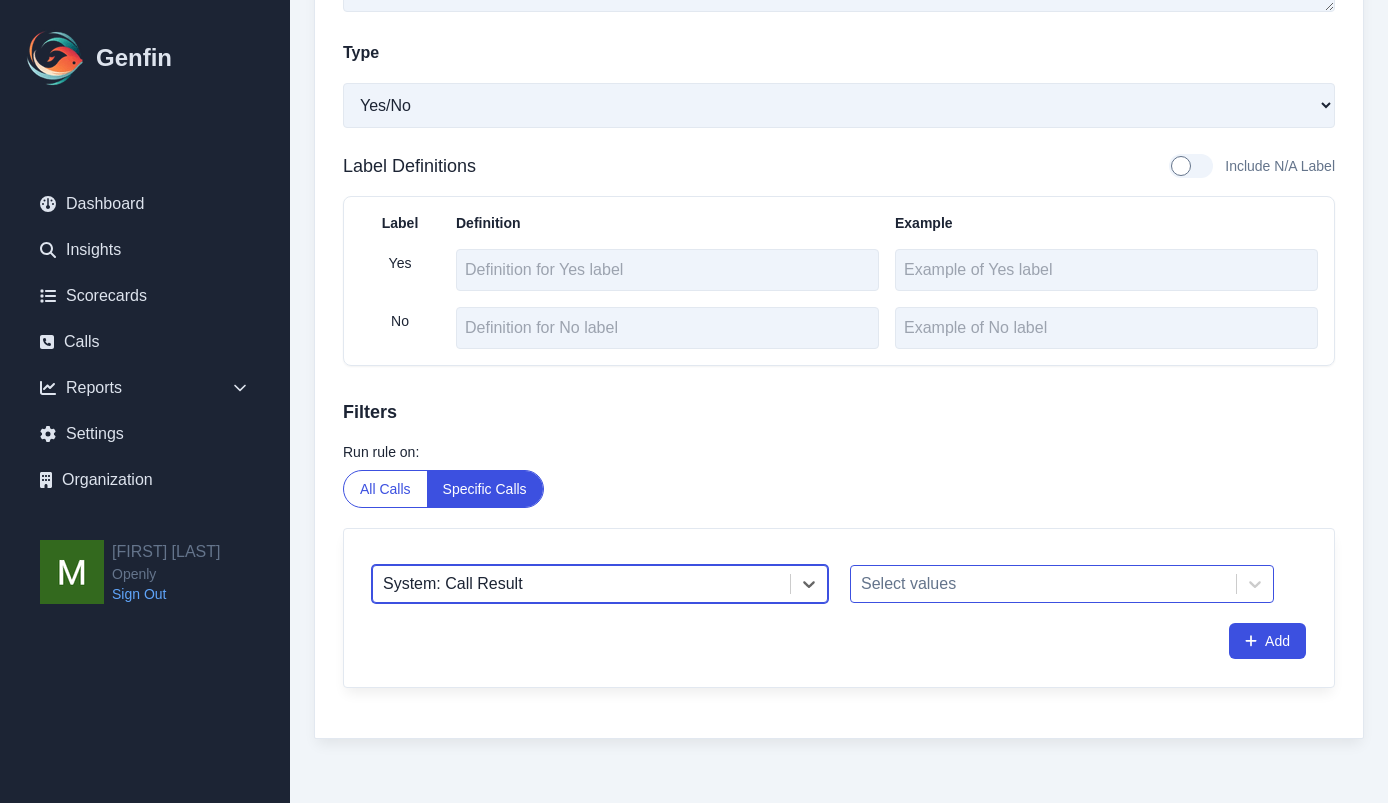 click at bounding box center (1043, 584) 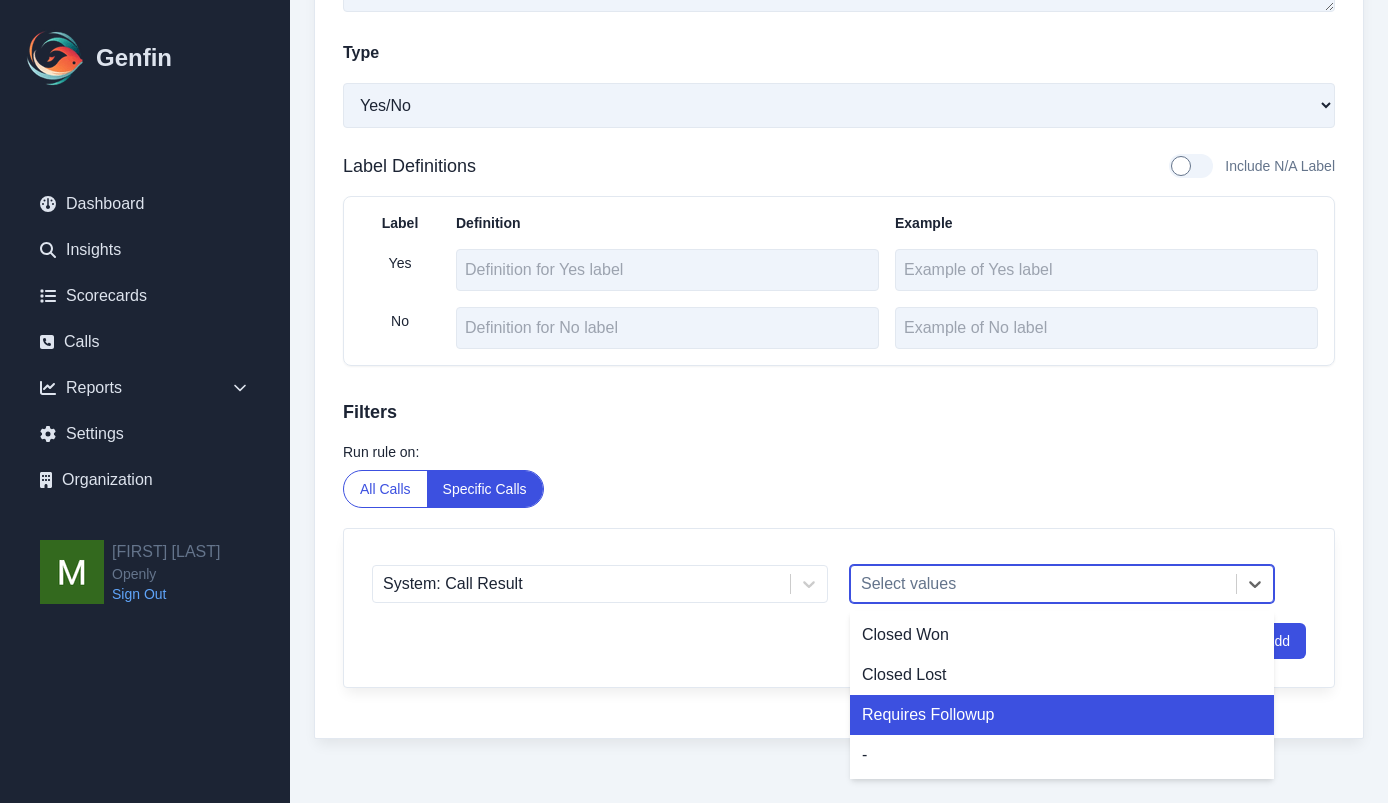 click on "Requires Followup" at bounding box center [1062, 715] 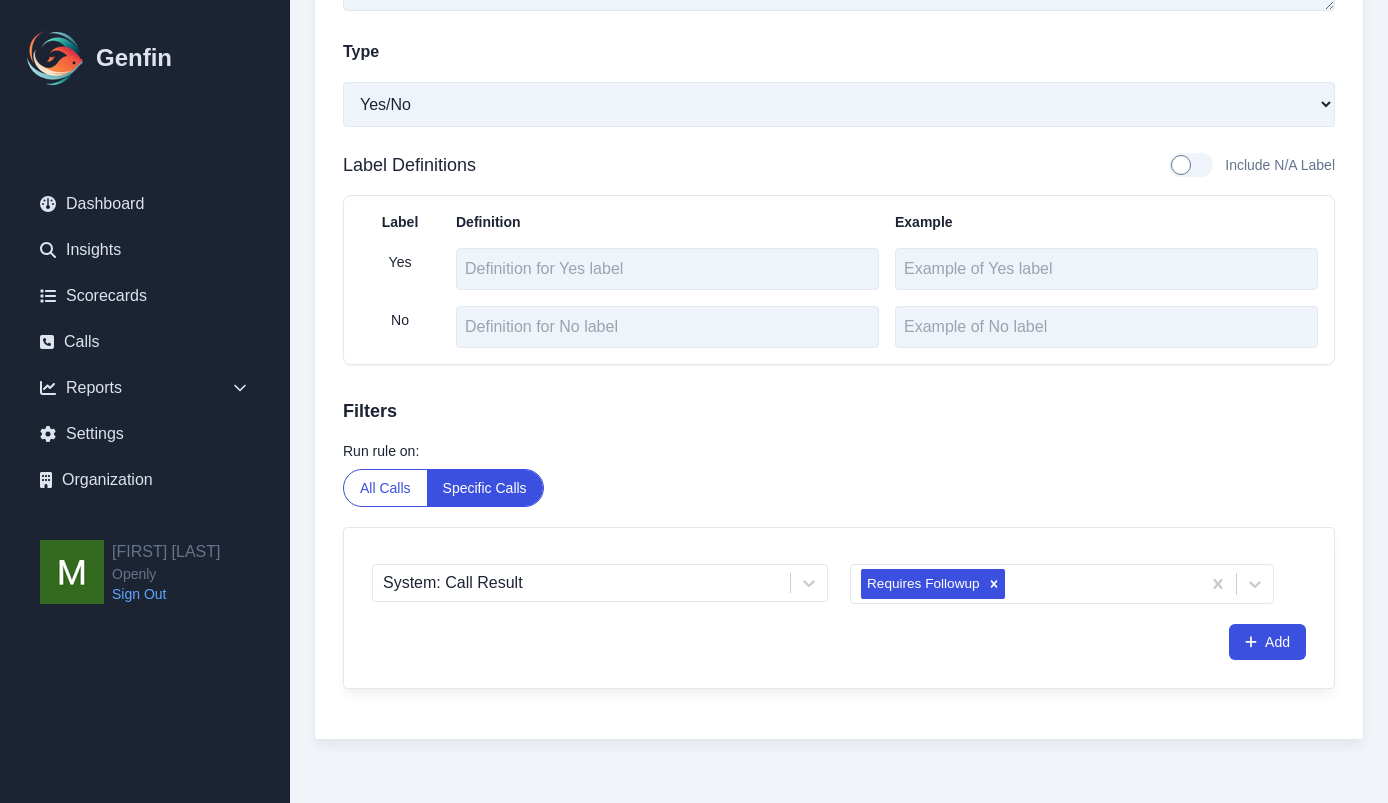 click on "System: Call Result Requires Followup Add" at bounding box center [839, 608] 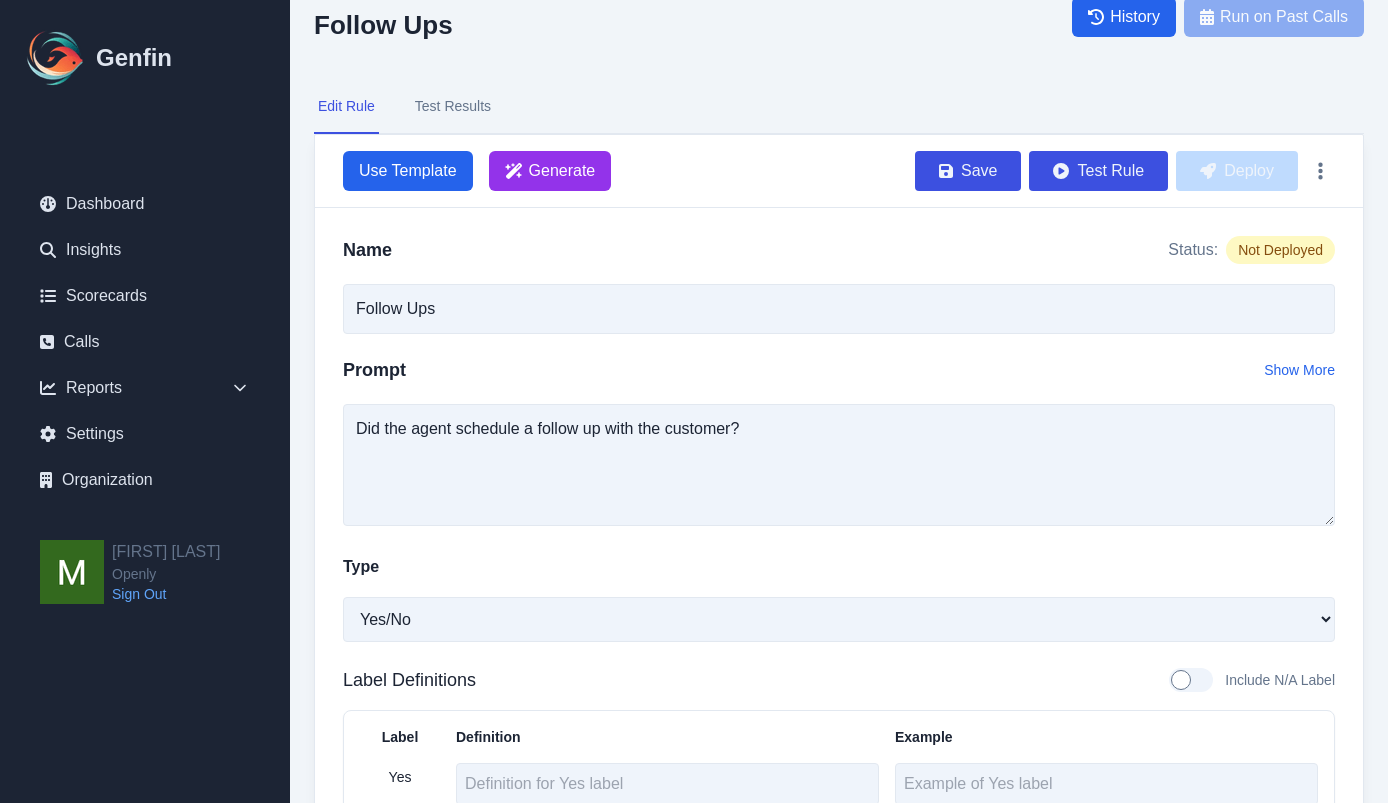 scroll, scrollTop: 0, scrollLeft: 0, axis: both 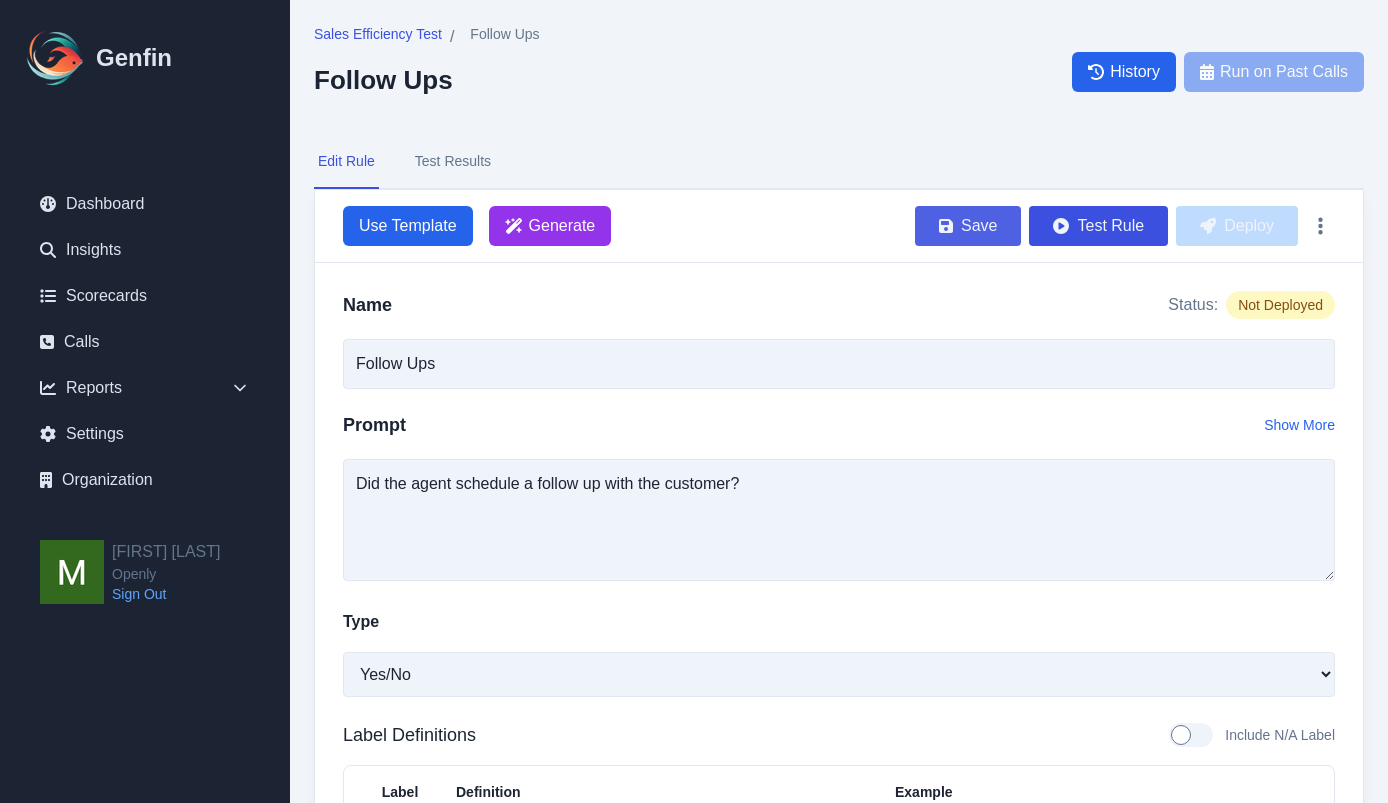 click on "Save" at bounding box center [968, 226] 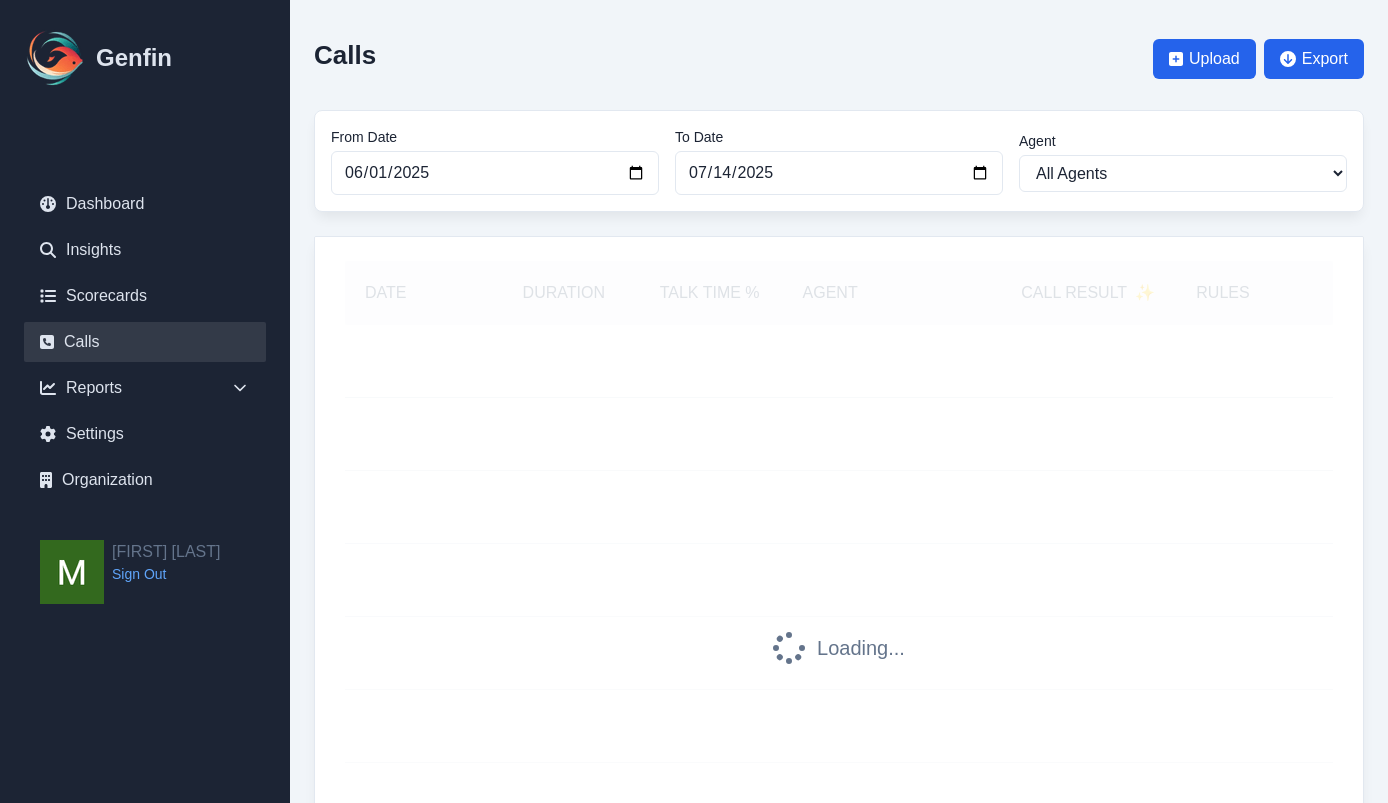 scroll, scrollTop: 0, scrollLeft: 0, axis: both 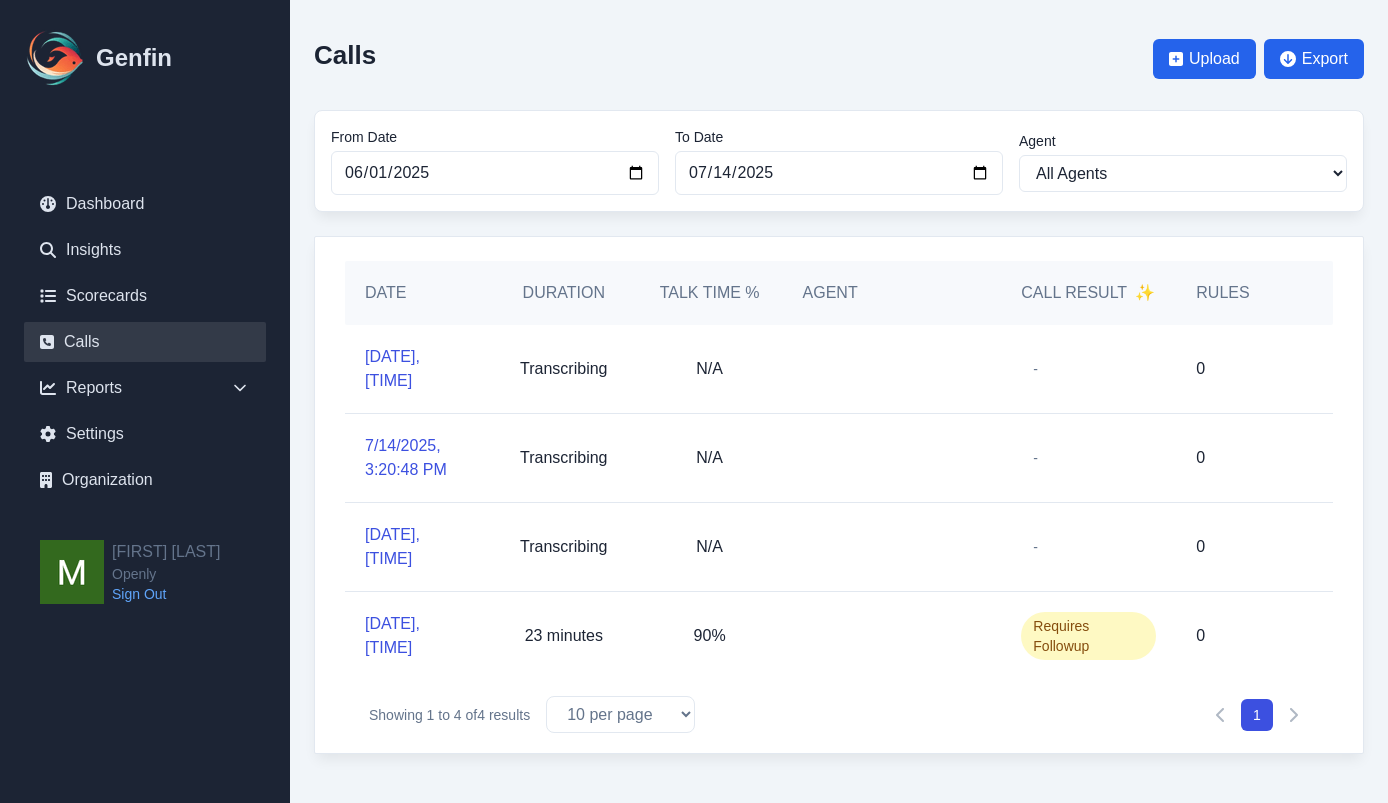 click on "Requires Followup" at bounding box center (1088, 636) 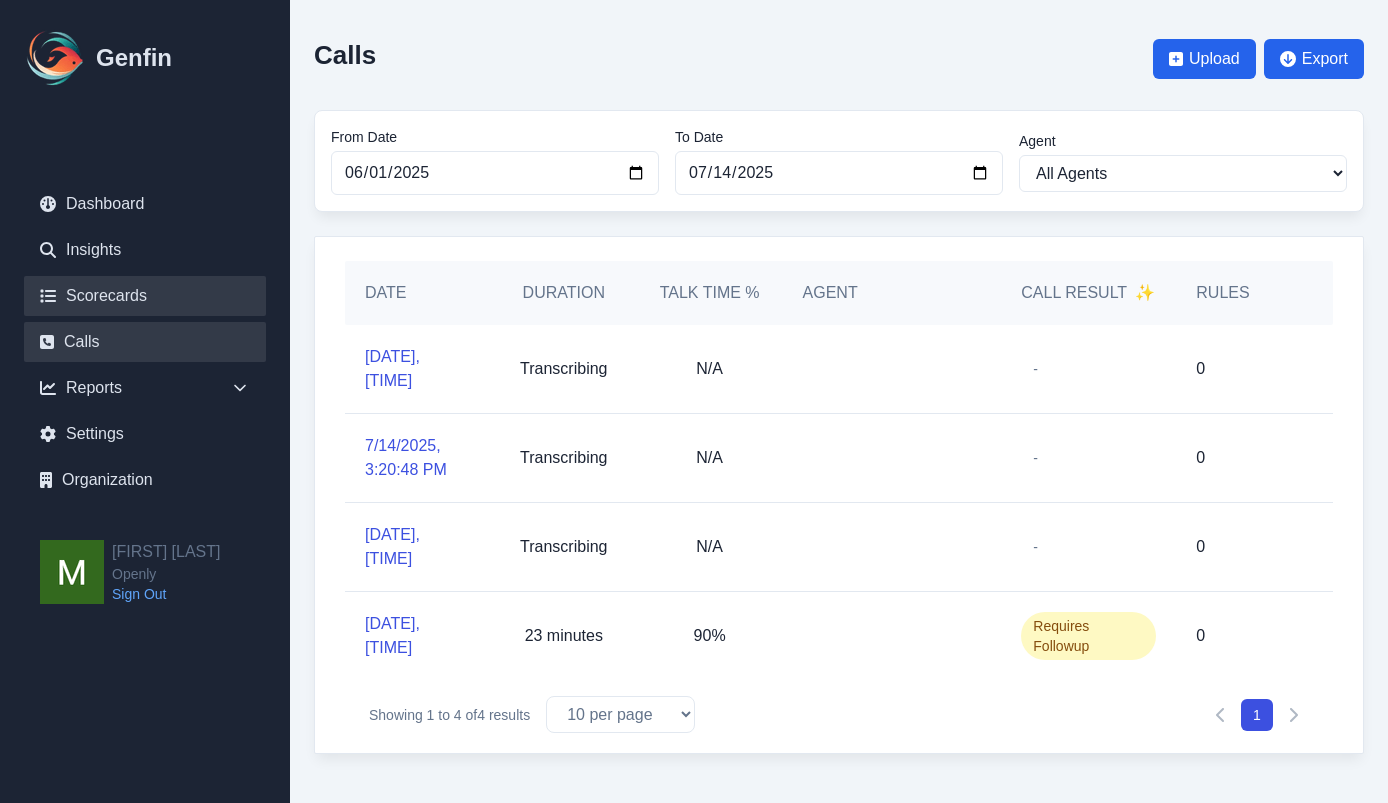 click on "Scorecards" at bounding box center [145, 296] 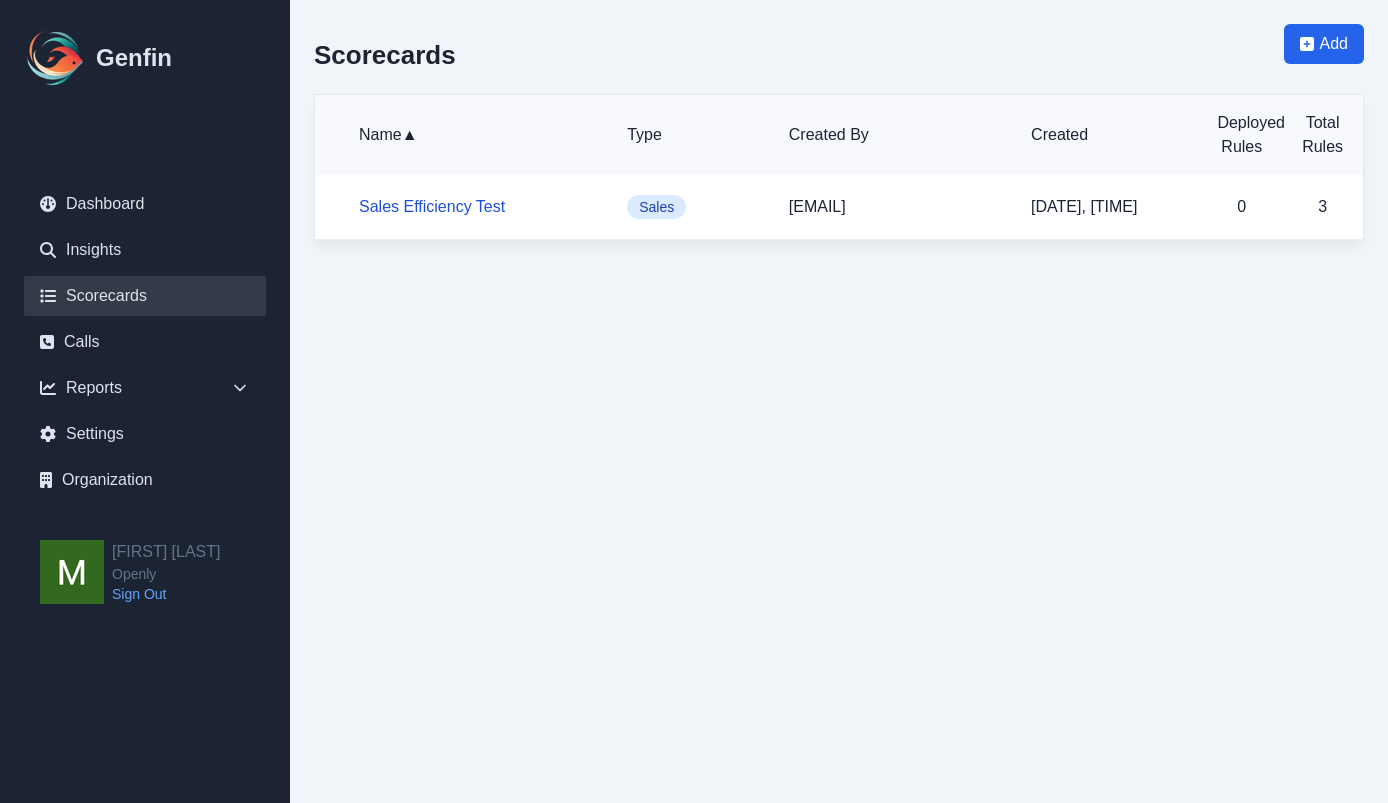 click on "Sales Efficiency Test" at bounding box center (432, 206) 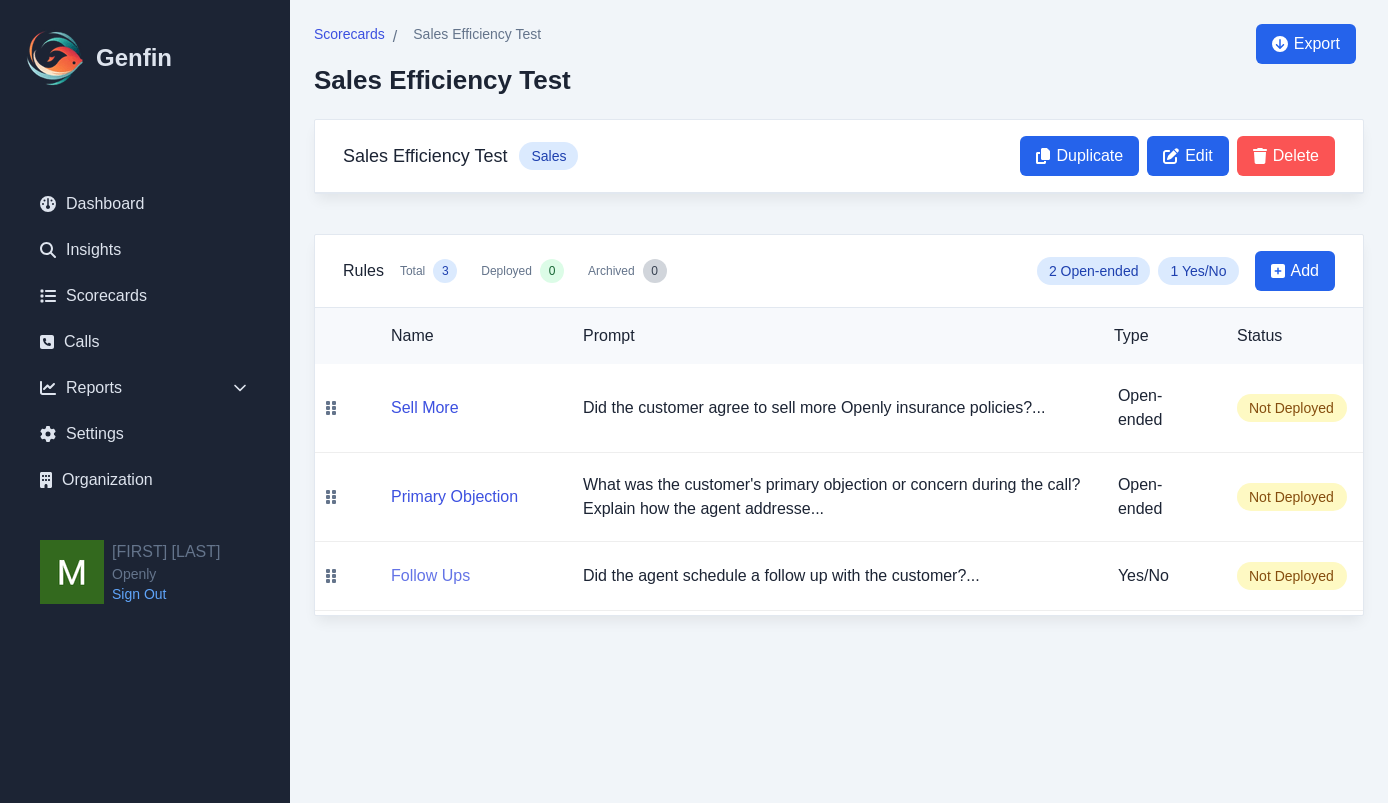 click on "Follow Ups" at bounding box center [430, 576] 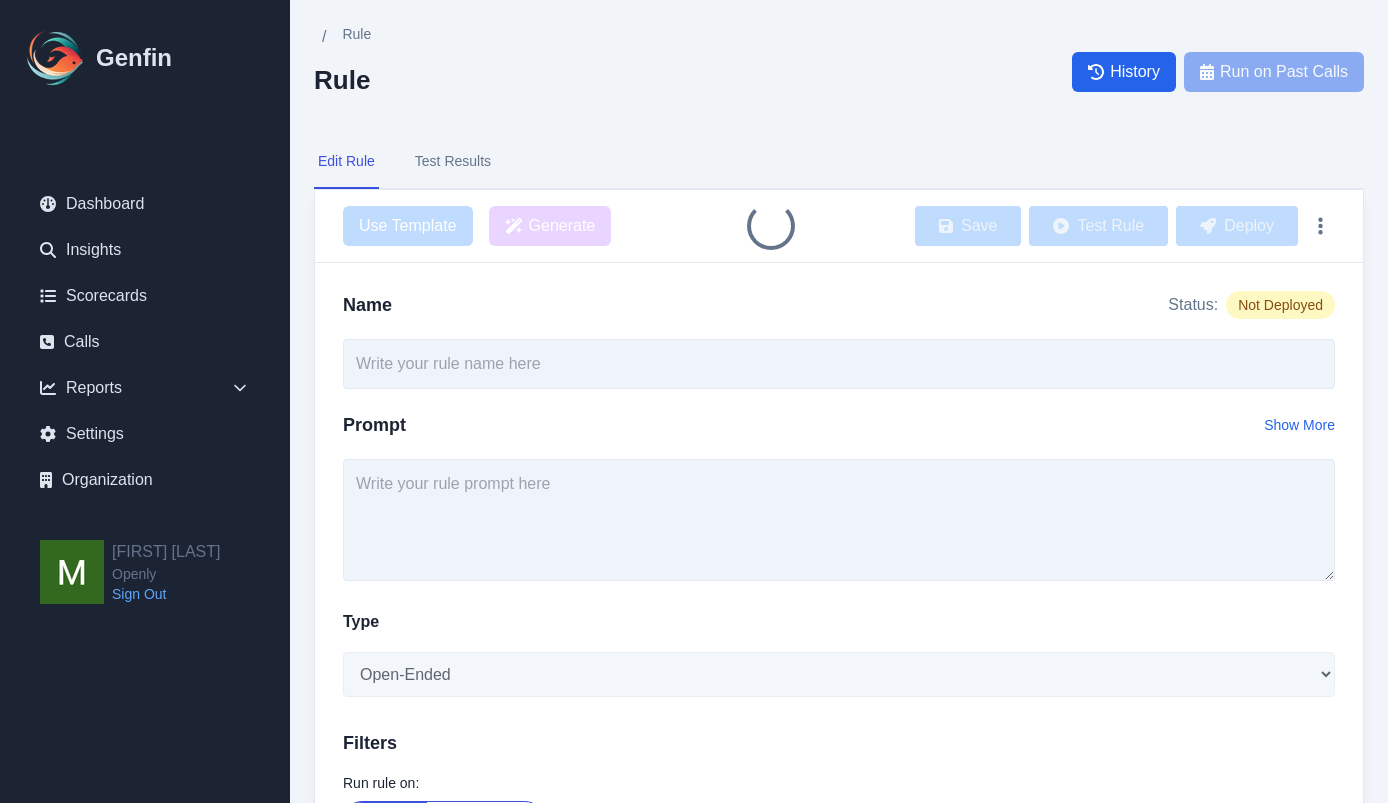 type on "Follow Ups" 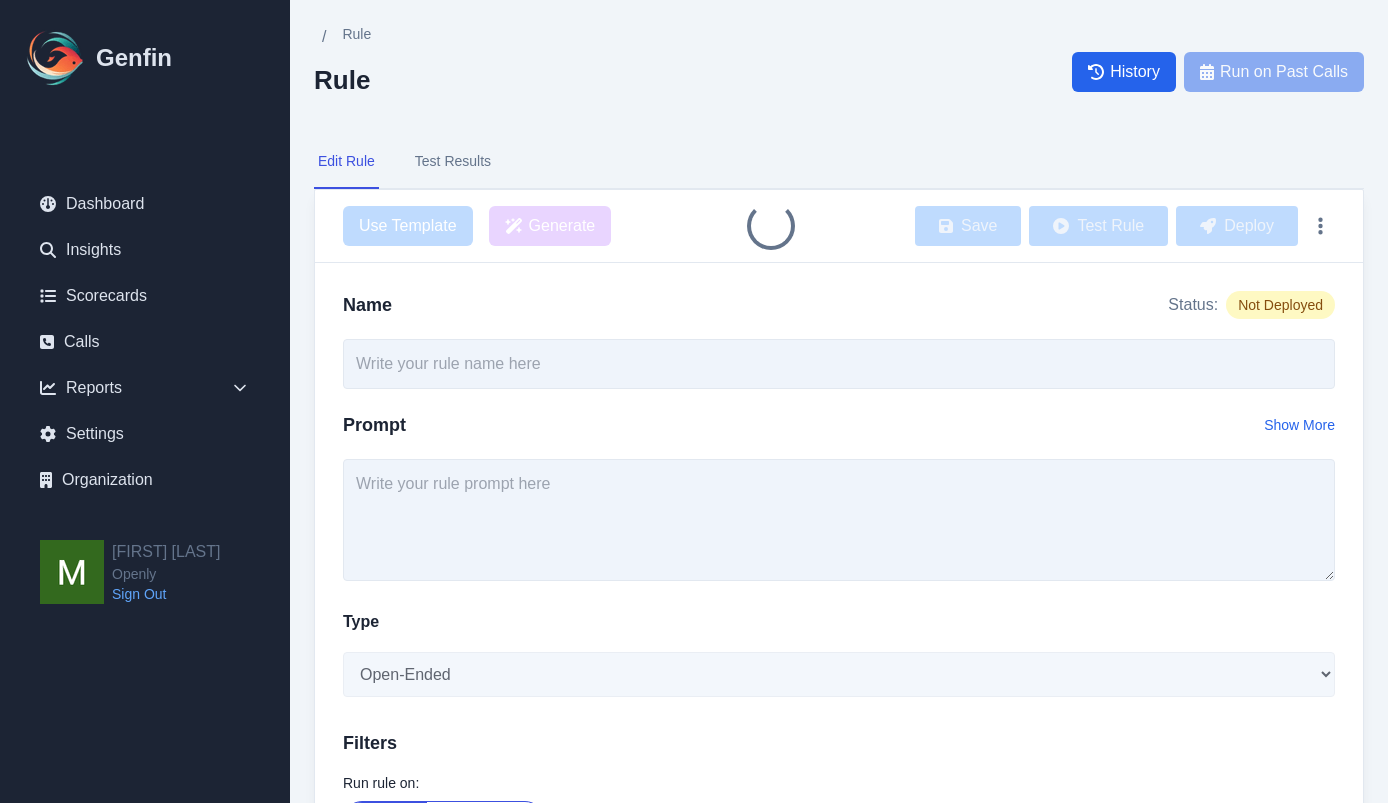 type on "Did the agent schedule a follow up with the customer?" 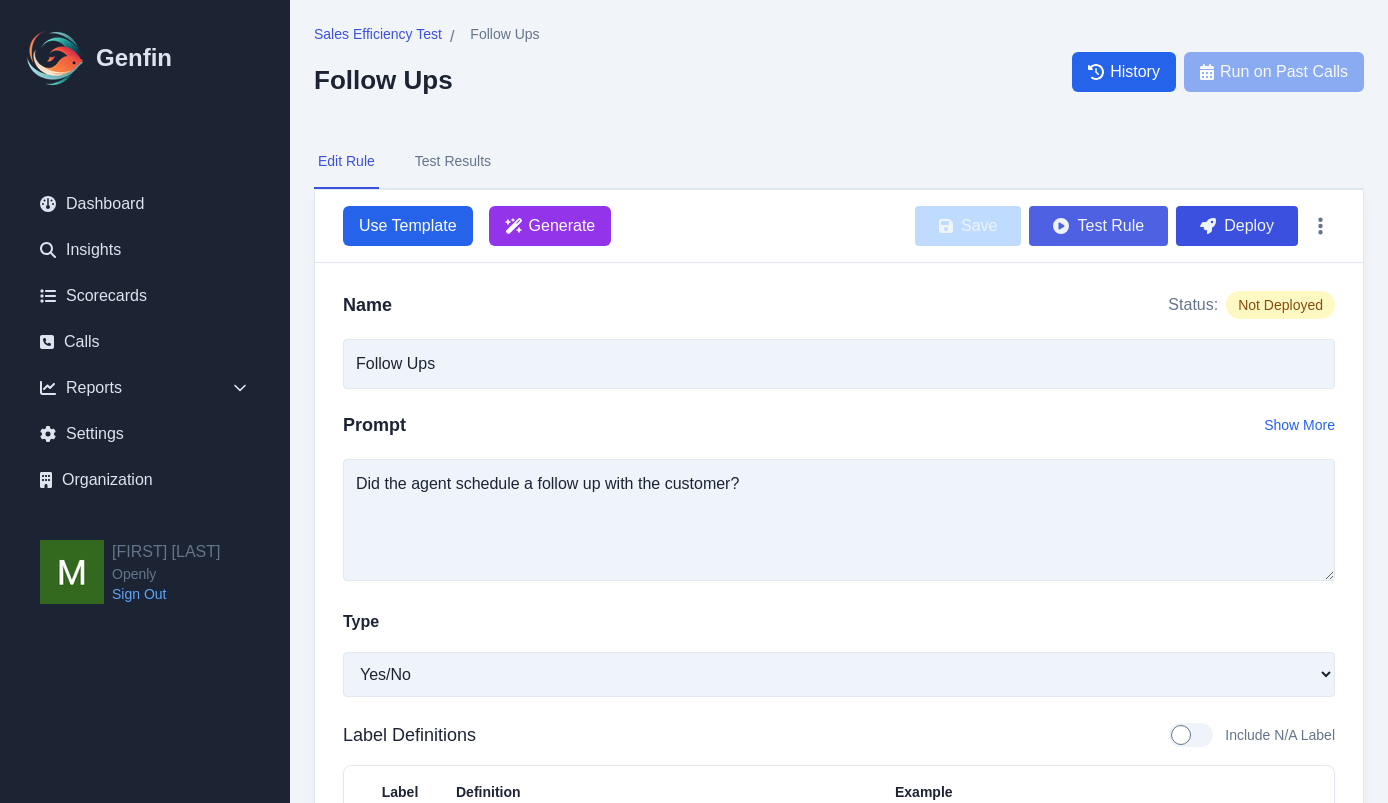 click on "Test Rule" at bounding box center (1098, 226) 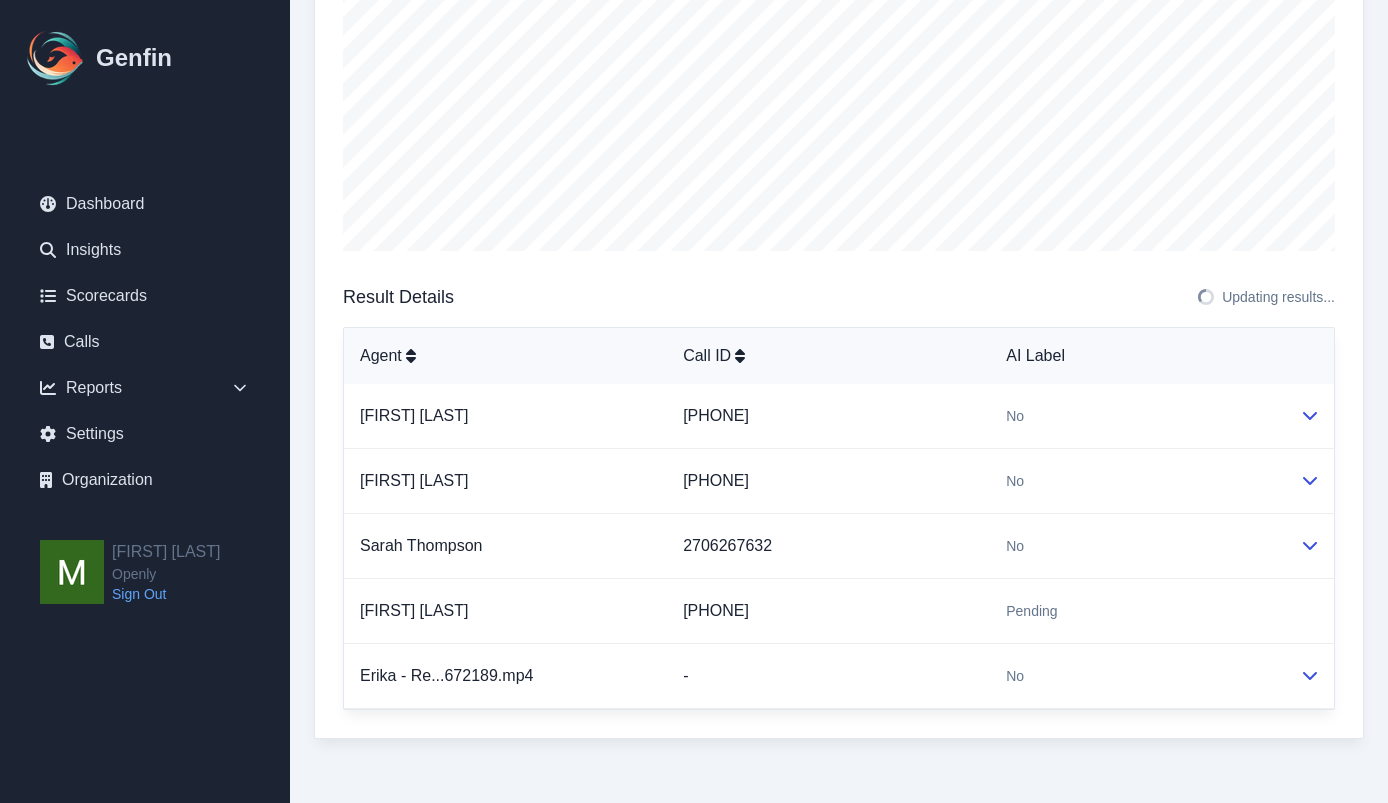 scroll, scrollTop: 311, scrollLeft: 0, axis: vertical 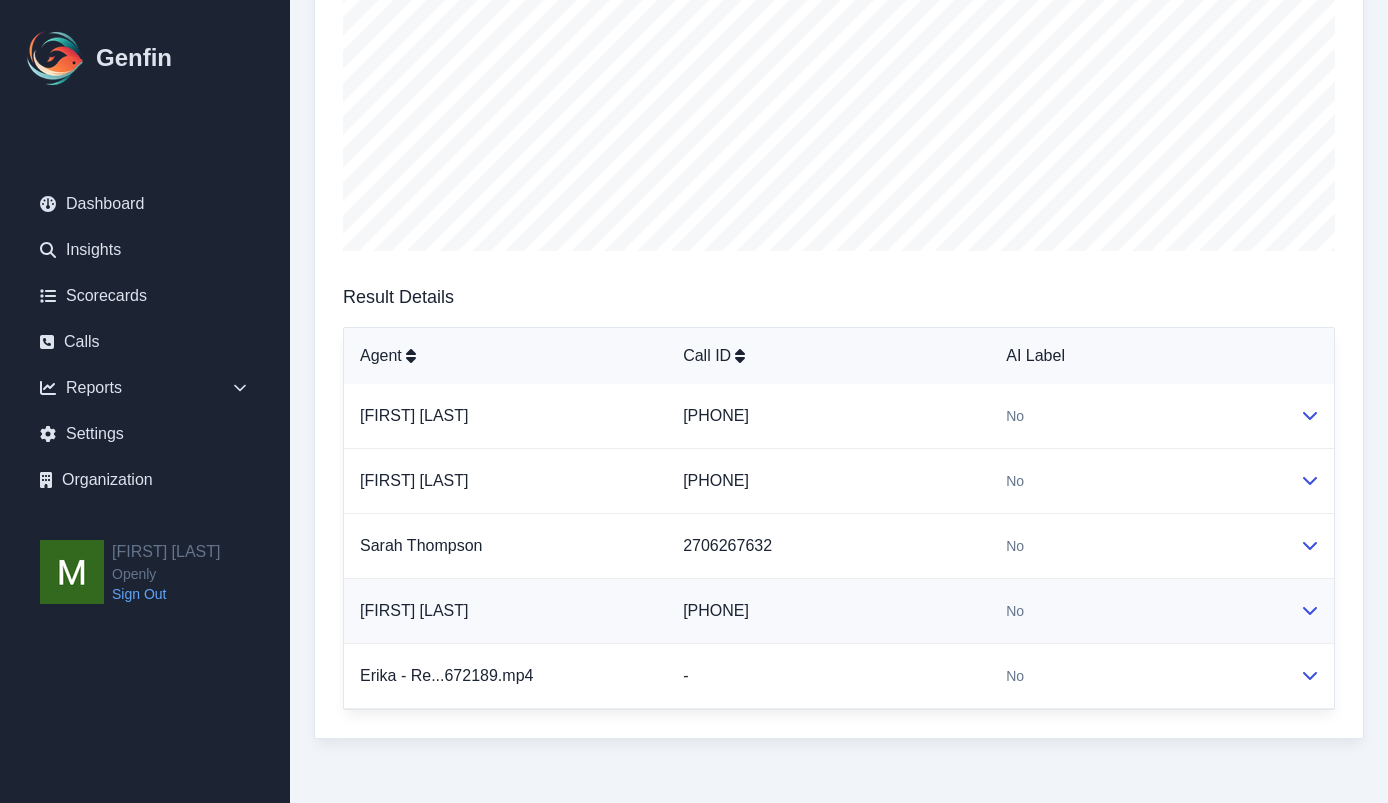 click at bounding box center (1309, 611) 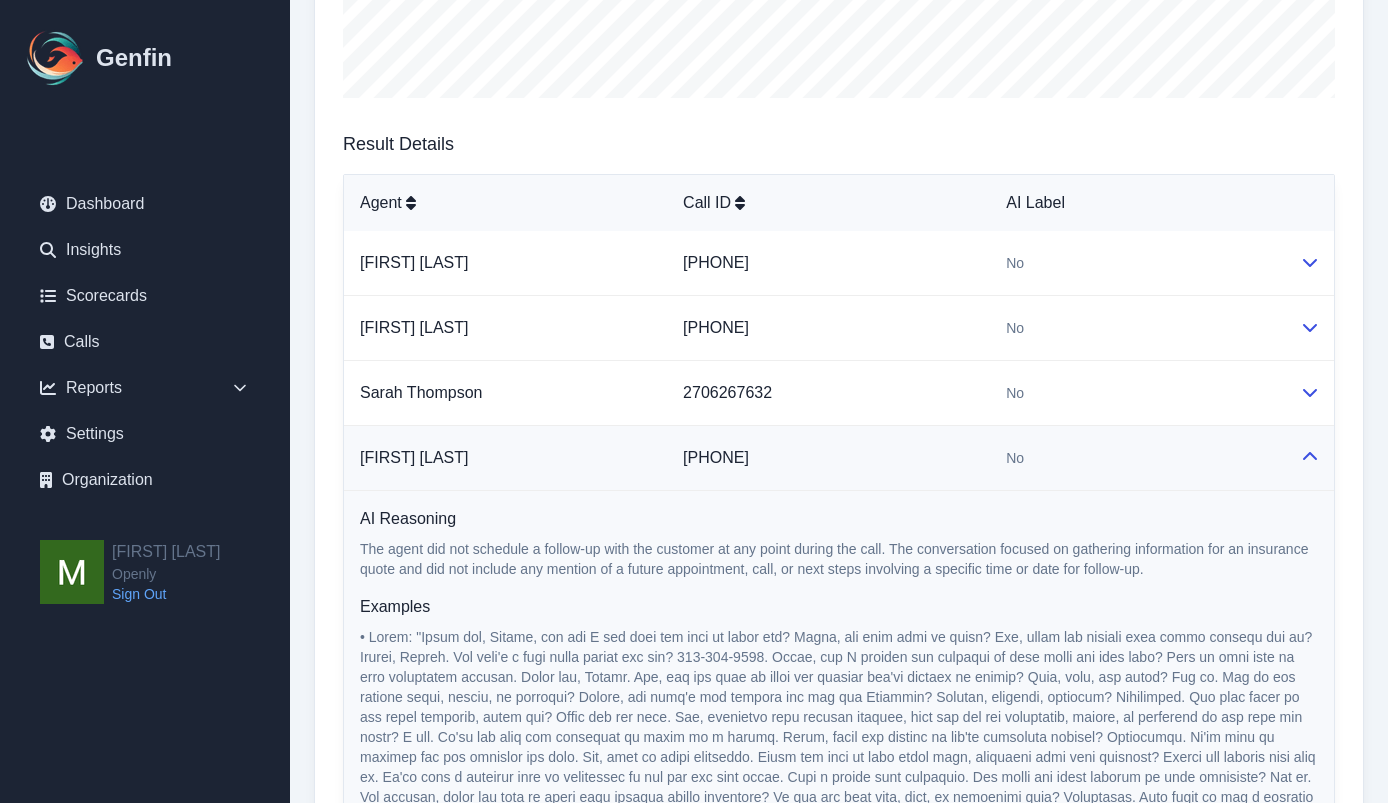 click 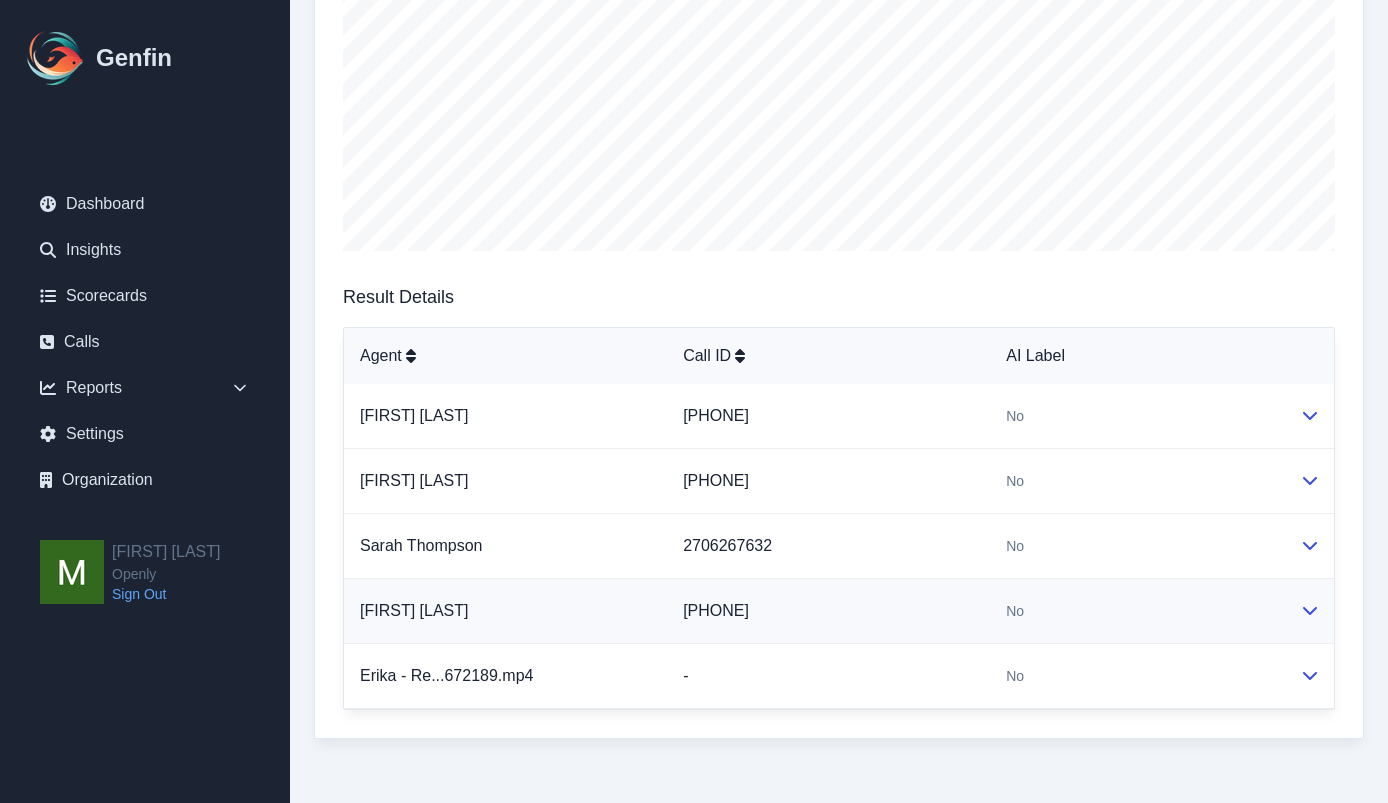 scroll, scrollTop: 311, scrollLeft: 0, axis: vertical 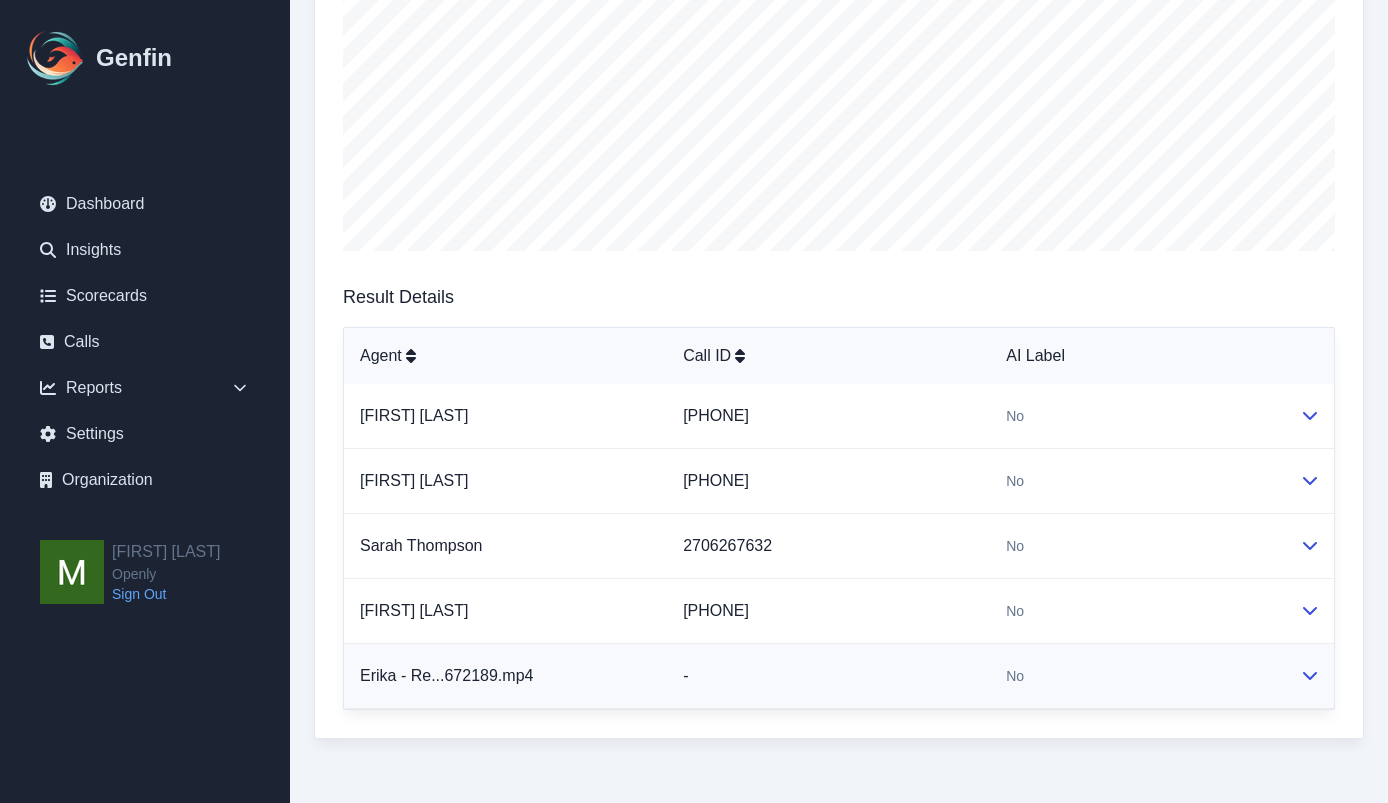 click 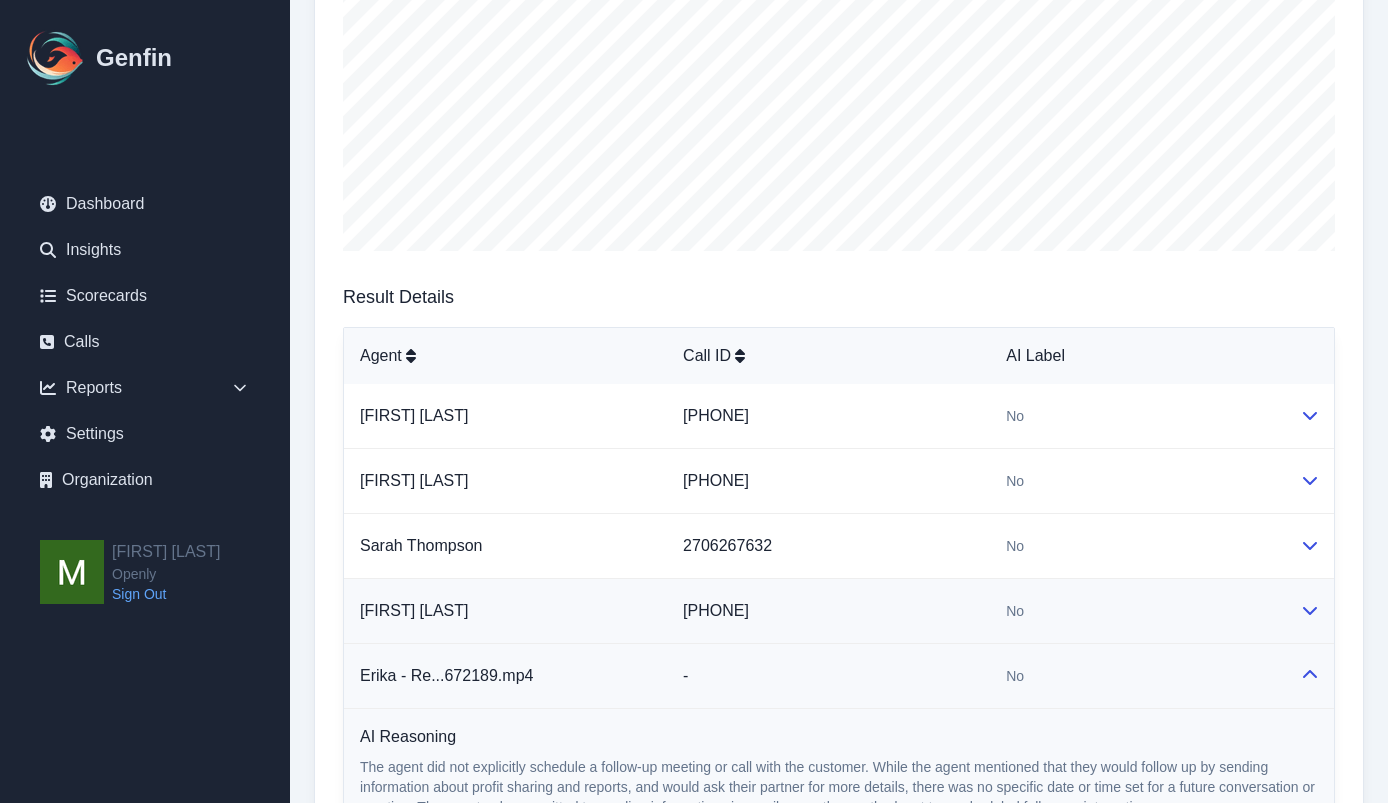 scroll, scrollTop: 651, scrollLeft: 0, axis: vertical 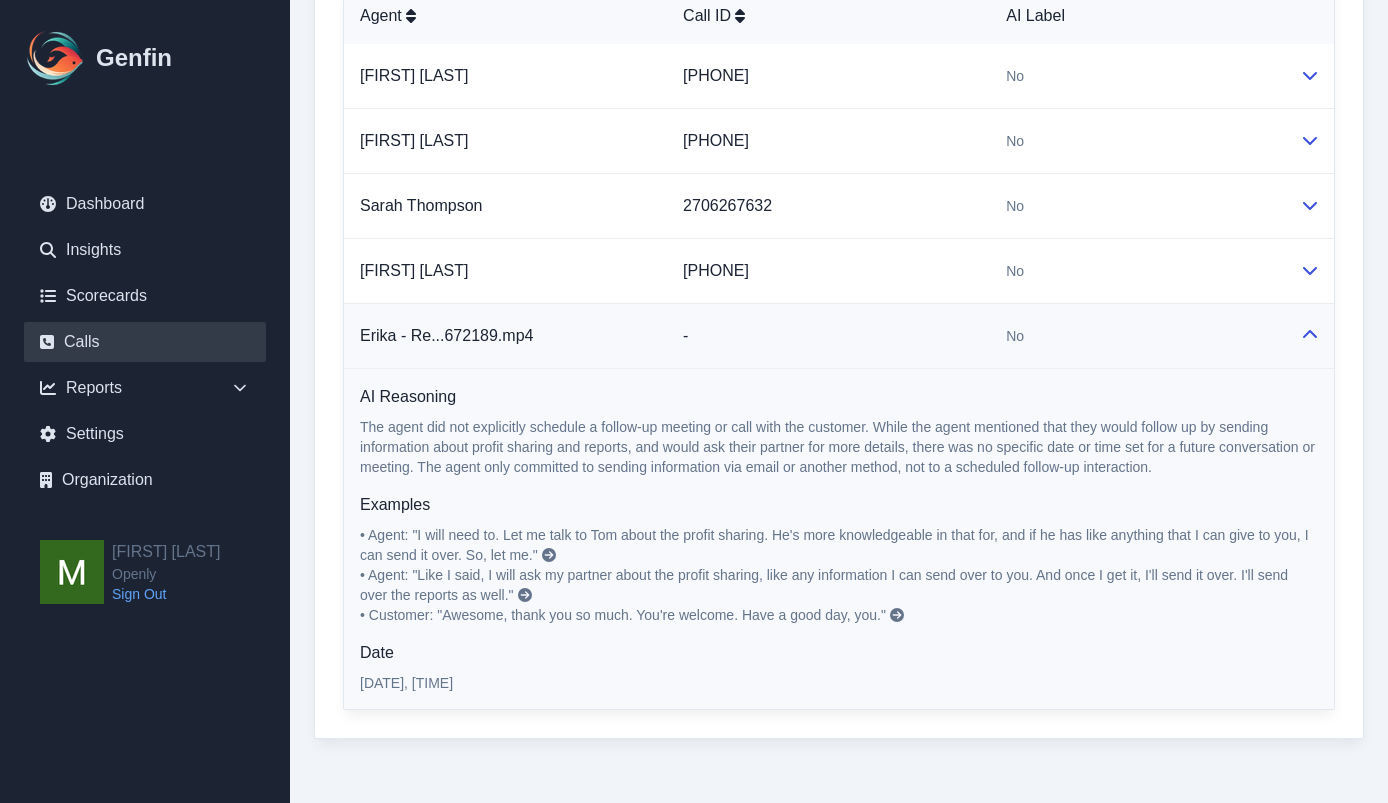 click on "Calls" at bounding box center [145, 342] 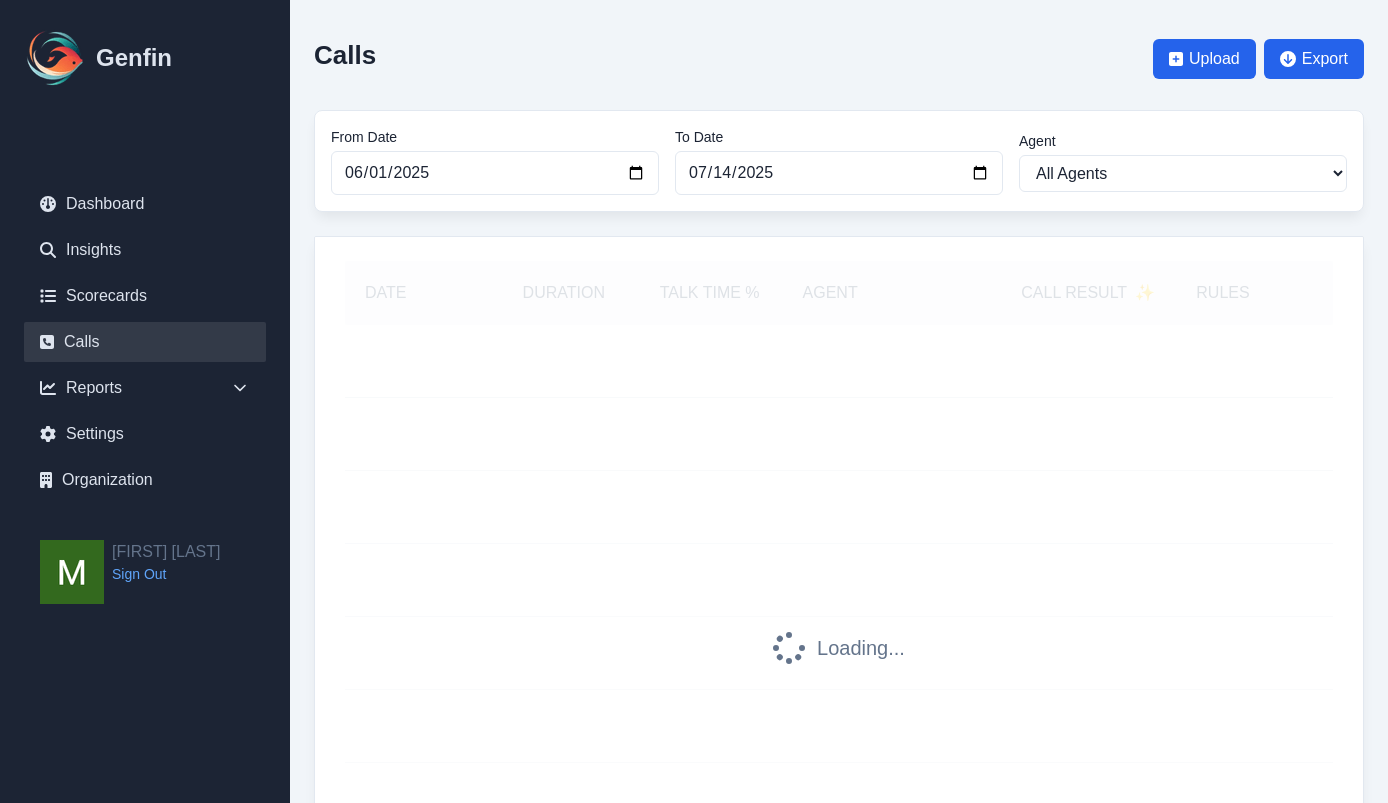 scroll, scrollTop: 0, scrollLeft: 0, axis: both 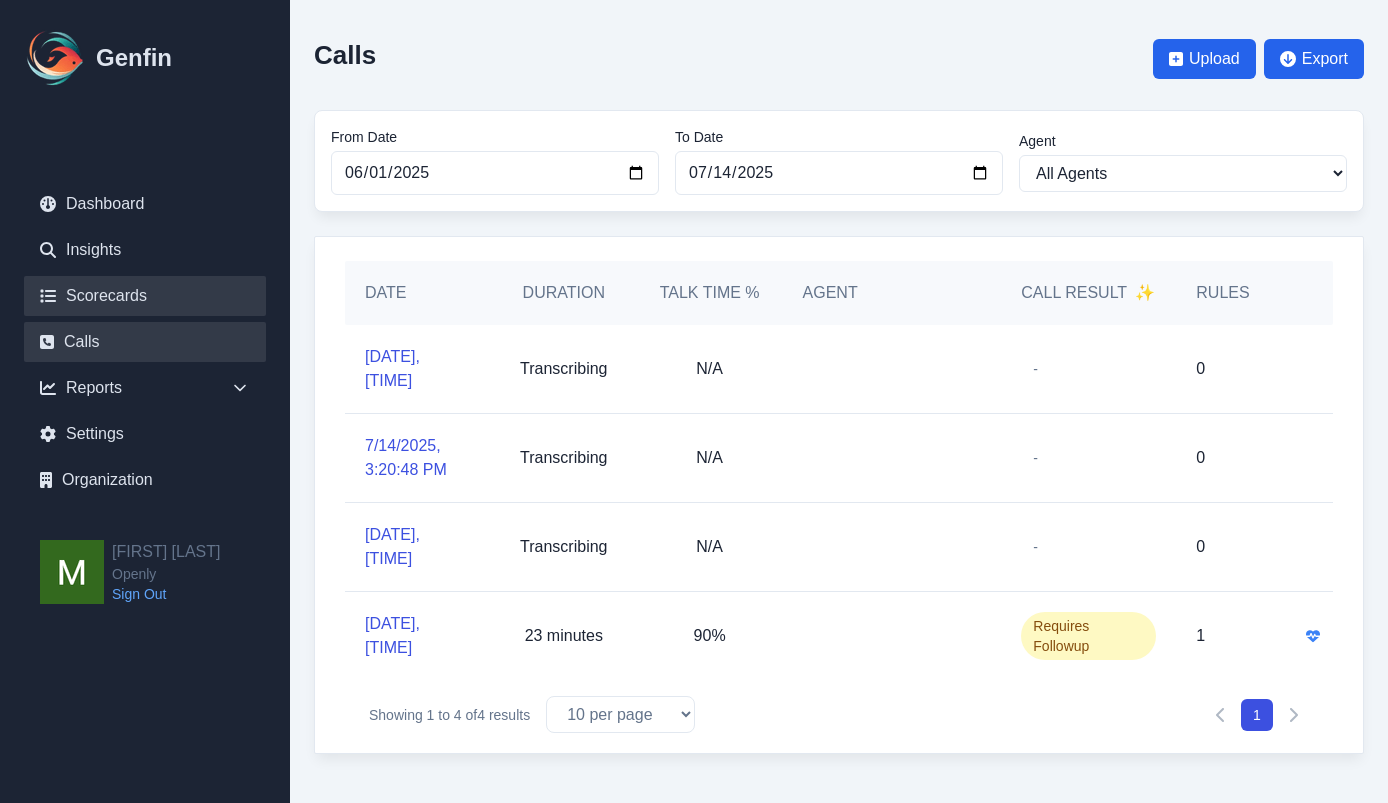 click on "Scorecards" at bounding box center [145, 296] 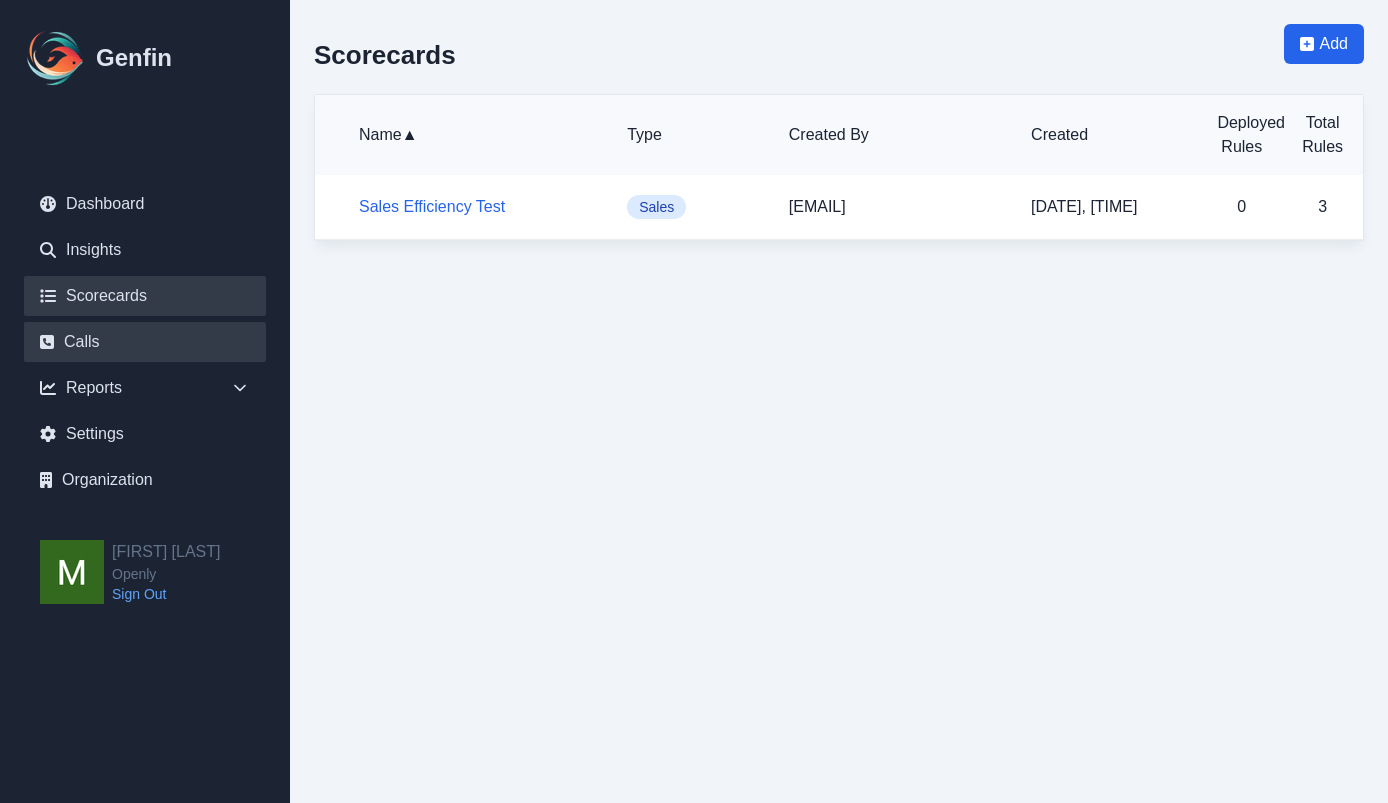 click on "Calls" at bounding box center (145, 342) 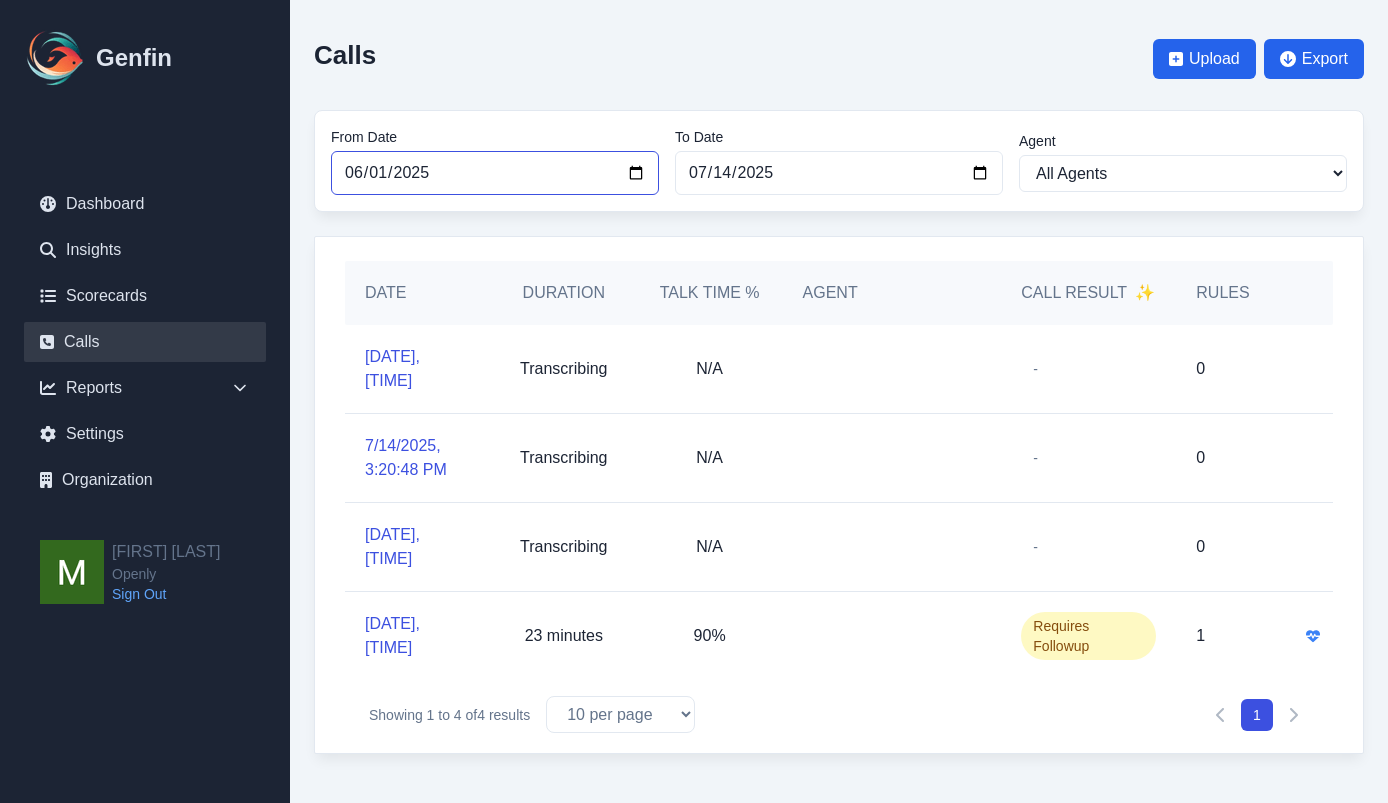 click on "2025-06-01" at bounding box center [495, 173] 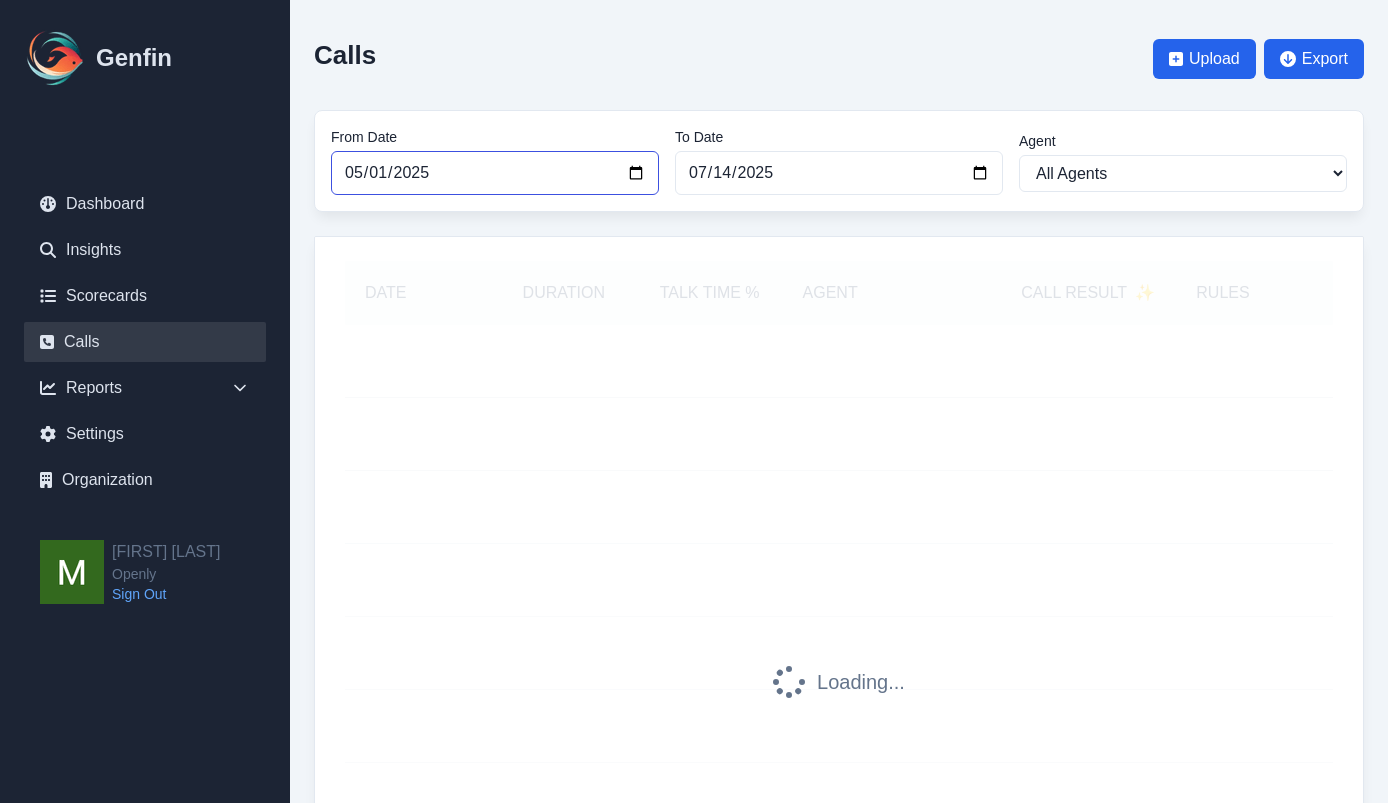 type on "2024-11-01" 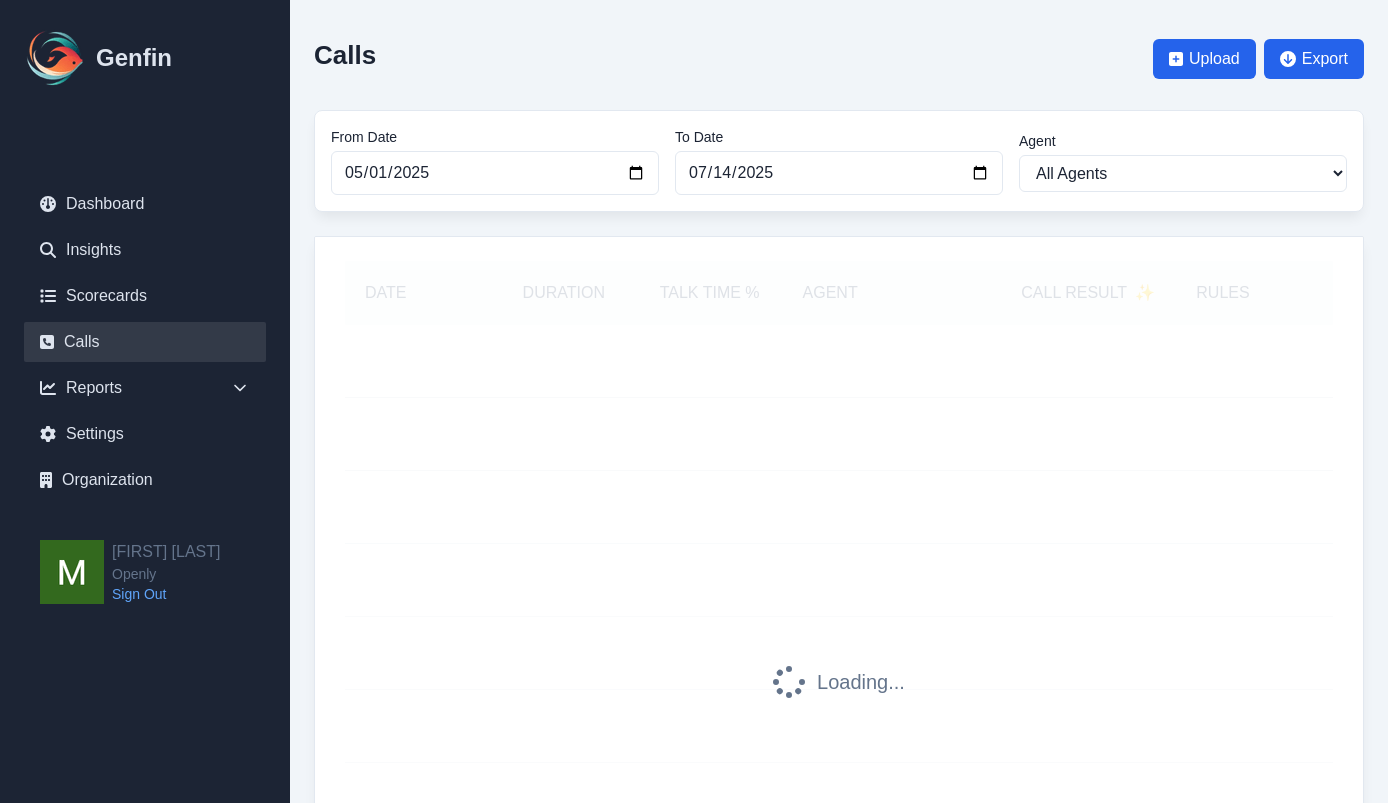 click on "Calls Upload Export" at bounding box center (839, 59) 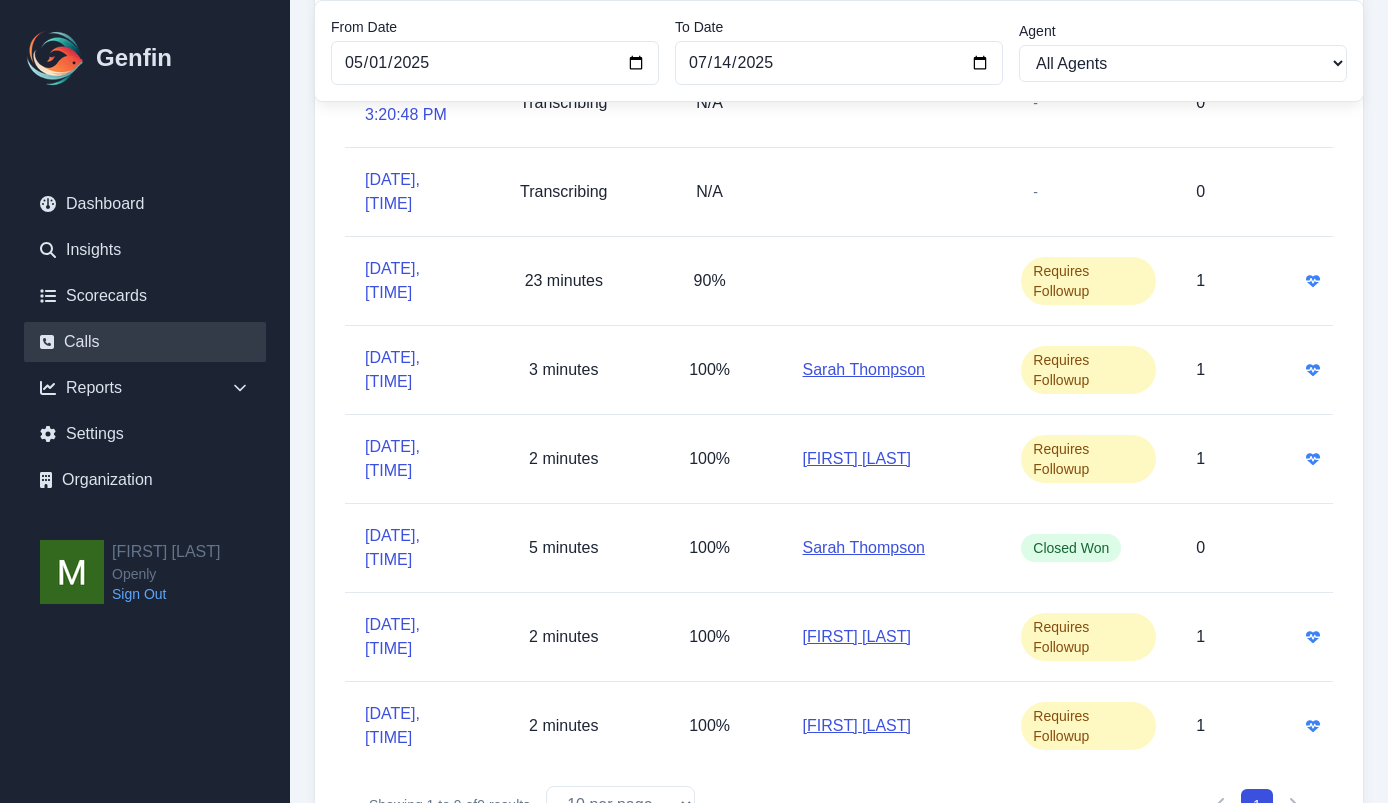 scroll, scrollTop: 421, scrollLeft: 0, axis: vertical 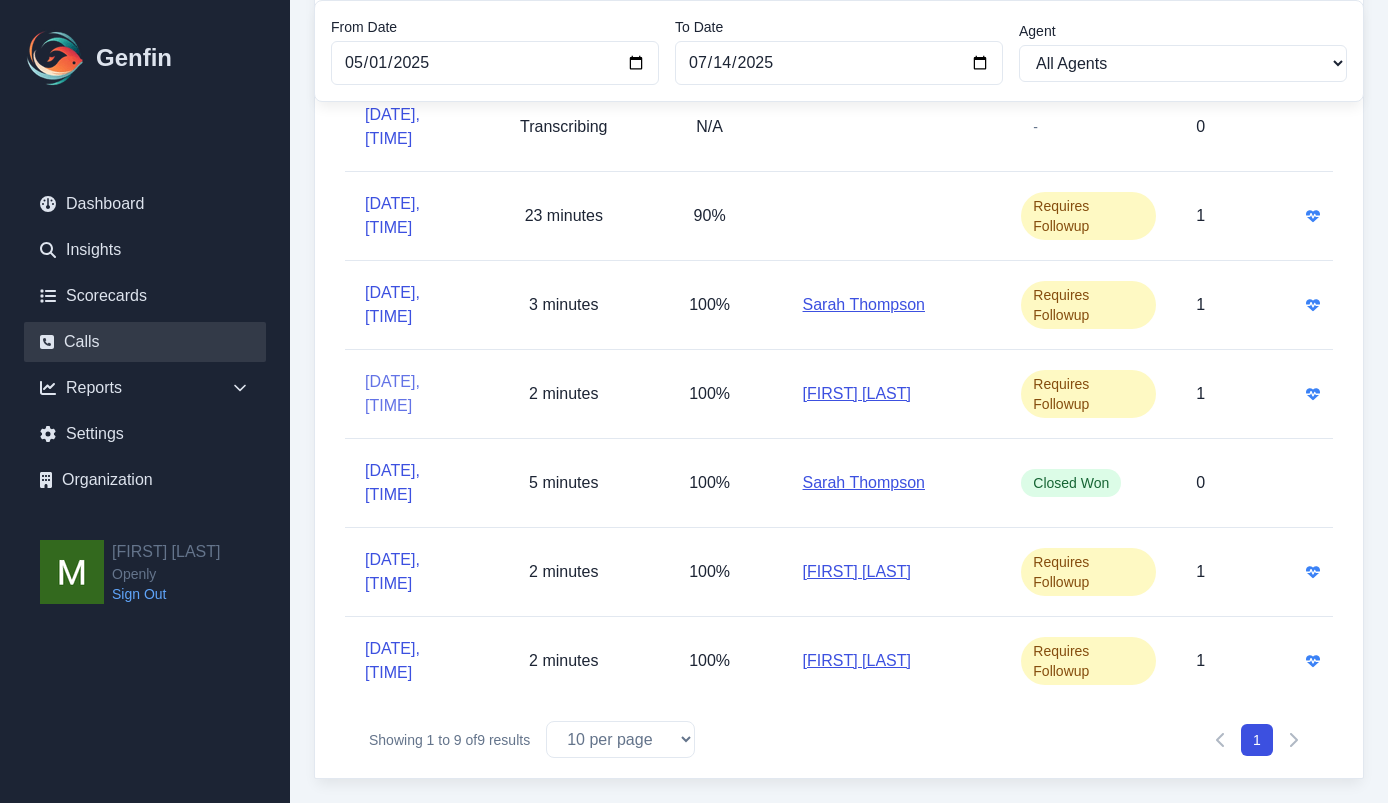 click on "4/4/2025, 7:53:59 AM" at bounding box center (418, 394) 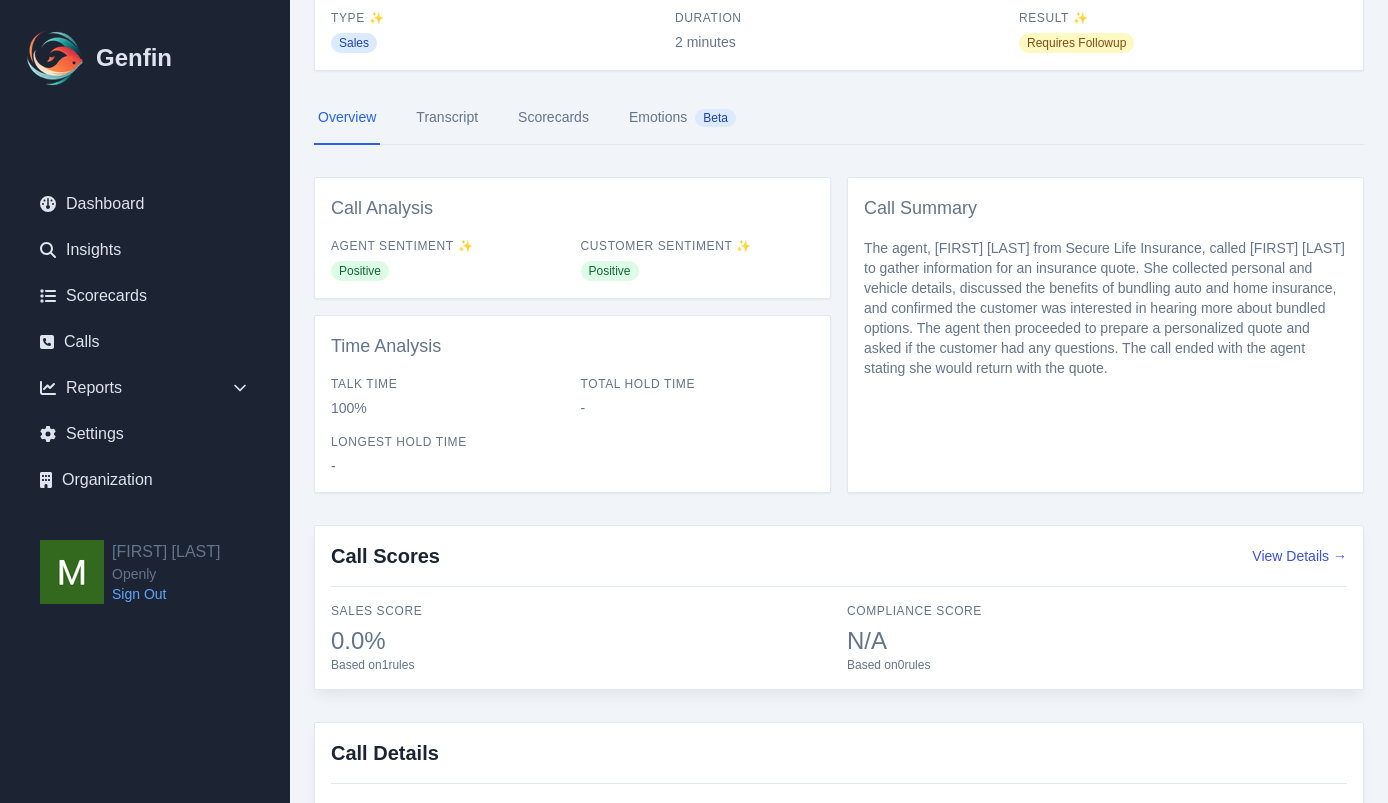 scroll, scrollTop: 0, scrollLeft: 0, axis: both 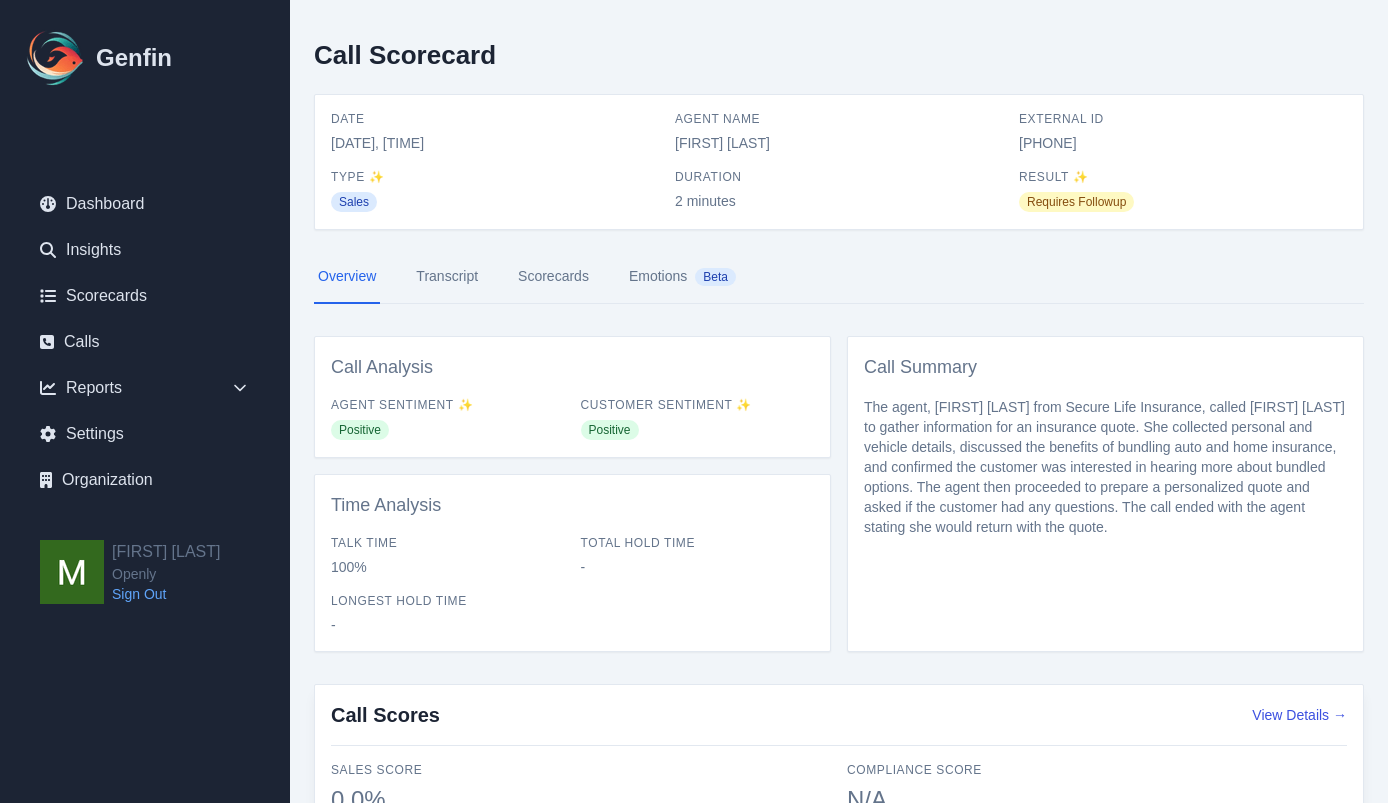 click on "Transcript" at bounding box center (447, 277) 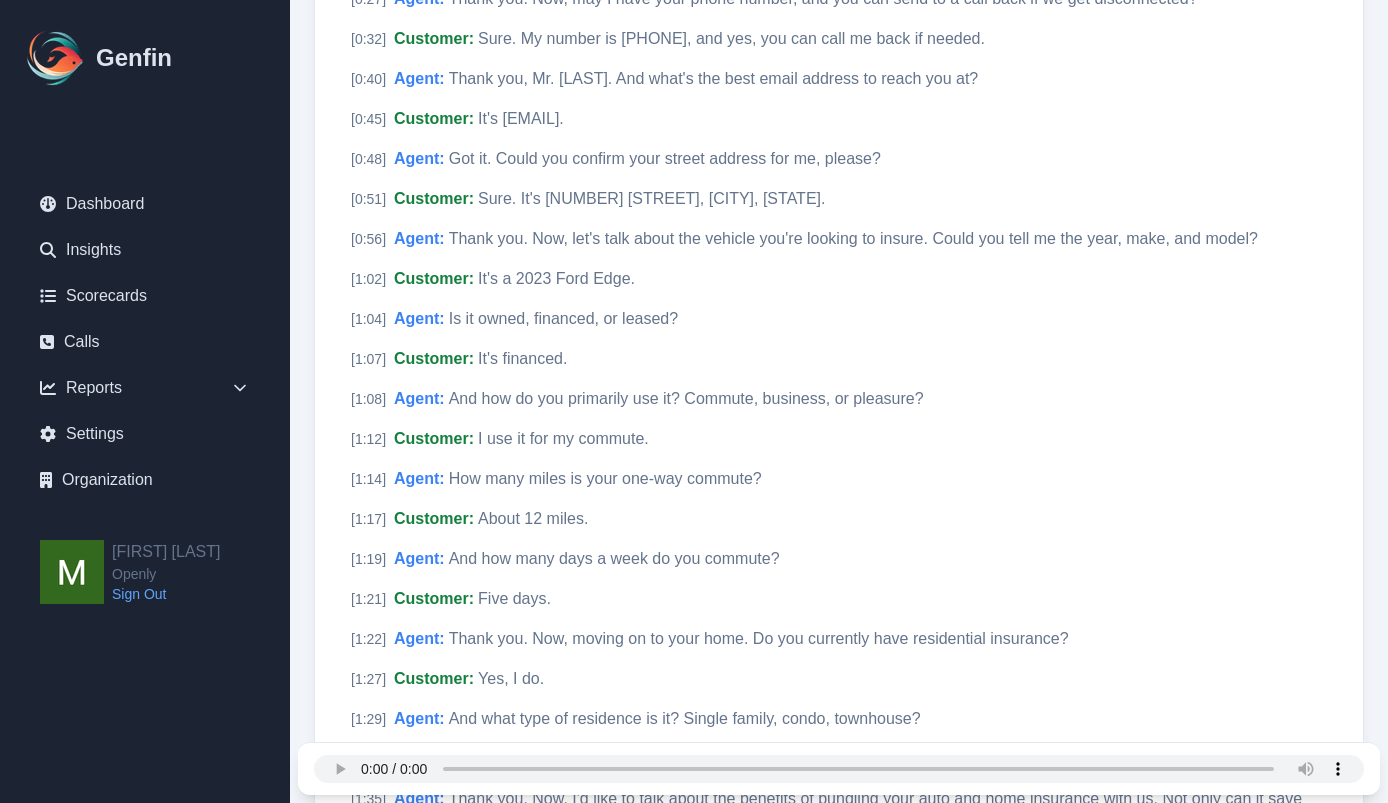 scroll, scrollTop: 1285, scrollLeft: 0, axis: vertical 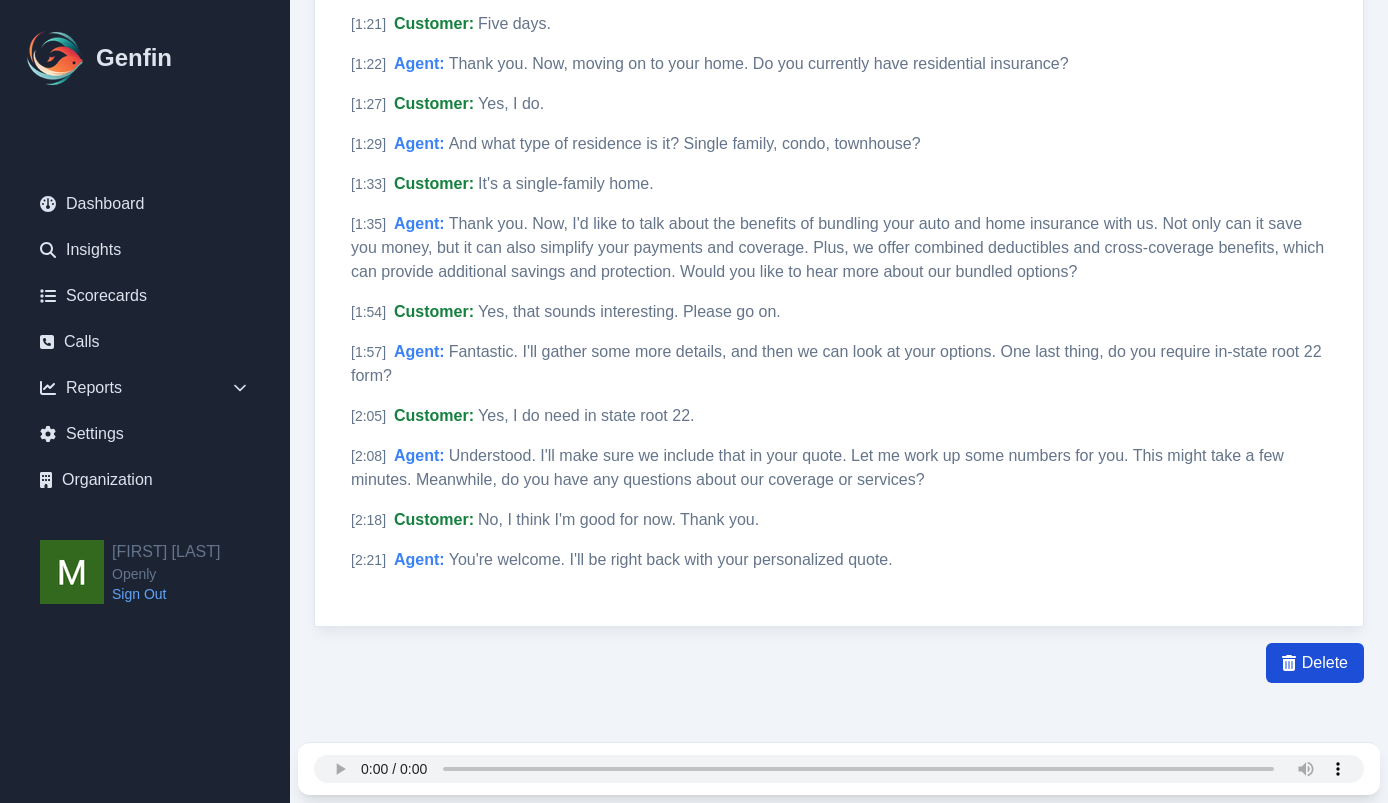 click on "Delete" at bounding box center (1325, 663) 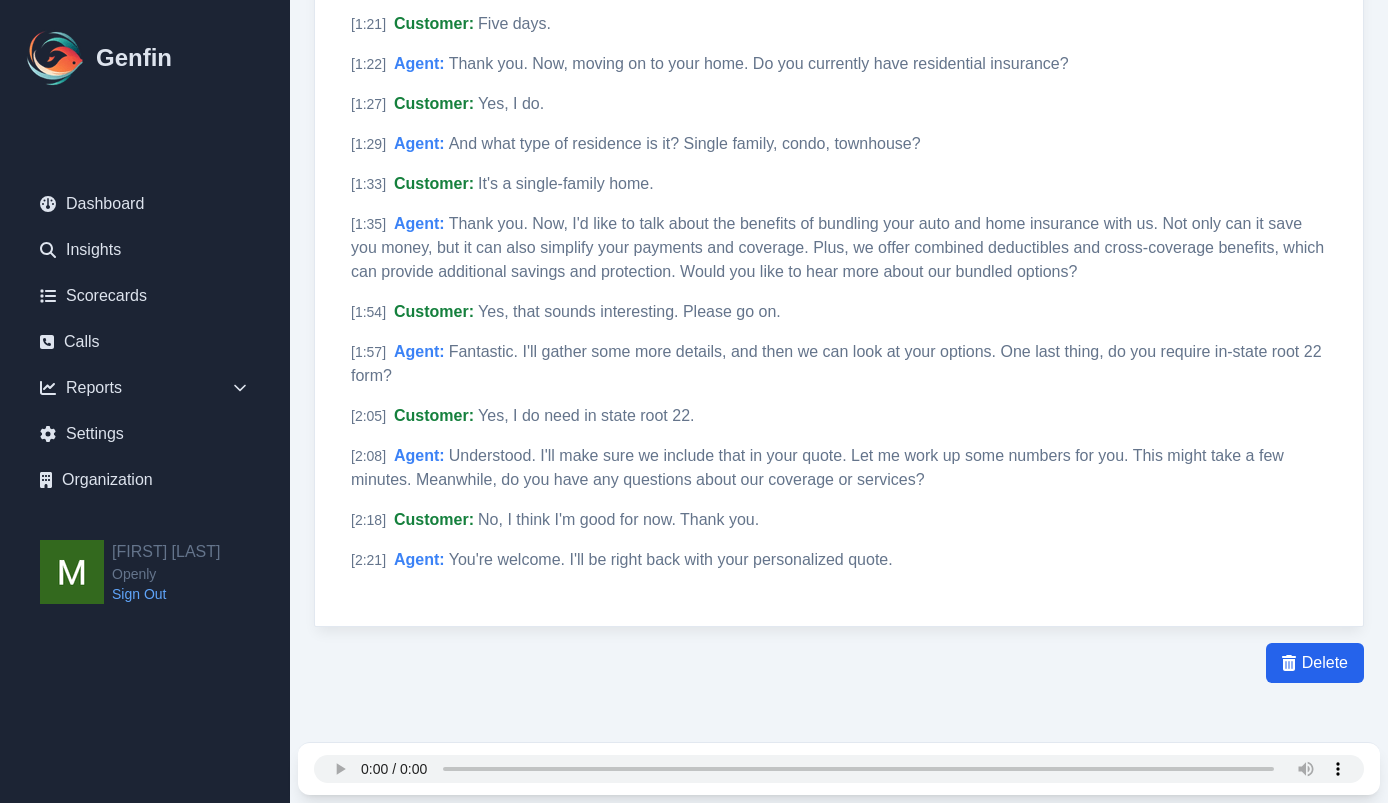 scroll, scrollTop: 0, scrollLeft: 0, axis: both 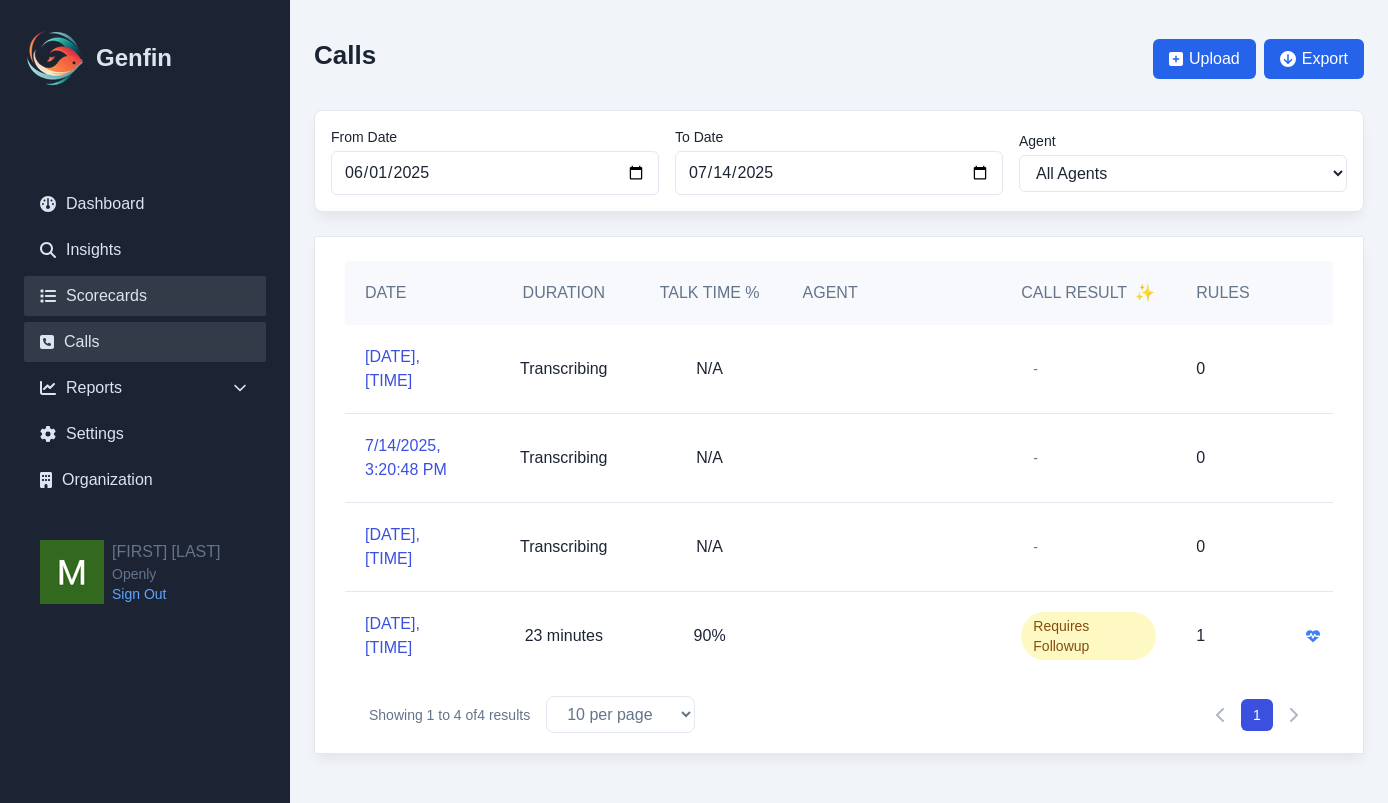click on "Scorecards" at bounding box center (145, 296) 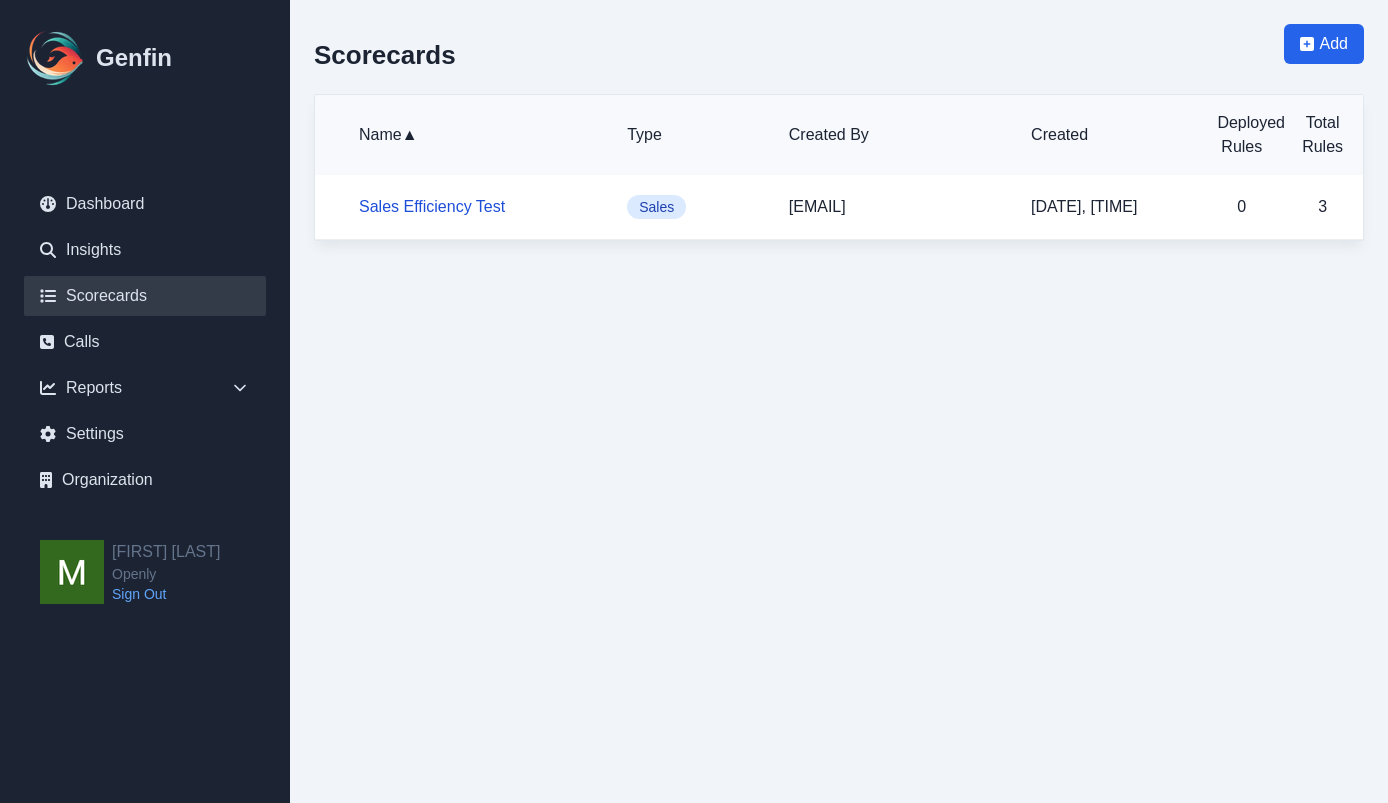 click on "Sales Efficiency Test" at bounding box center (432, 206) 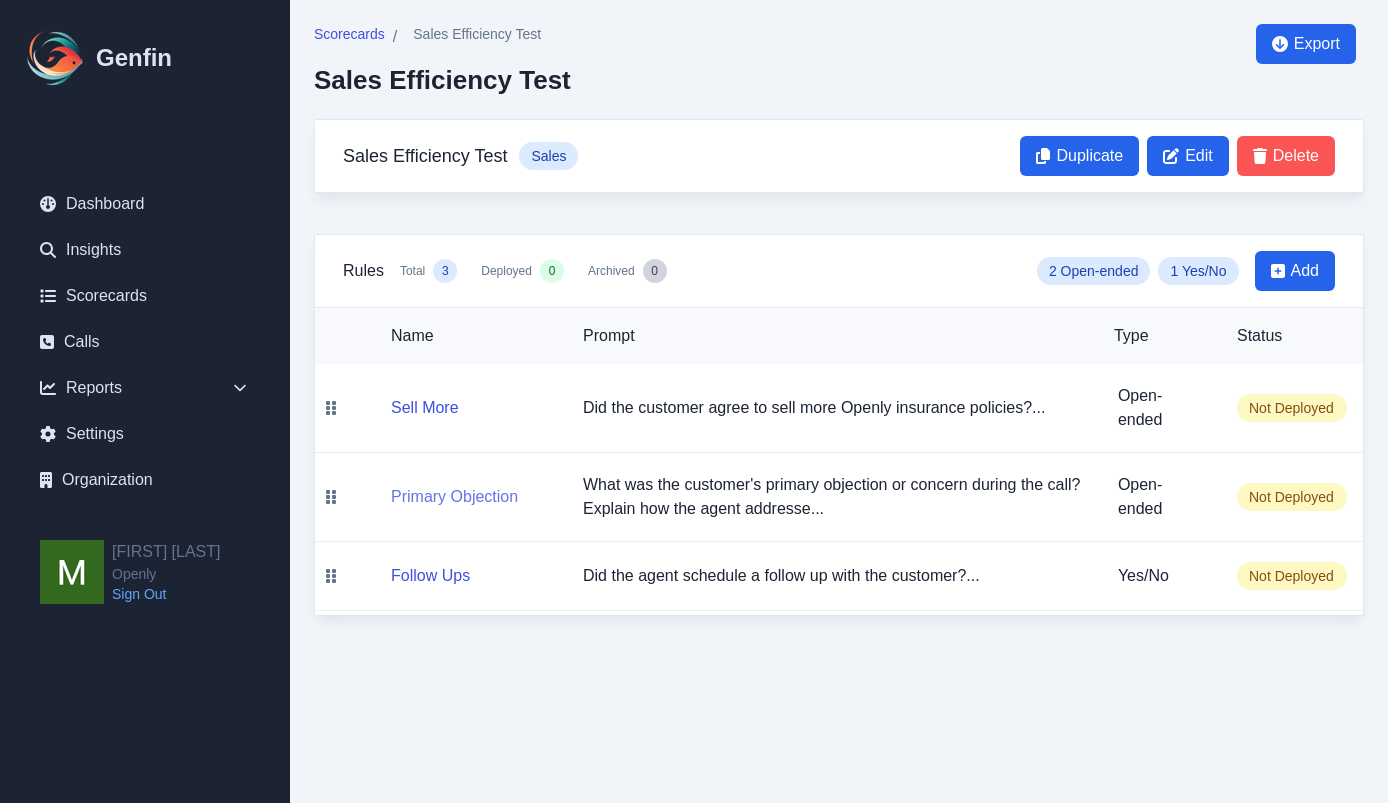 click on "Primary Objection" at bounding box center [454, 497] 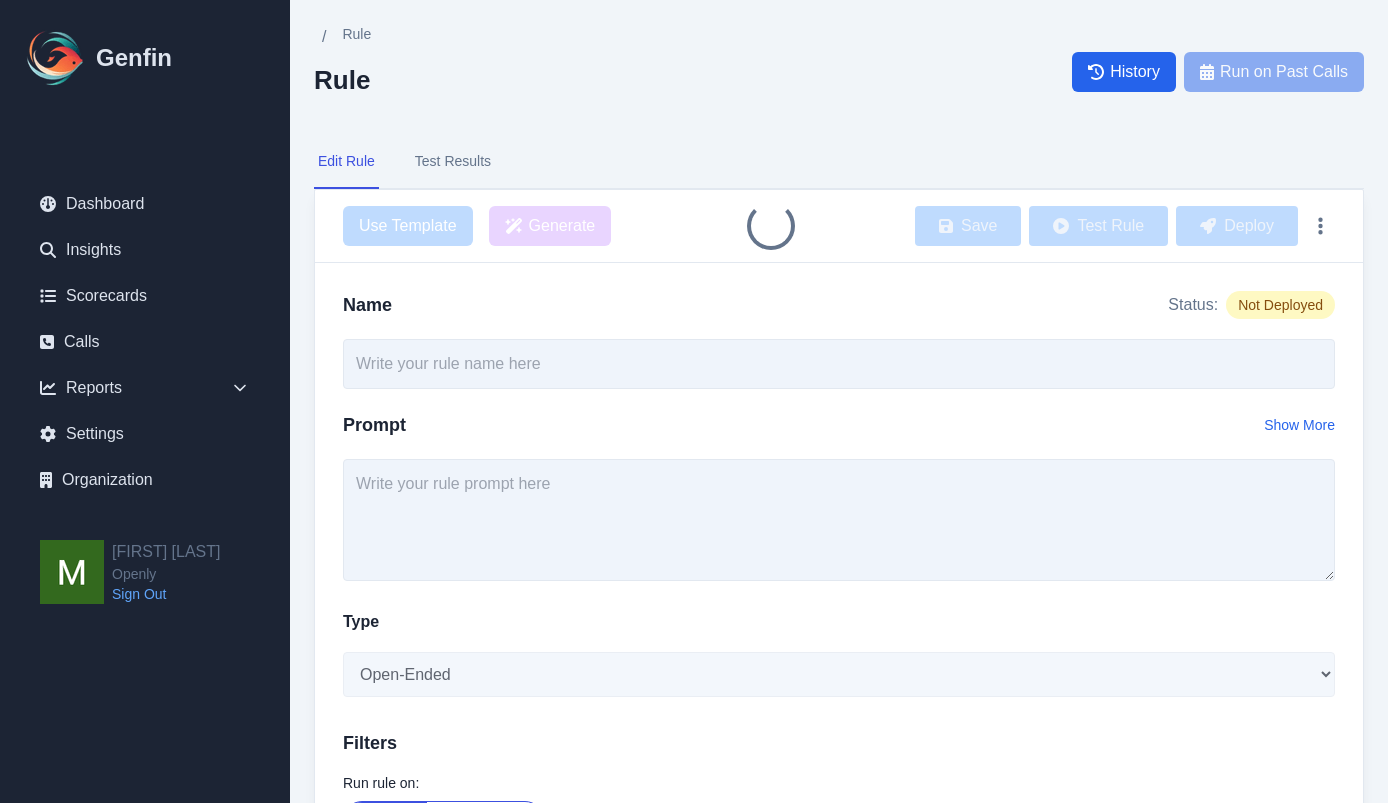 type on "Primary Objection" 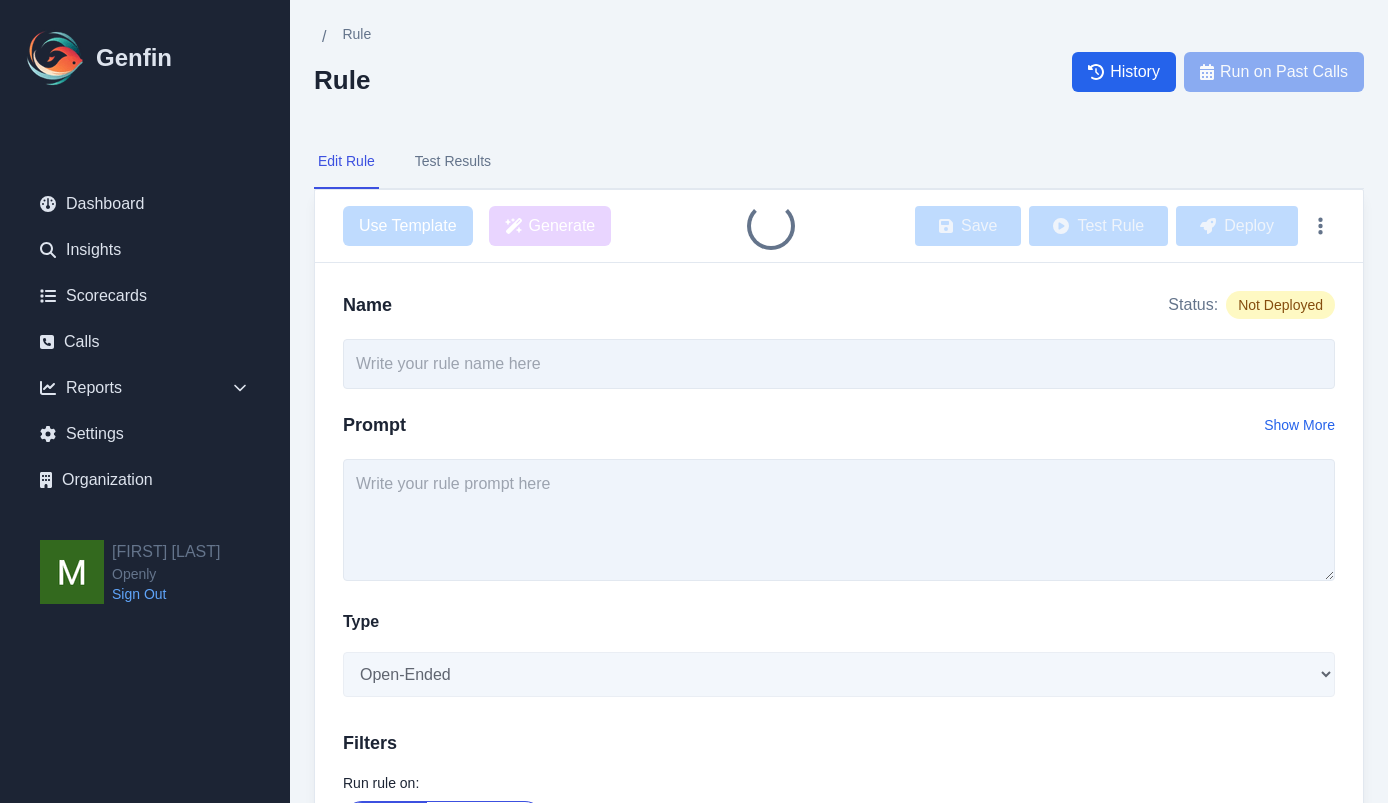 type on "What was the customer's primary objection or concern during the call? Explain how the agent addressed it." 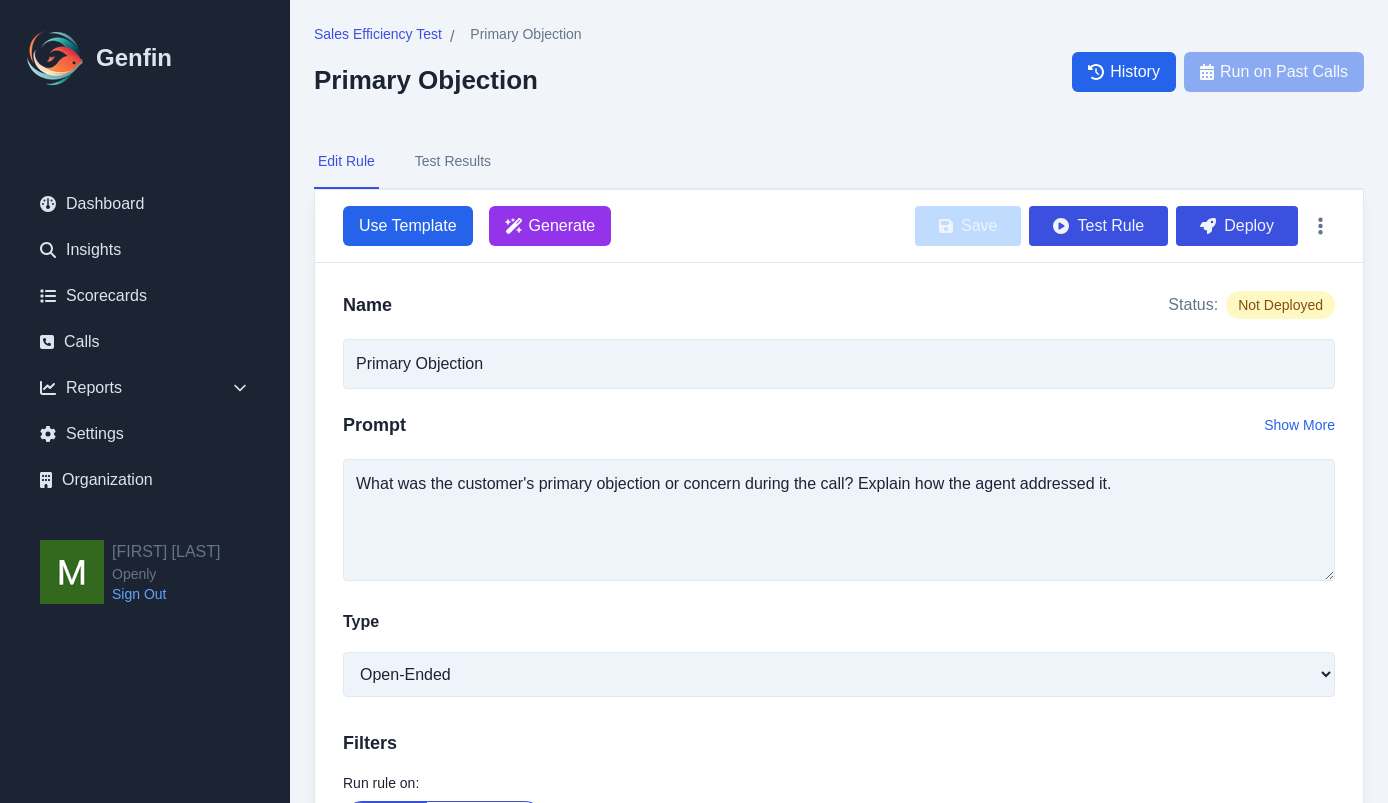 scroll, scrollTop: 152, scrollLeft: 0, axis: vertical 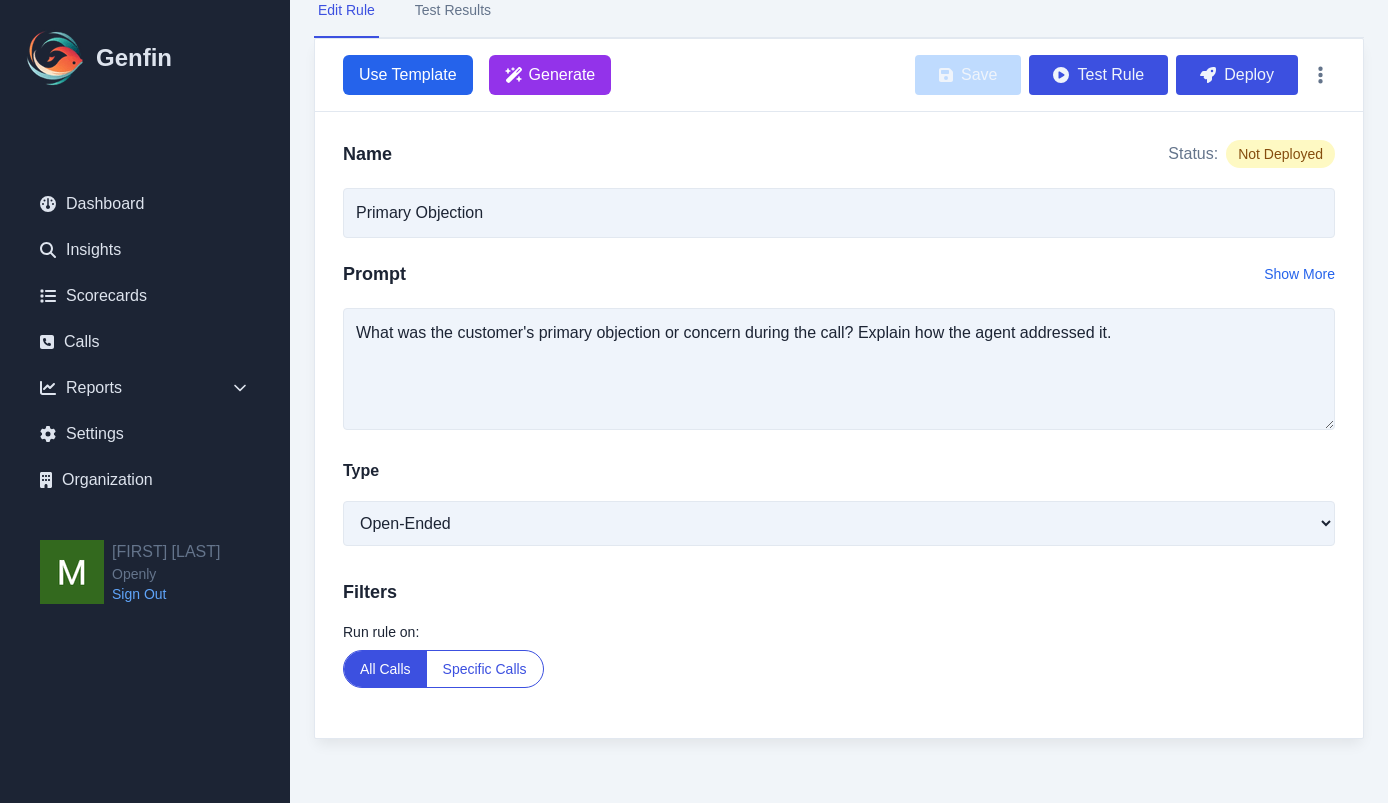 click on "Specific Calls" at bounding box center (485, 669) 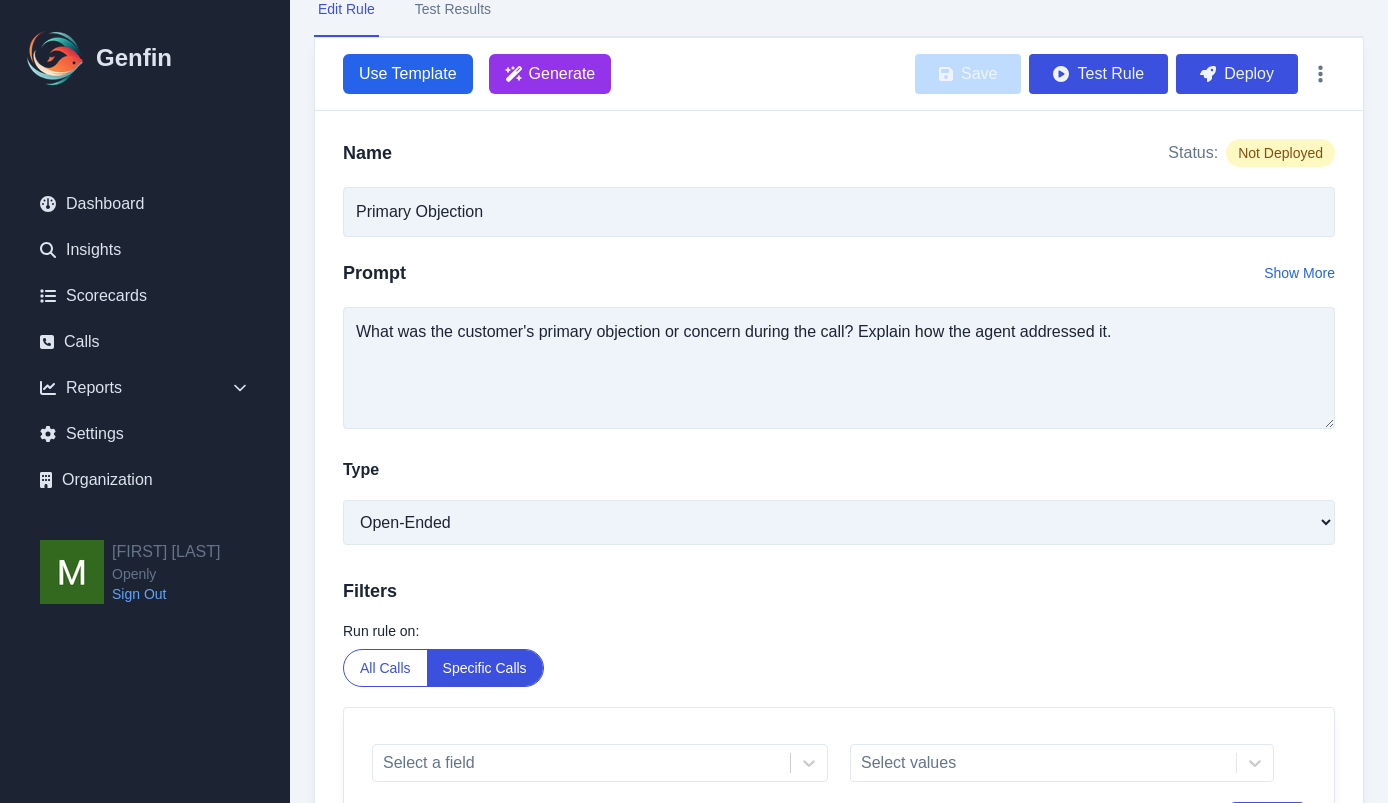 scroll, scrollTop: 332, scrollLeft: 0, axis: vertical 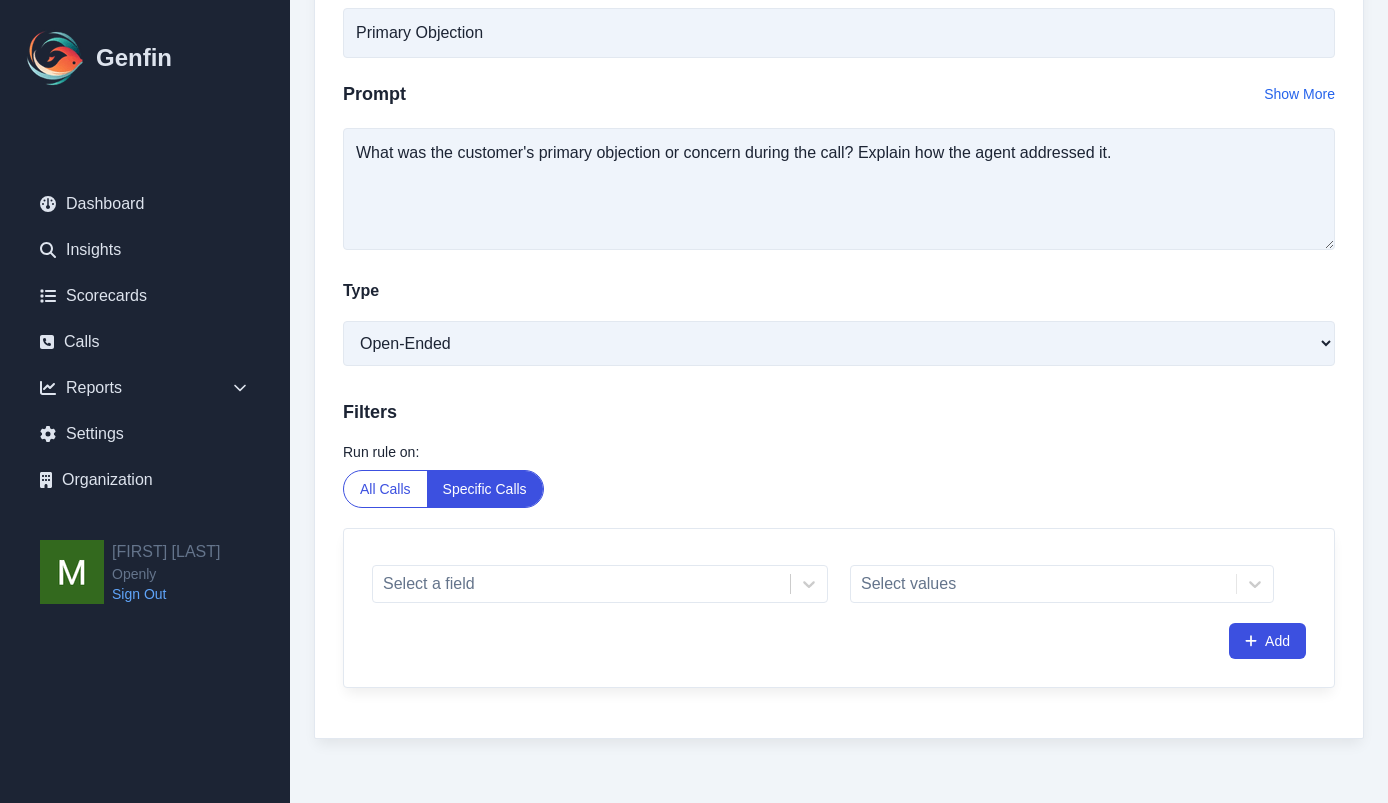 click on "All Calls" at bounding box center [385, 489] 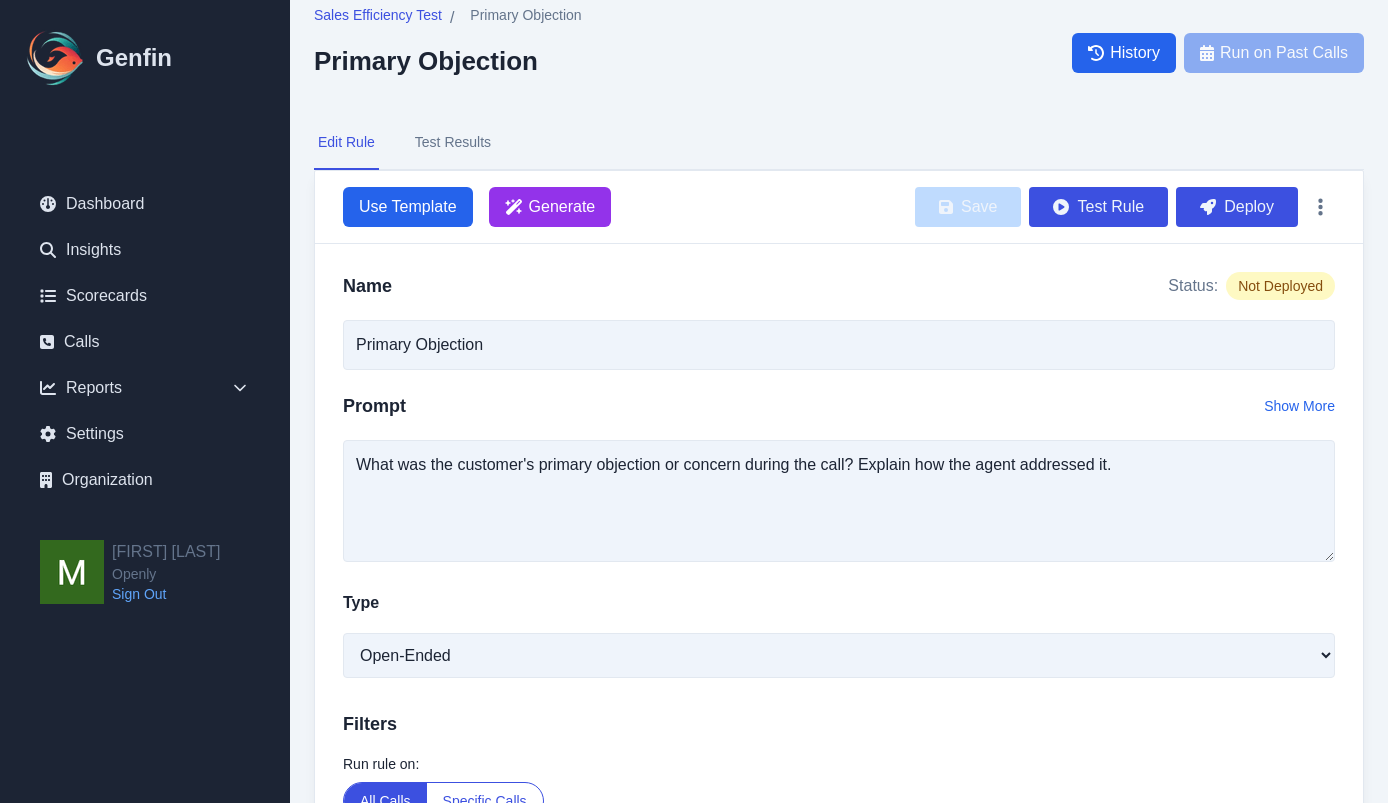 scroll, scrollTop: 0, scrollLeft: 0, axis: both 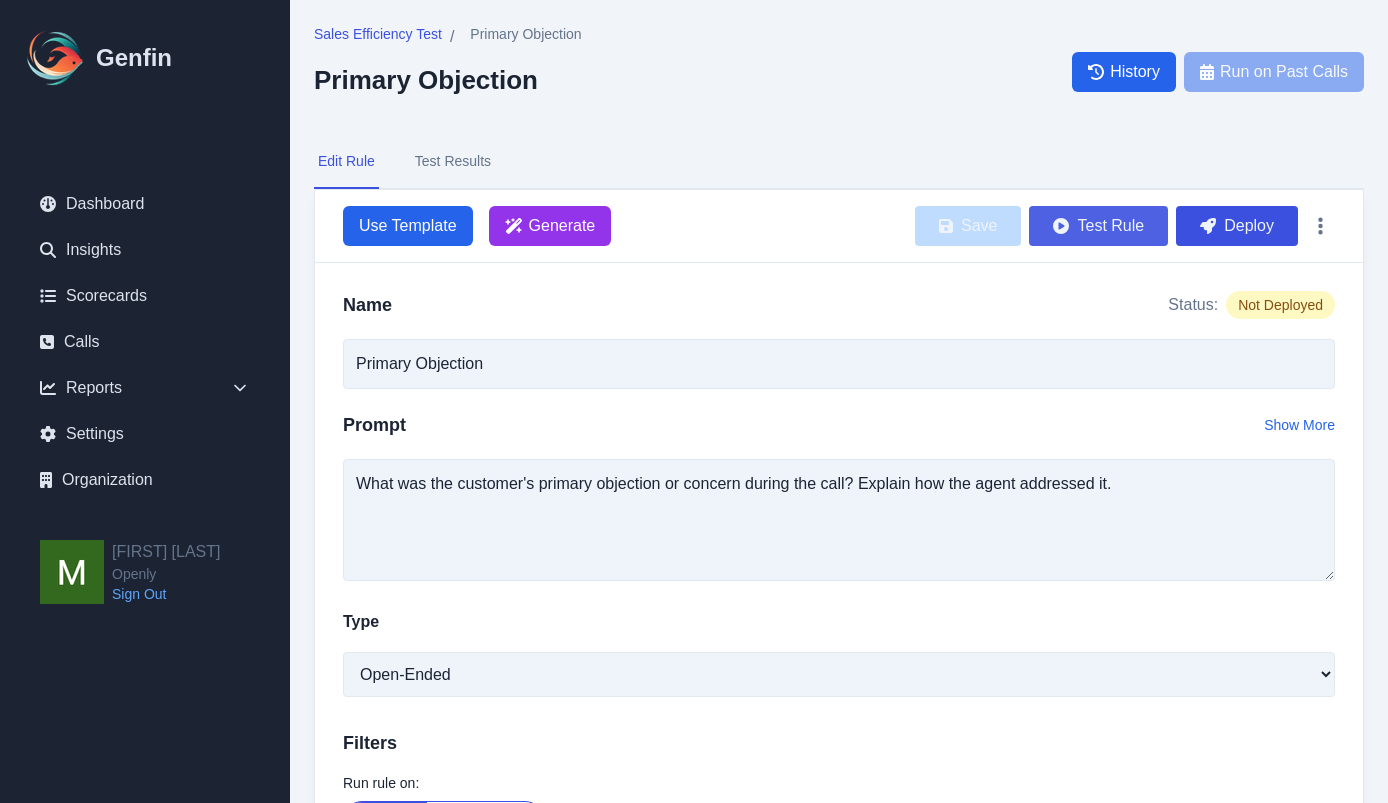 click on "Test Rule" at bounding box center [1098, 226] 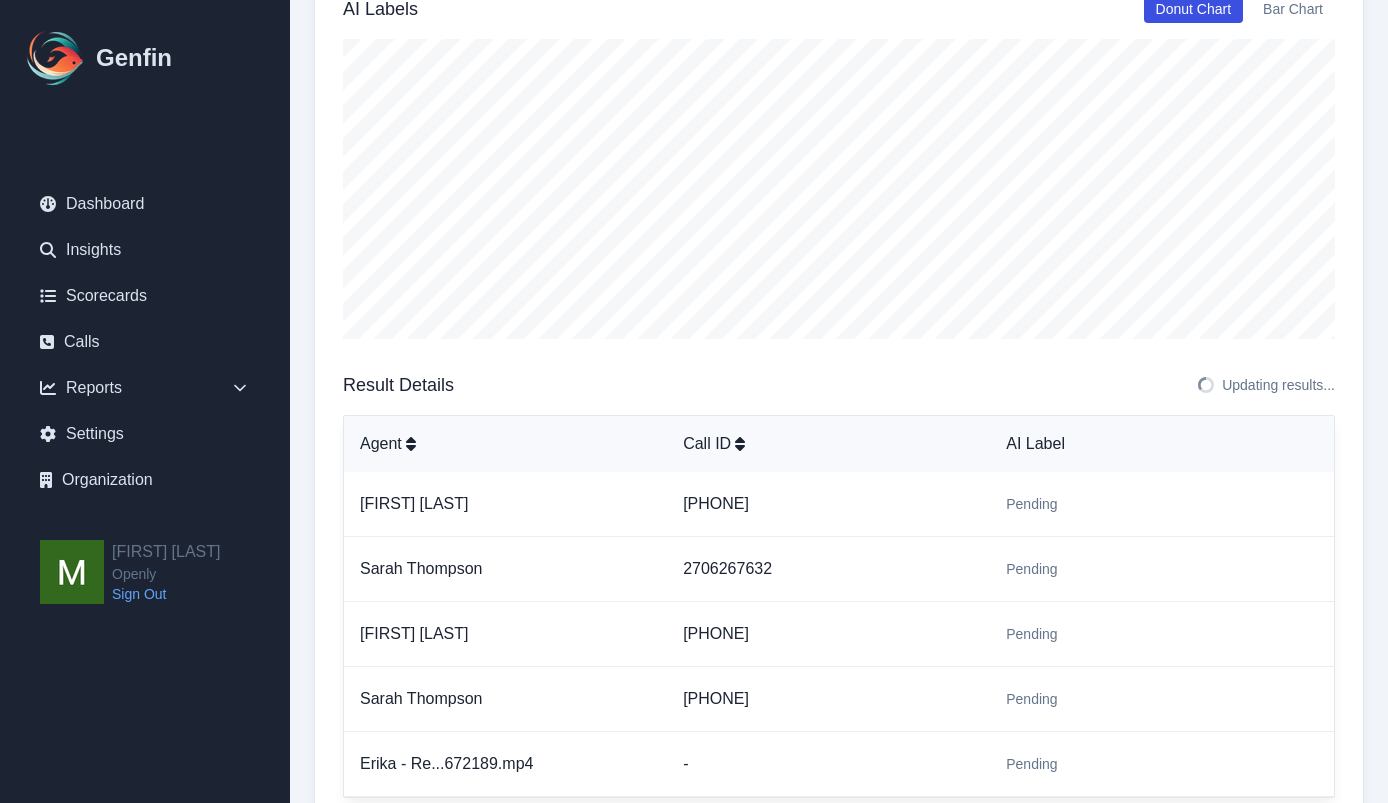 scroll, scrollTop: 393, scrollLeft: 0, axis: vertical 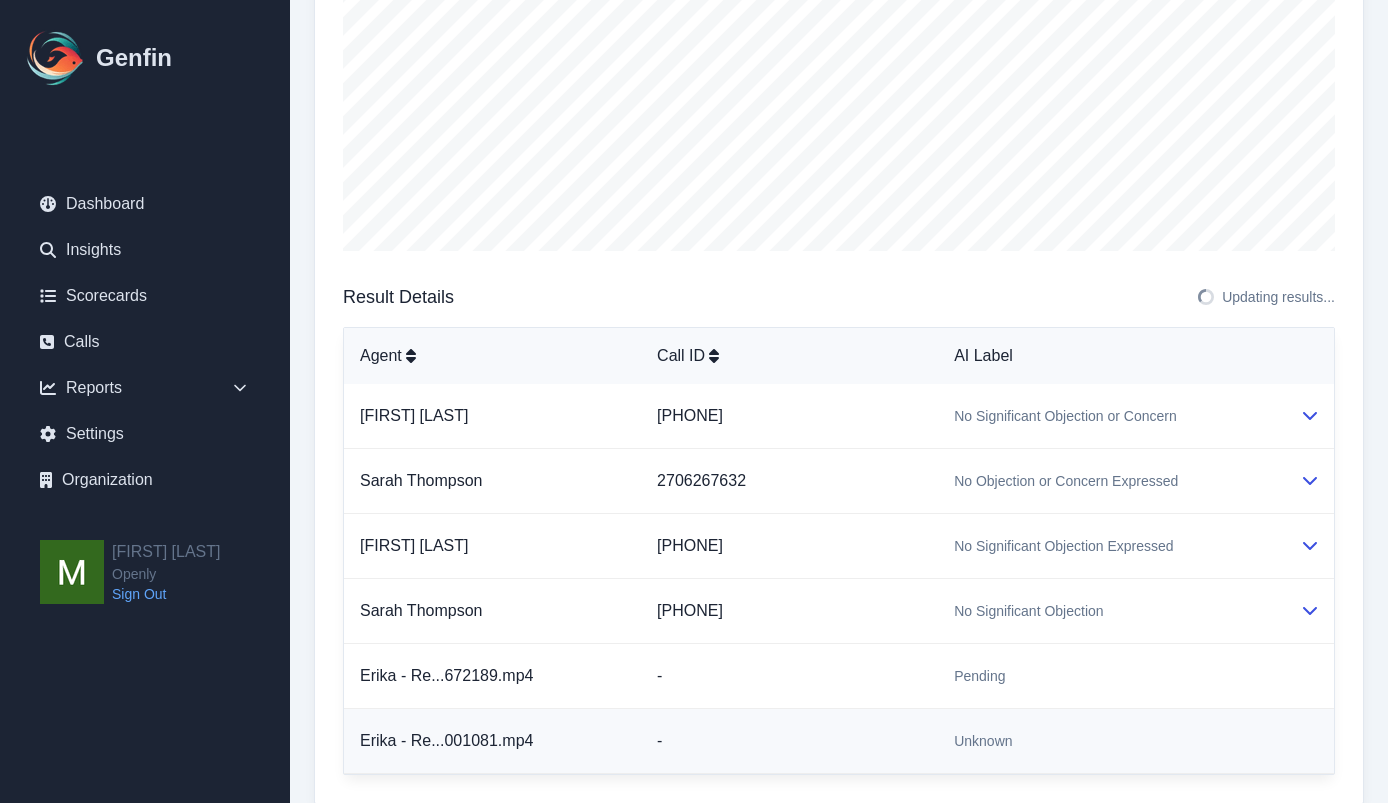 click on "Unknown" at bounding box center [983, 741] 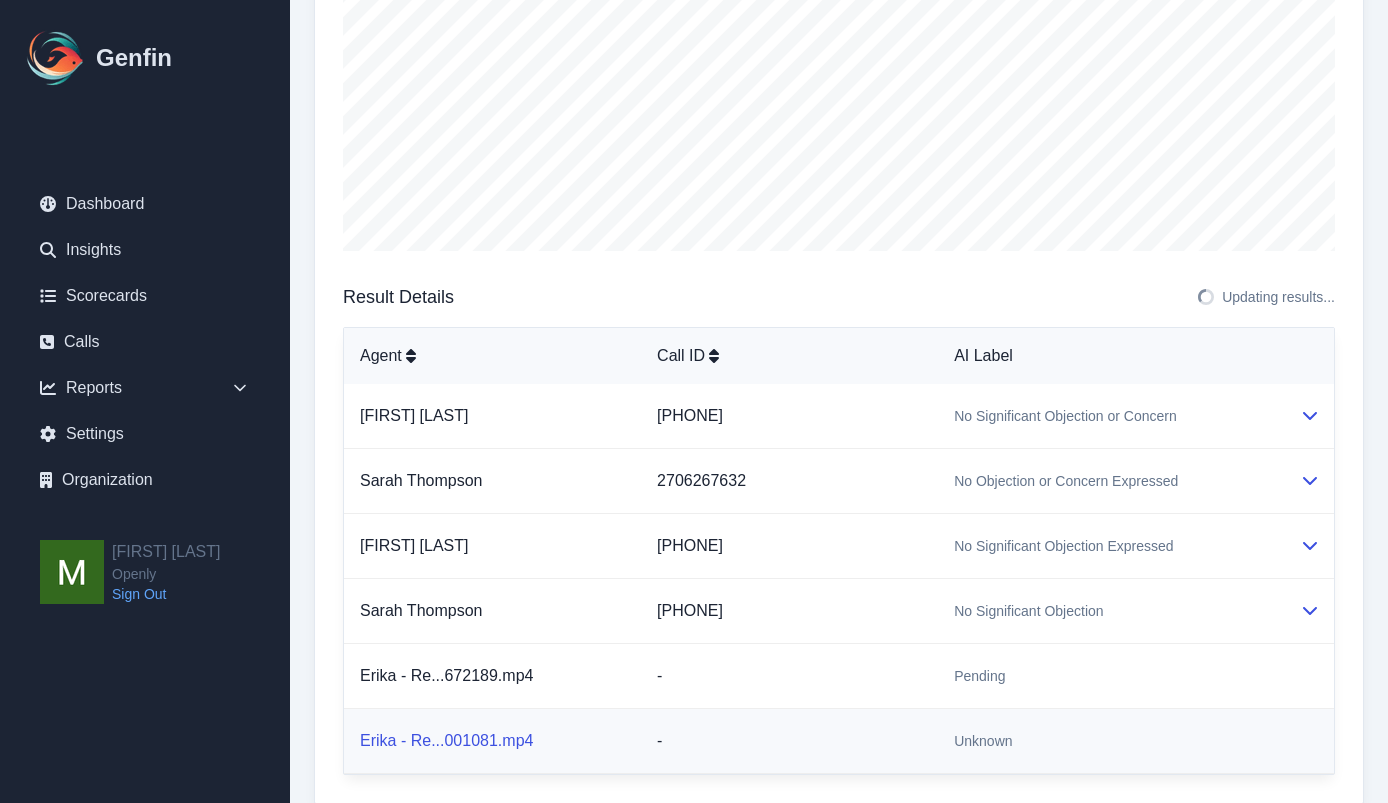 click on "Erika - Re...001081.mp4" at bounding box center [446, 740] 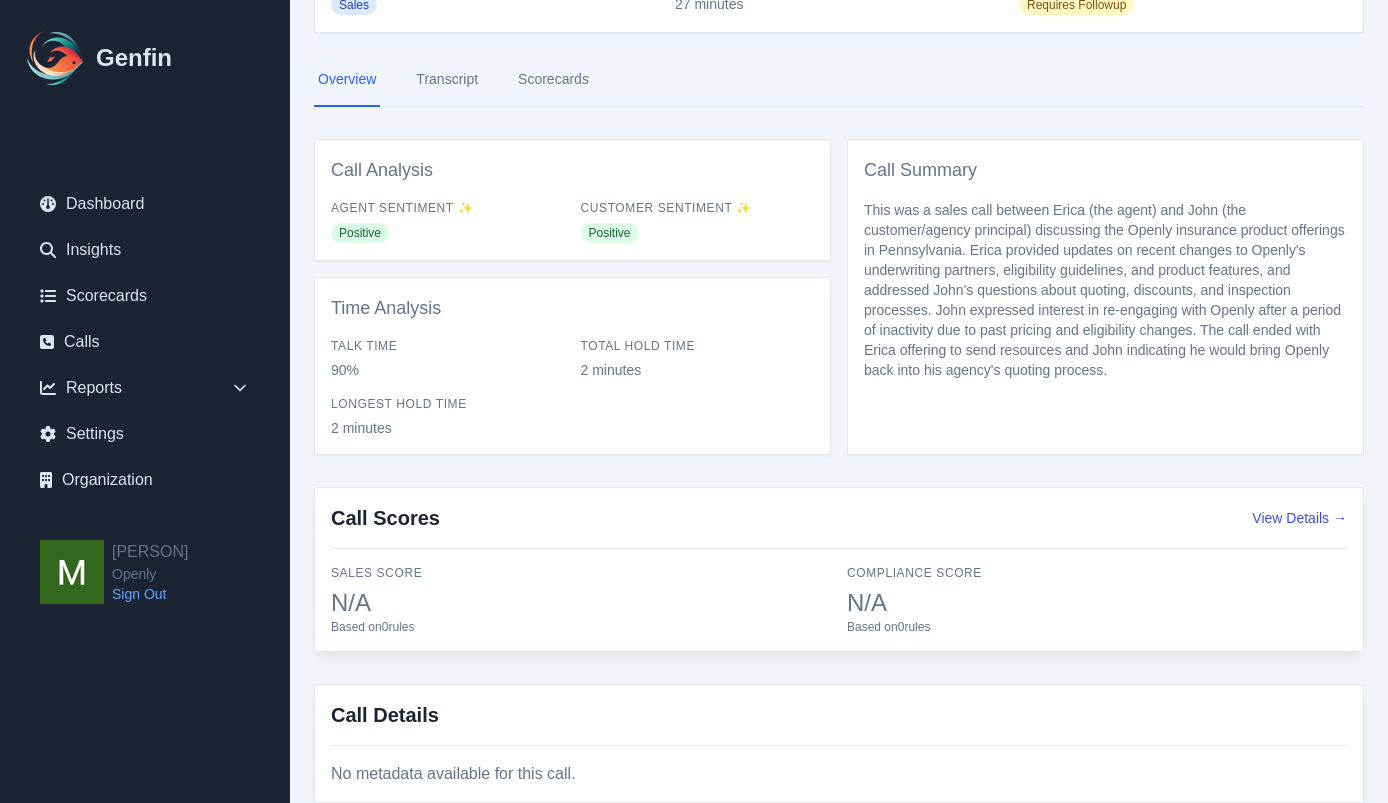 scroll, scrollTop: 199, scrollLeft: 0, axis: vertical 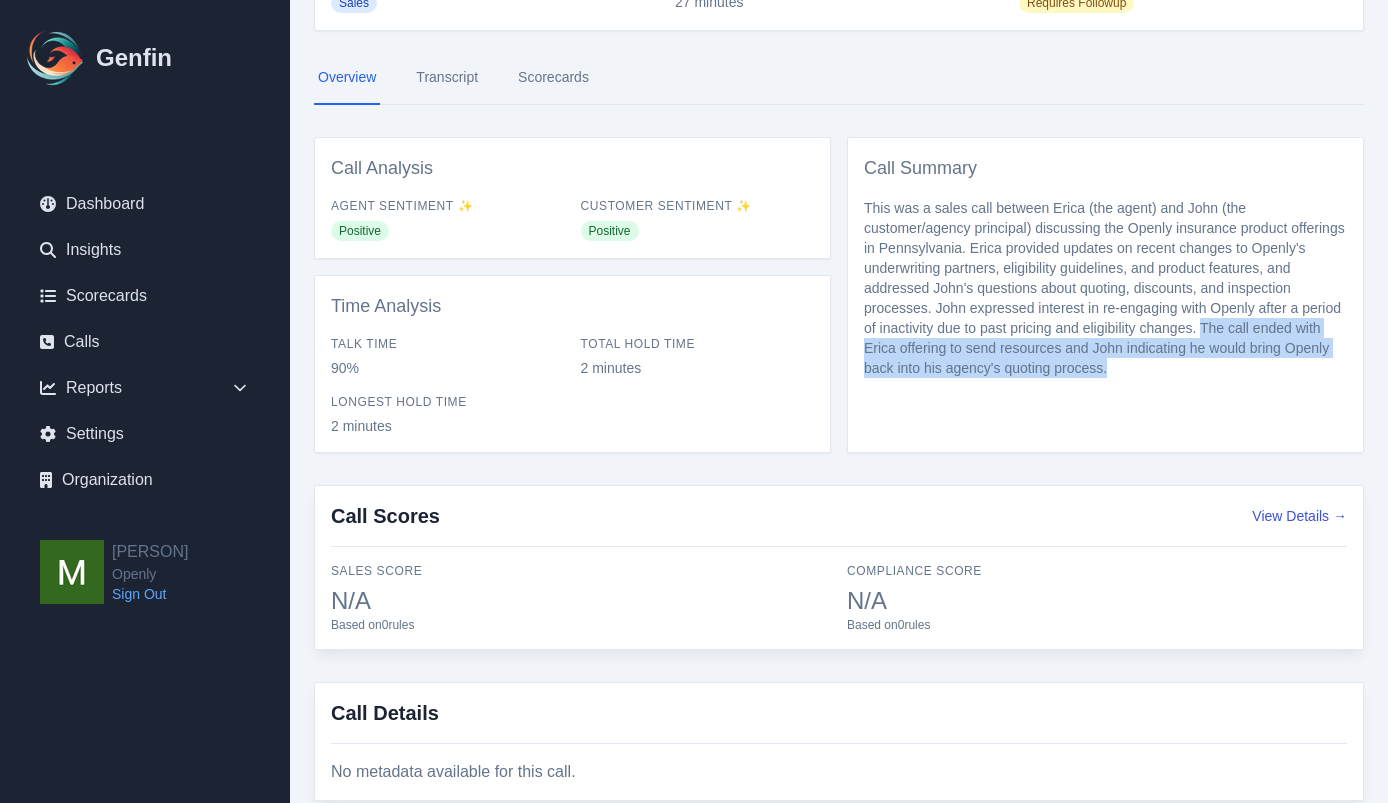 drag, startPoint x: 1201, startPoint y: 326, endPoint x: 1206, endPoint y: 364, distance: 38.327538 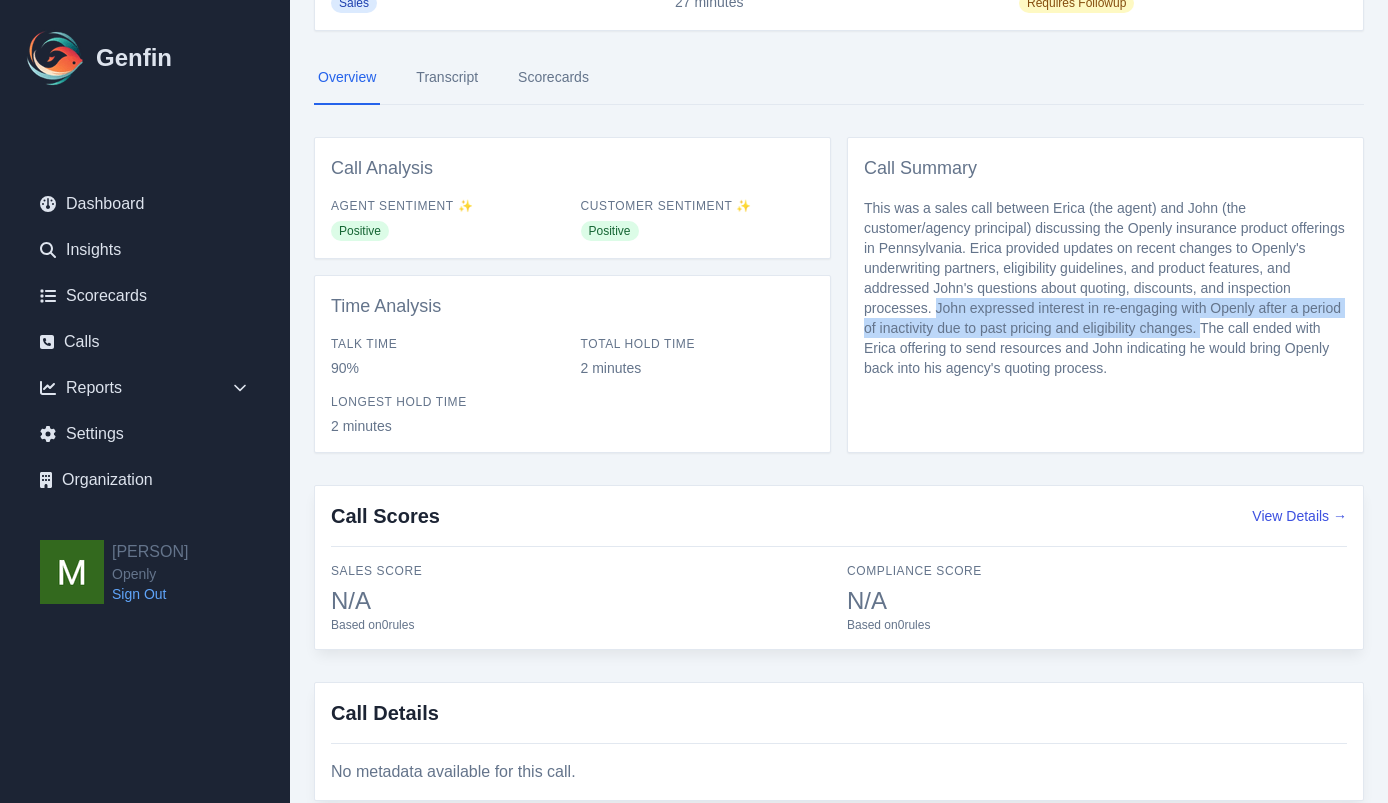 drag, startPoint x: 938, startPoint y: 309, endPoint x: 1200, endPoint y: 326, distance: 262.55093 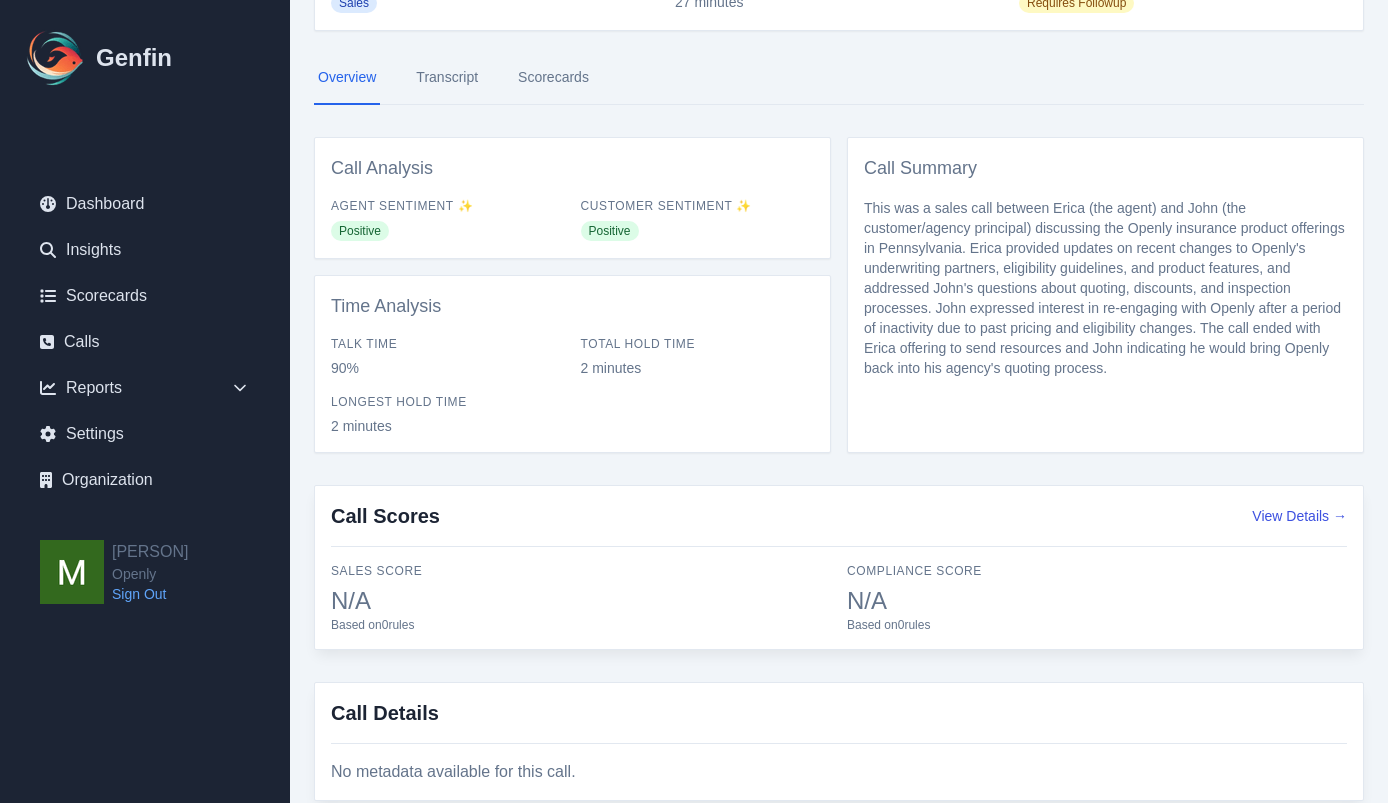 click on "This was a sales call between Erica (the agent) and John (the customer/agency principal) discussing the Openly insurance product offerings in Pennsylvania. Erica provided updates on recent changes to Openly's underwriting partners, eligibility guidelines, and product features, and addressed John's questions about quoting, discounts, and inspection processes. John expressed interest in re-engaging with Openly after a period of inactivity due to past pricing and eligibility changes. The call ended with Erica offering to send resources and John indicating he would bring Openly back into his agency's quoting process." at bounding box center (1105, 288) 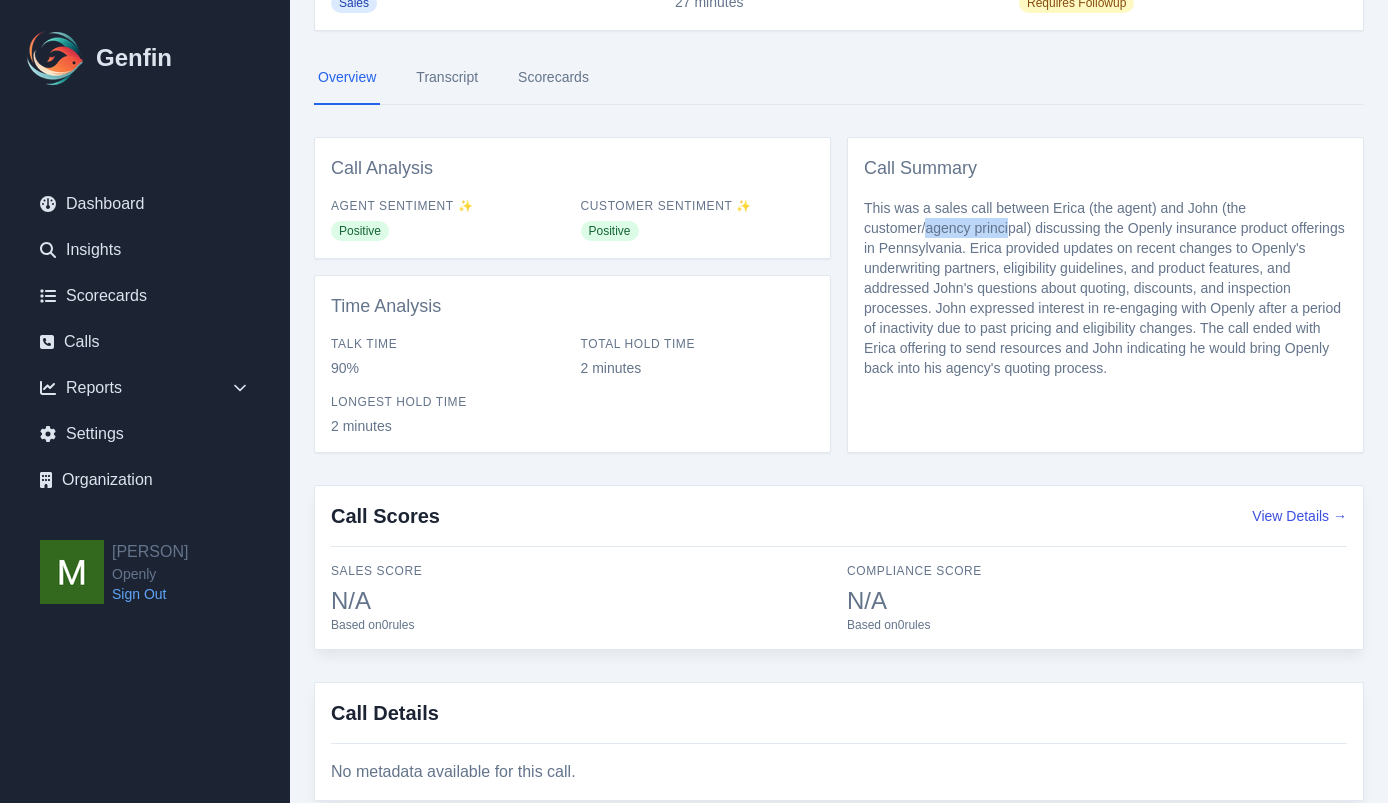 drag, startPoint x: 1007, startPoint y: 230, endPoint x: 927, endPoint y: 233, distance: 80.05623 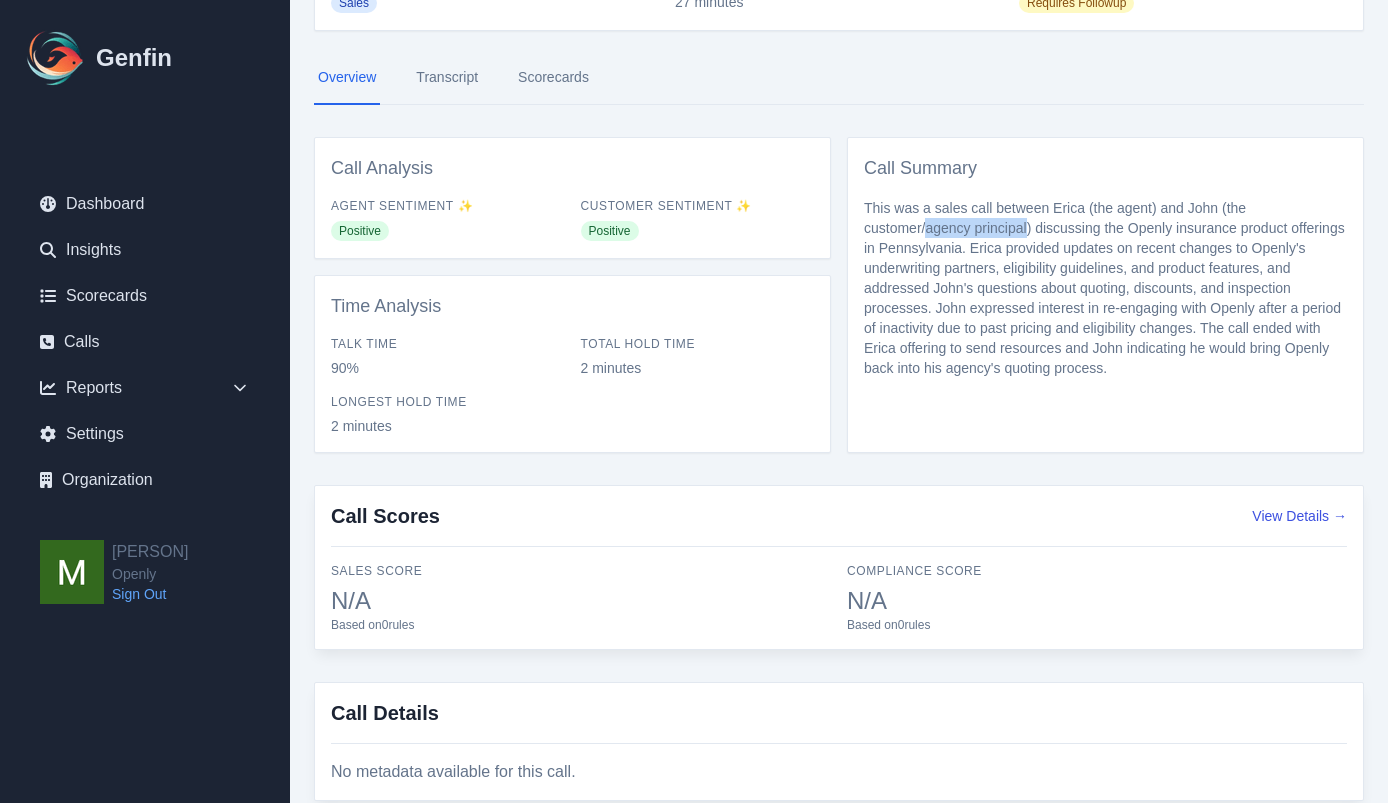 drag, startPoint x: 1027, startPoint y: 230, endPoint x: 927, endPoint y: 232, distance: 100.02 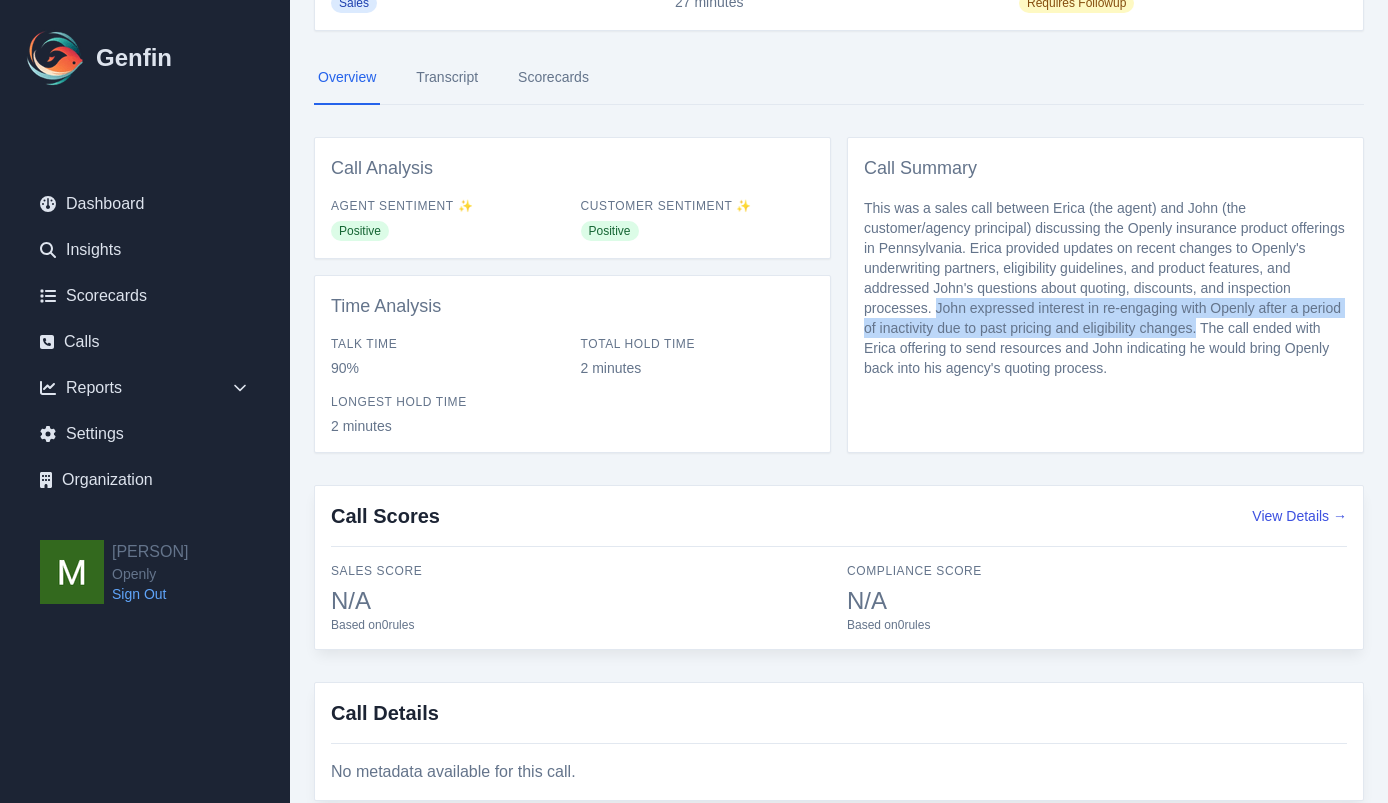 drag, startPoint x: 935, startPoint y: 310, endPoint x: 1197, endPoint y: 332, distance: 262.92203 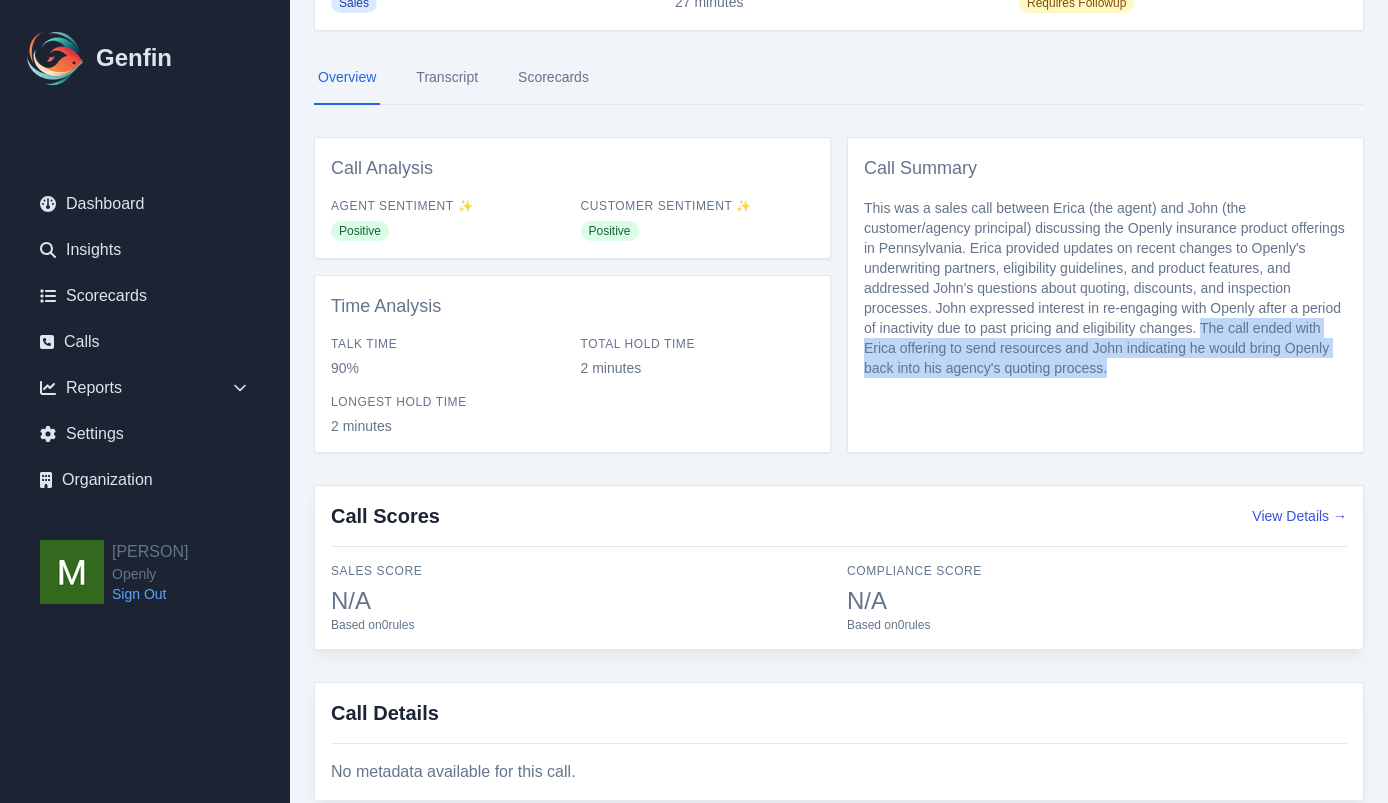 drag, startPoint x: 1202, startPoint y: 327, endPoint x: 1211, endPoint y: 362, distance: 36.138622 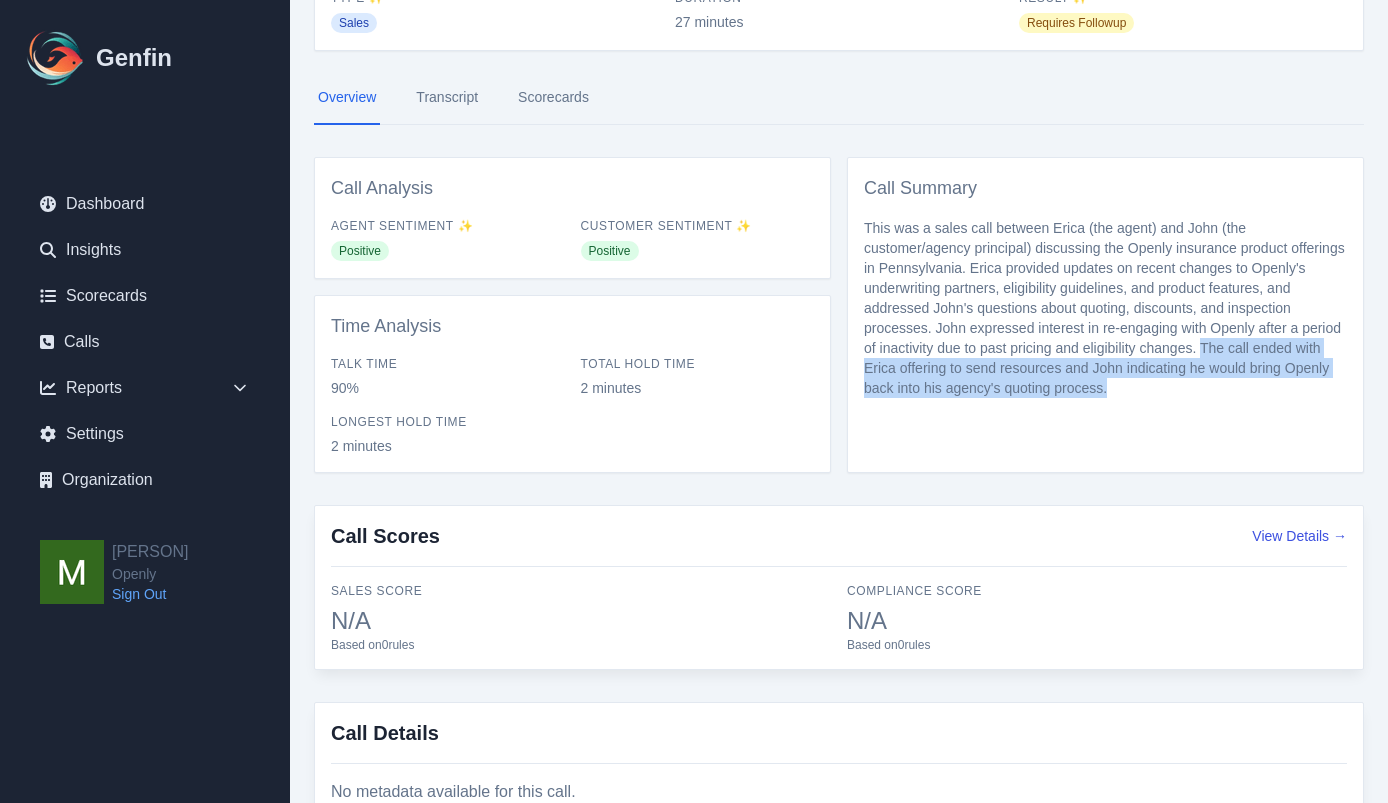 scroll, scrollTop: 178, scrollLeft: 0, axis: vertical 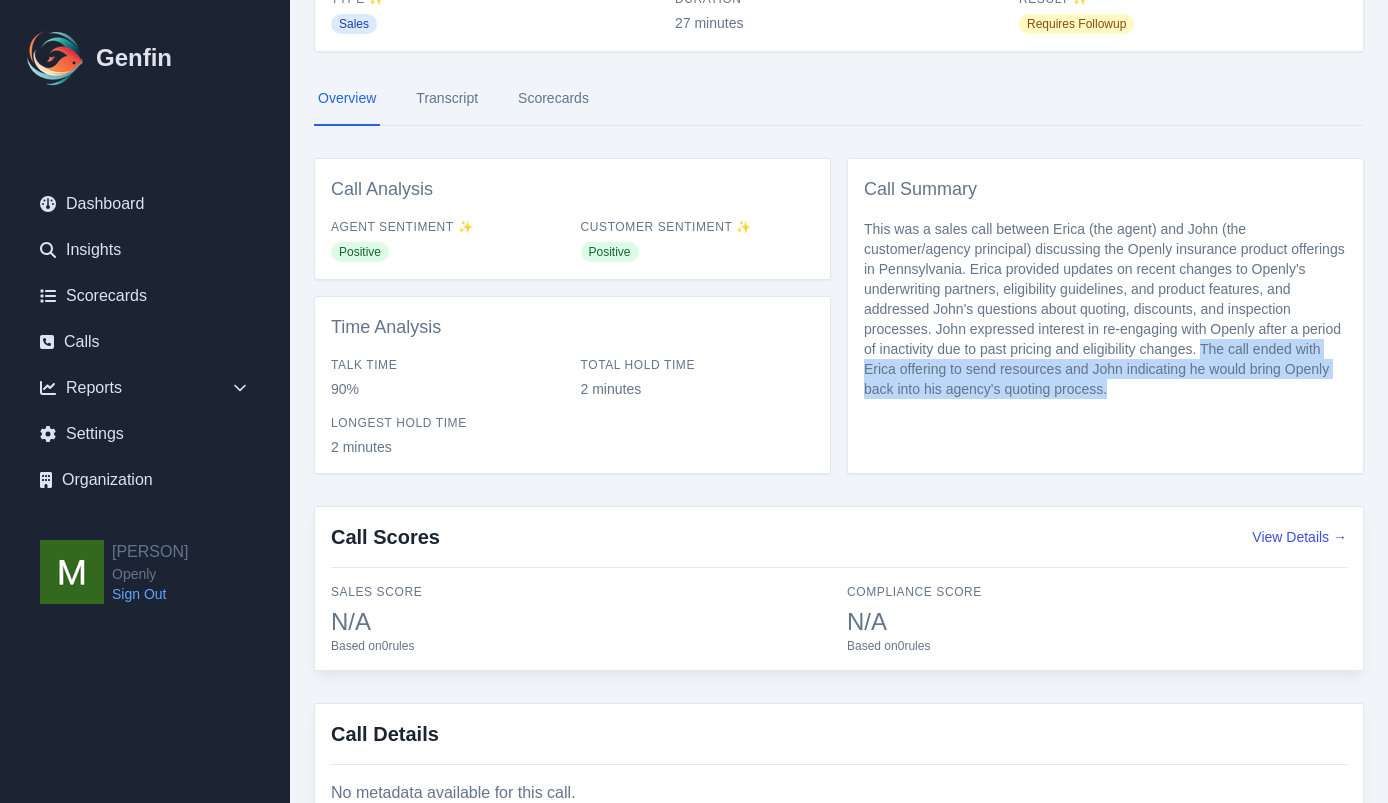 click on "Transcript" at bounding box center (447, 99) 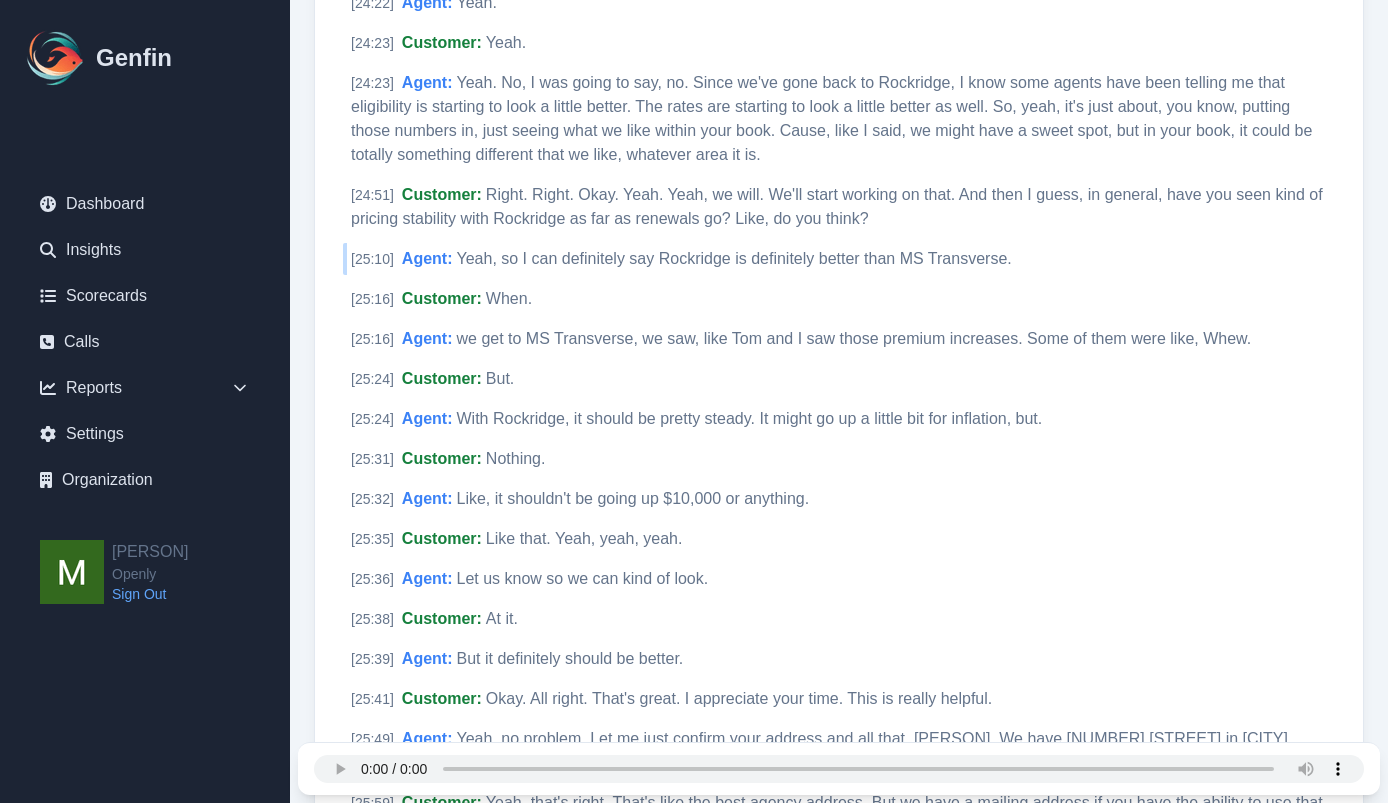 scroll, scrollTop: 7661, scrollLeft: 0, axis: vertical 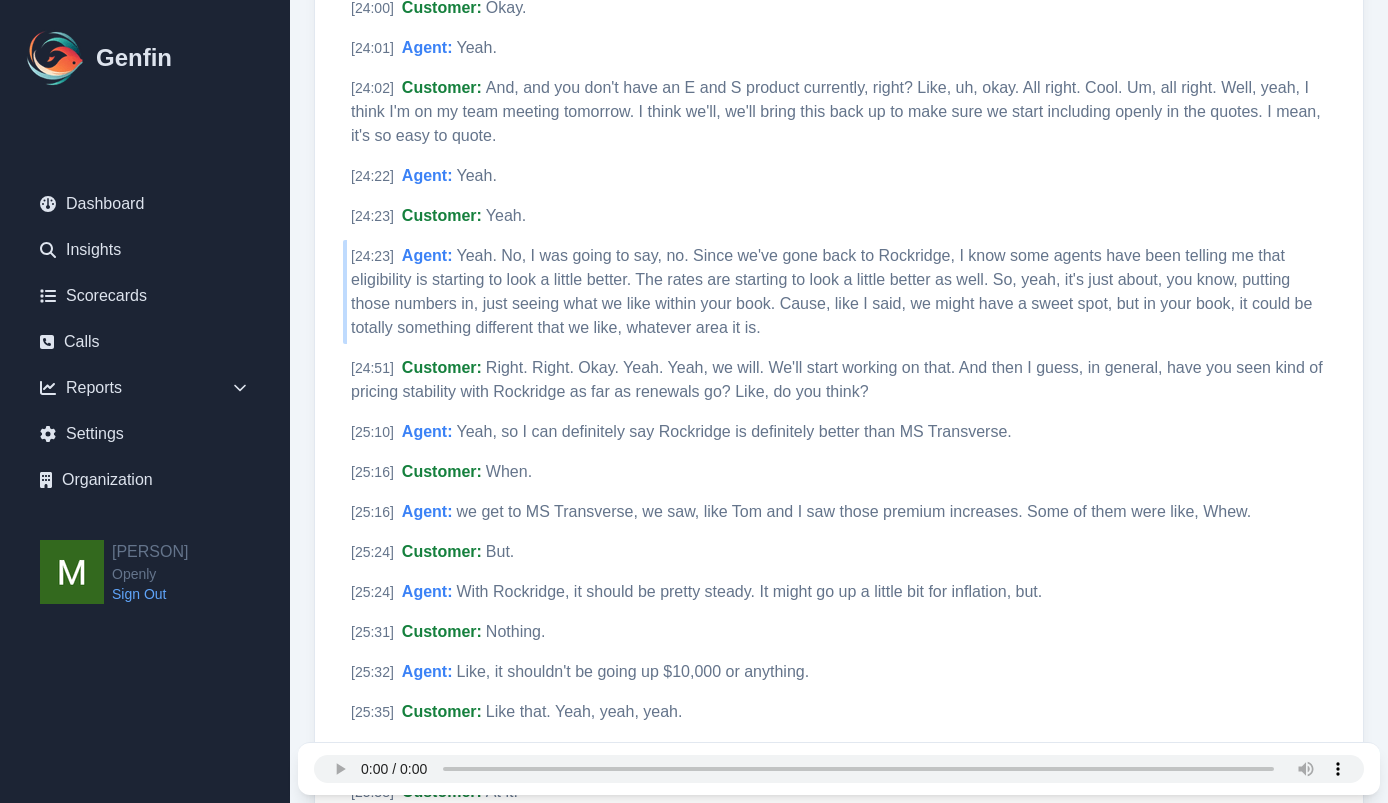 click on "Agent :" at bounding box center (427, 255) 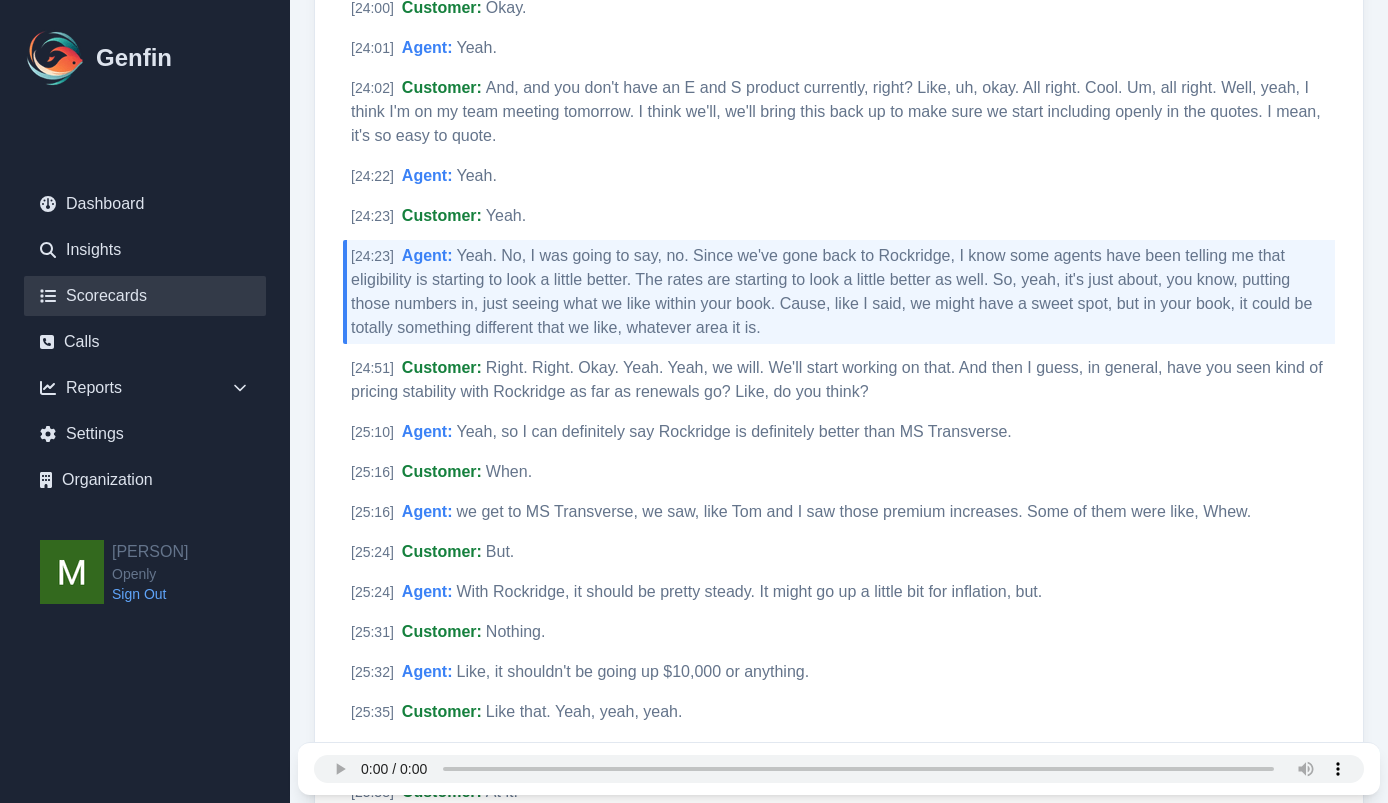 click on "Scorecards" at bounding box center (145, 296) 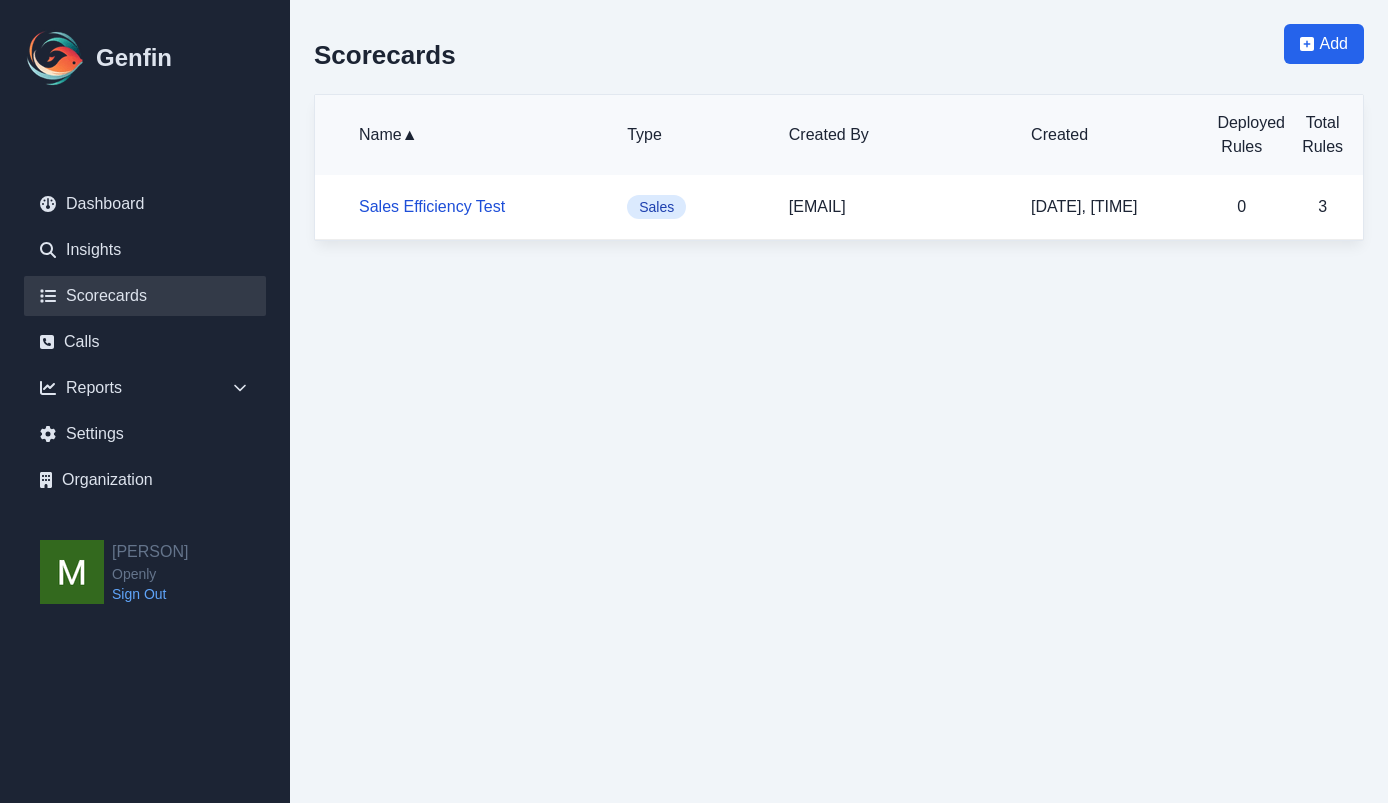 click on "Sales Efficiency Test" at bounding box center [432, 206] 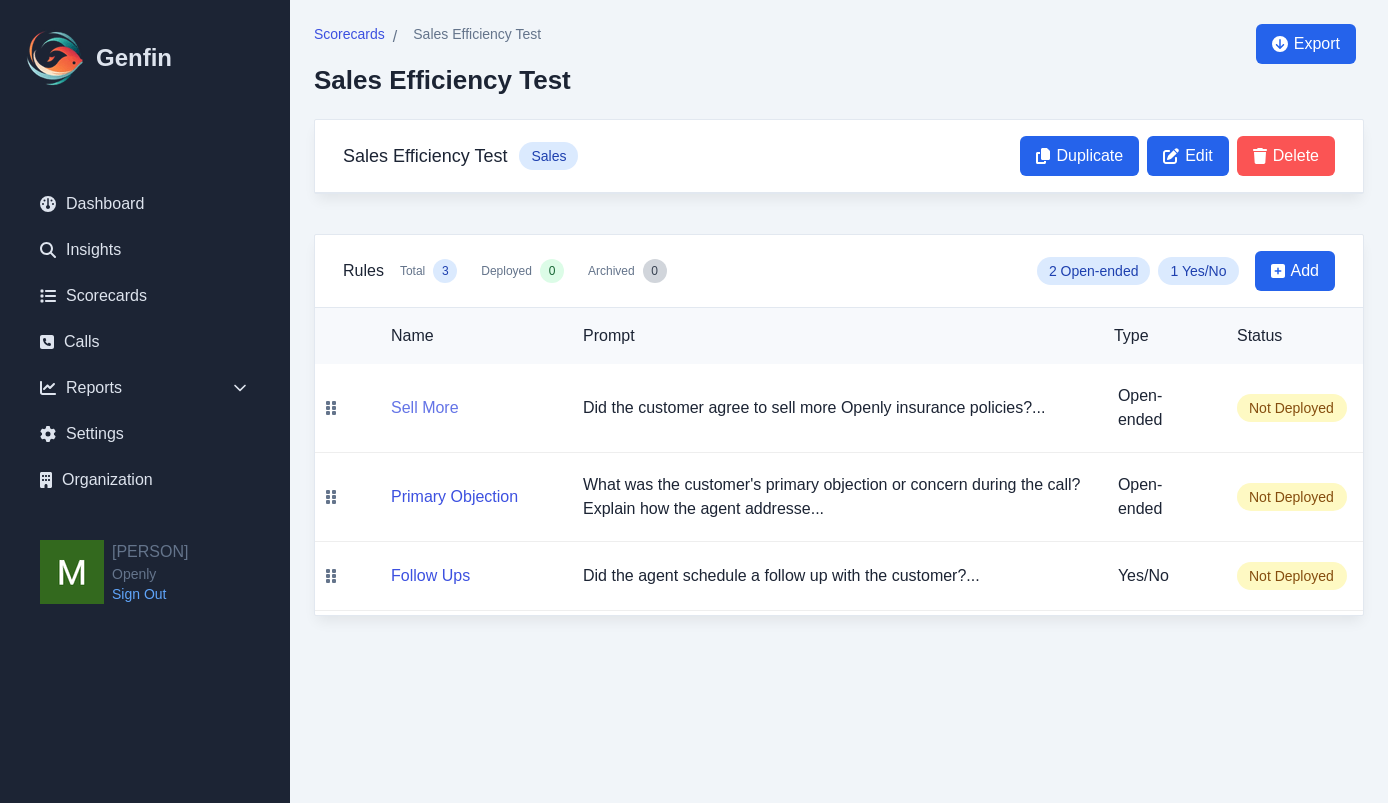 click on "Sell More" at bounding box center (425, 408) 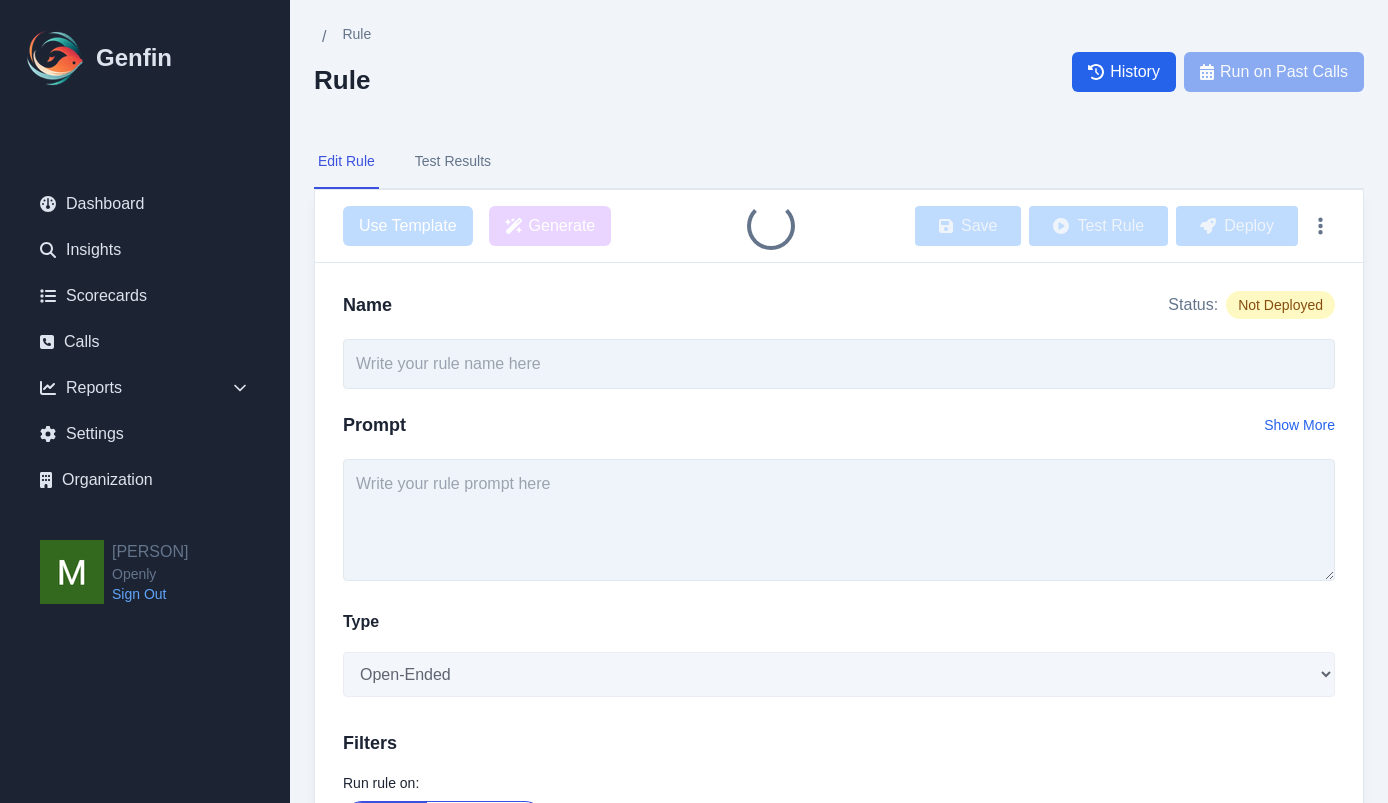 type on "Sell More" 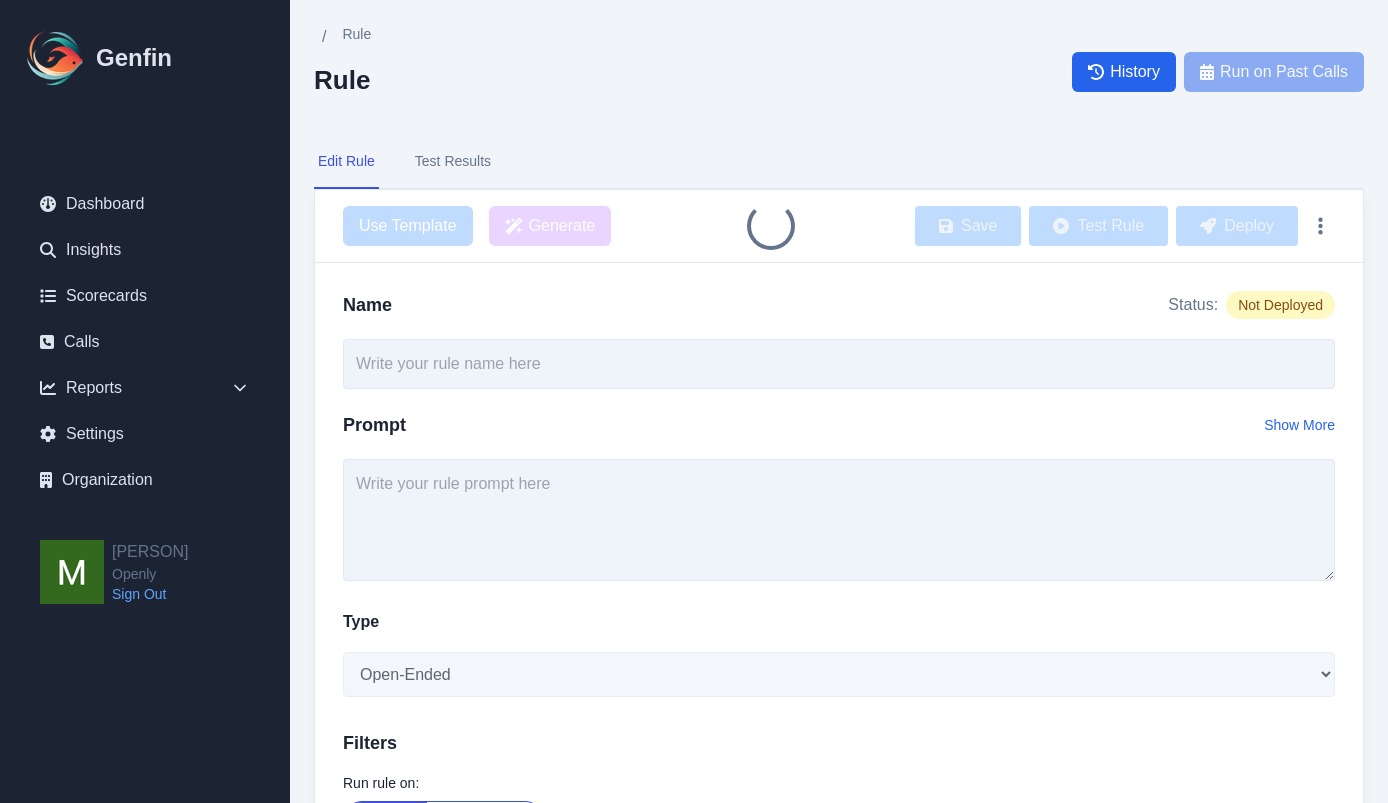 type on "Did the customer agree to sell more Openly insurance policies?" 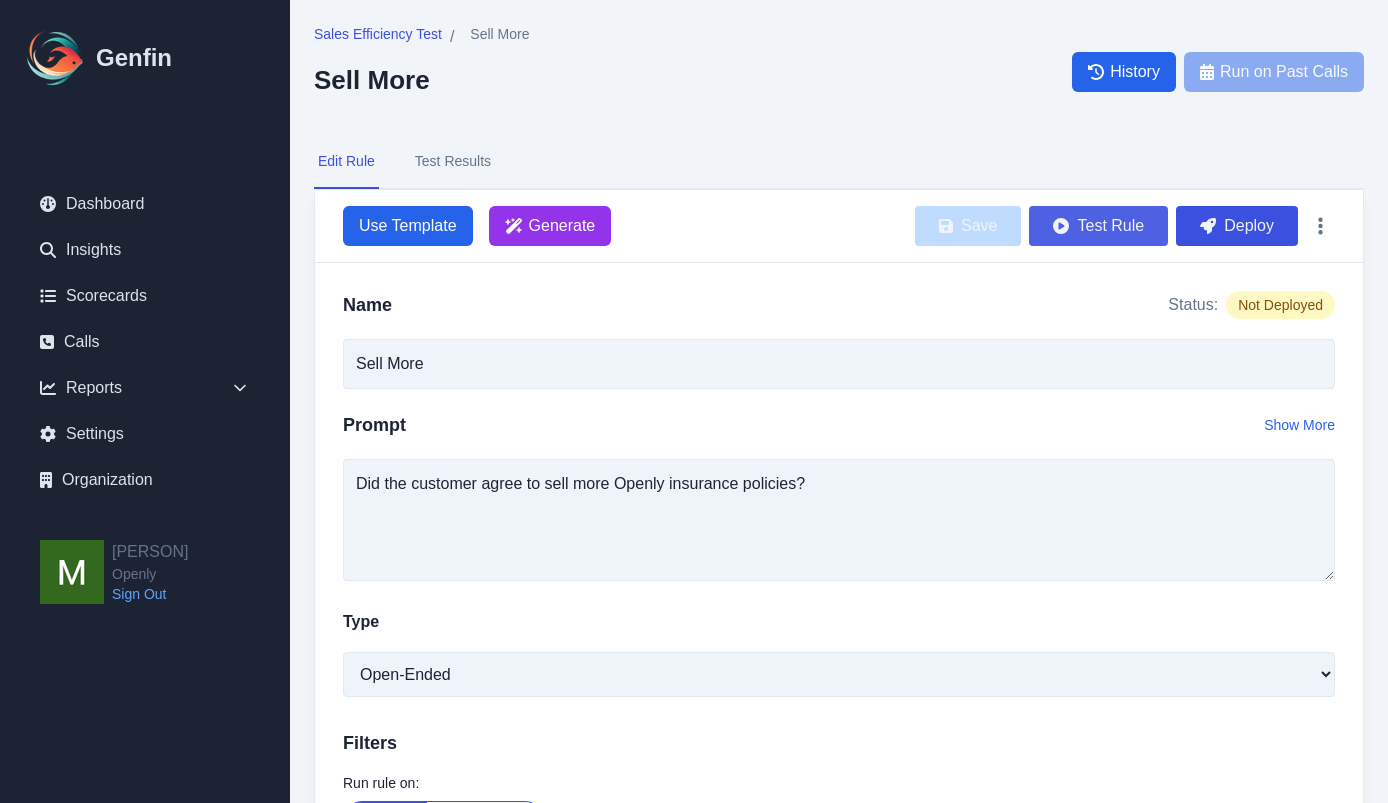 click on "Test Rule" at bounding box center [1098, 226] 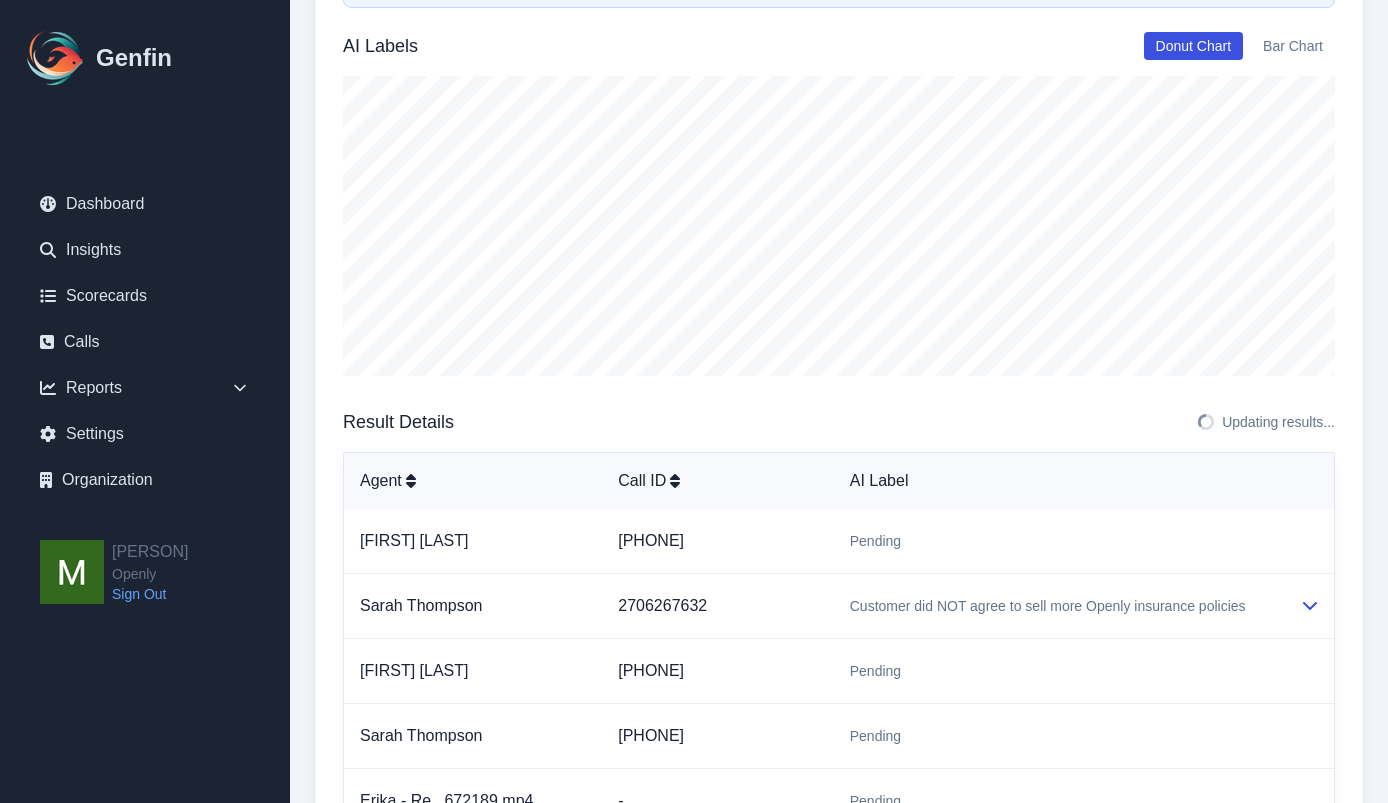 scroll, scrollTop: 523, scrollLeft: 0, axis: vertical 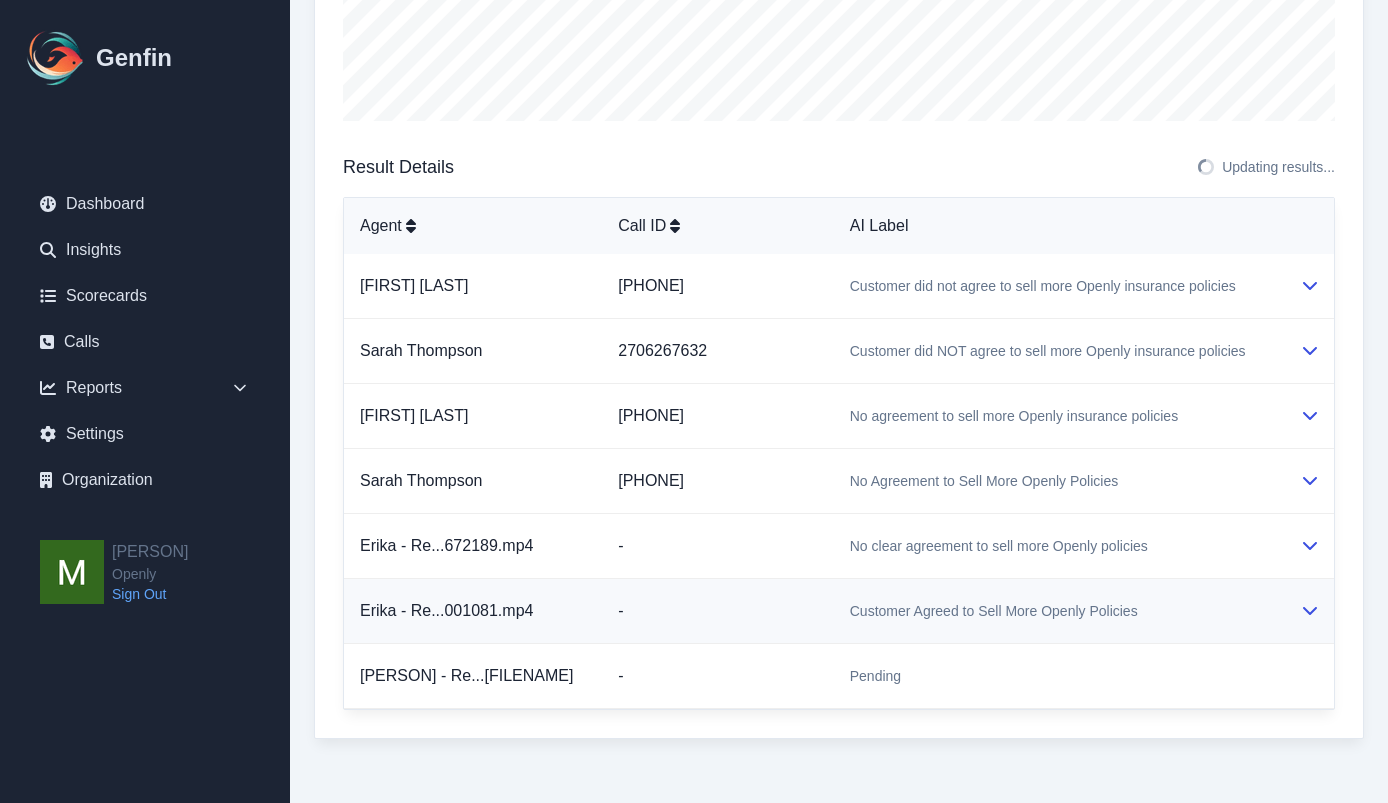 click 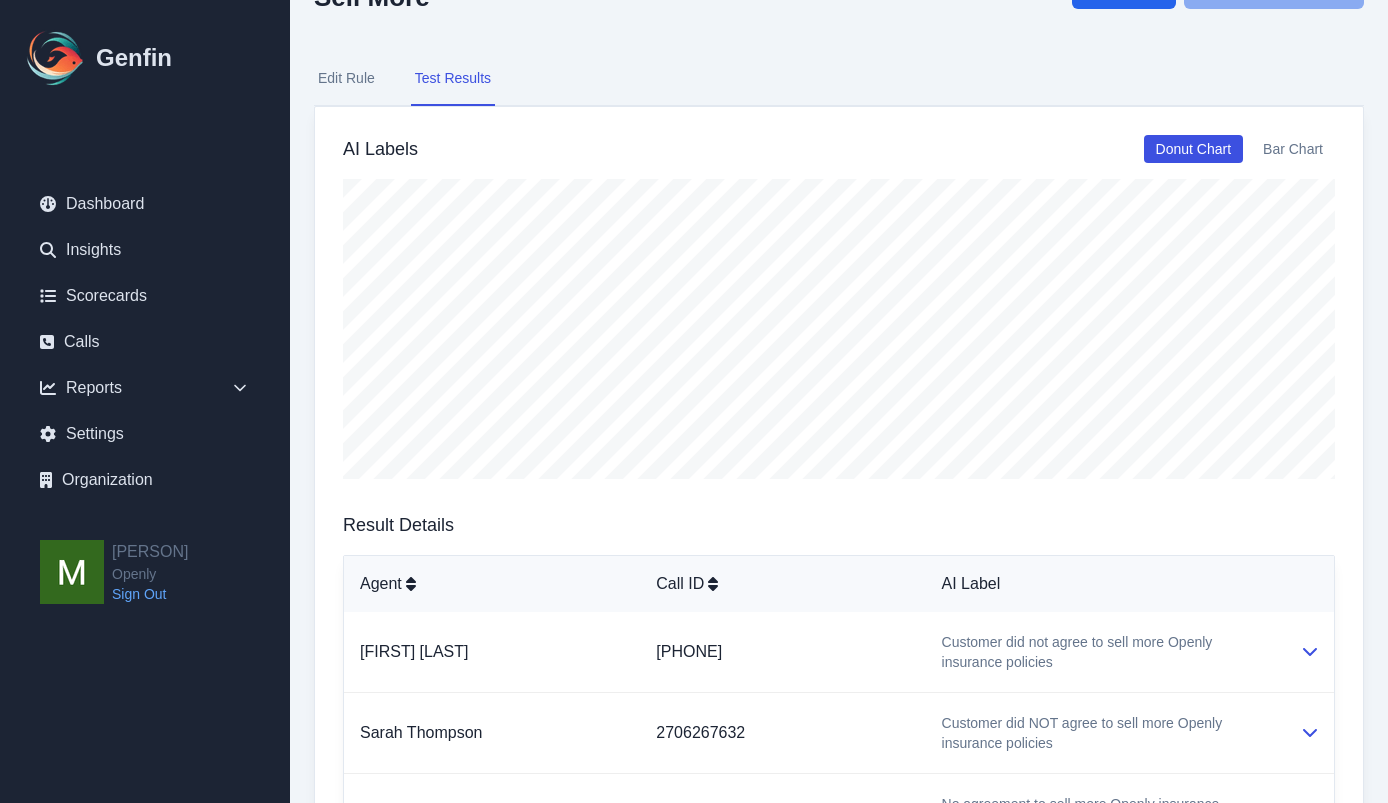 scroll, scrollTop: 0, scrollLeft: 0, axis: both 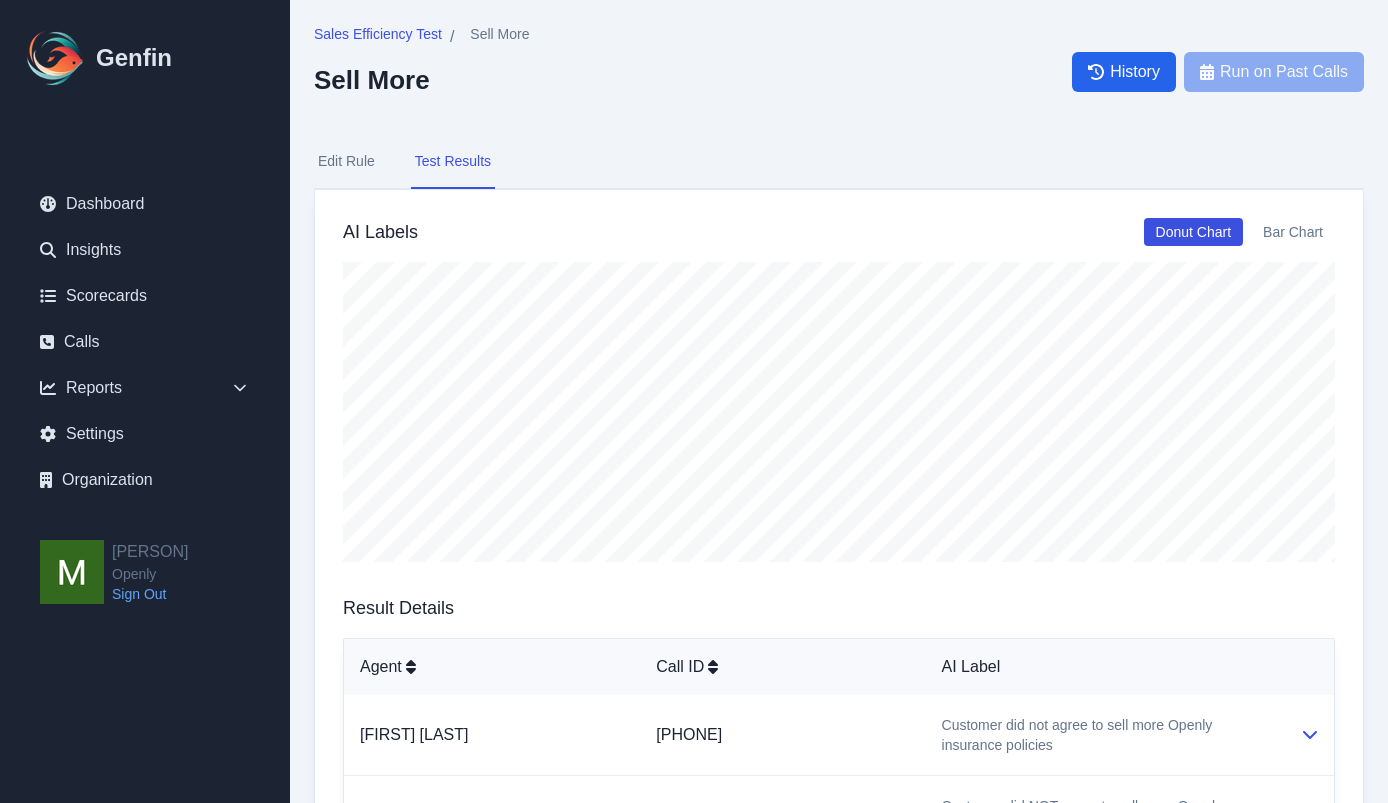 click on "Edit Rule" at bounding box center [346, 162] 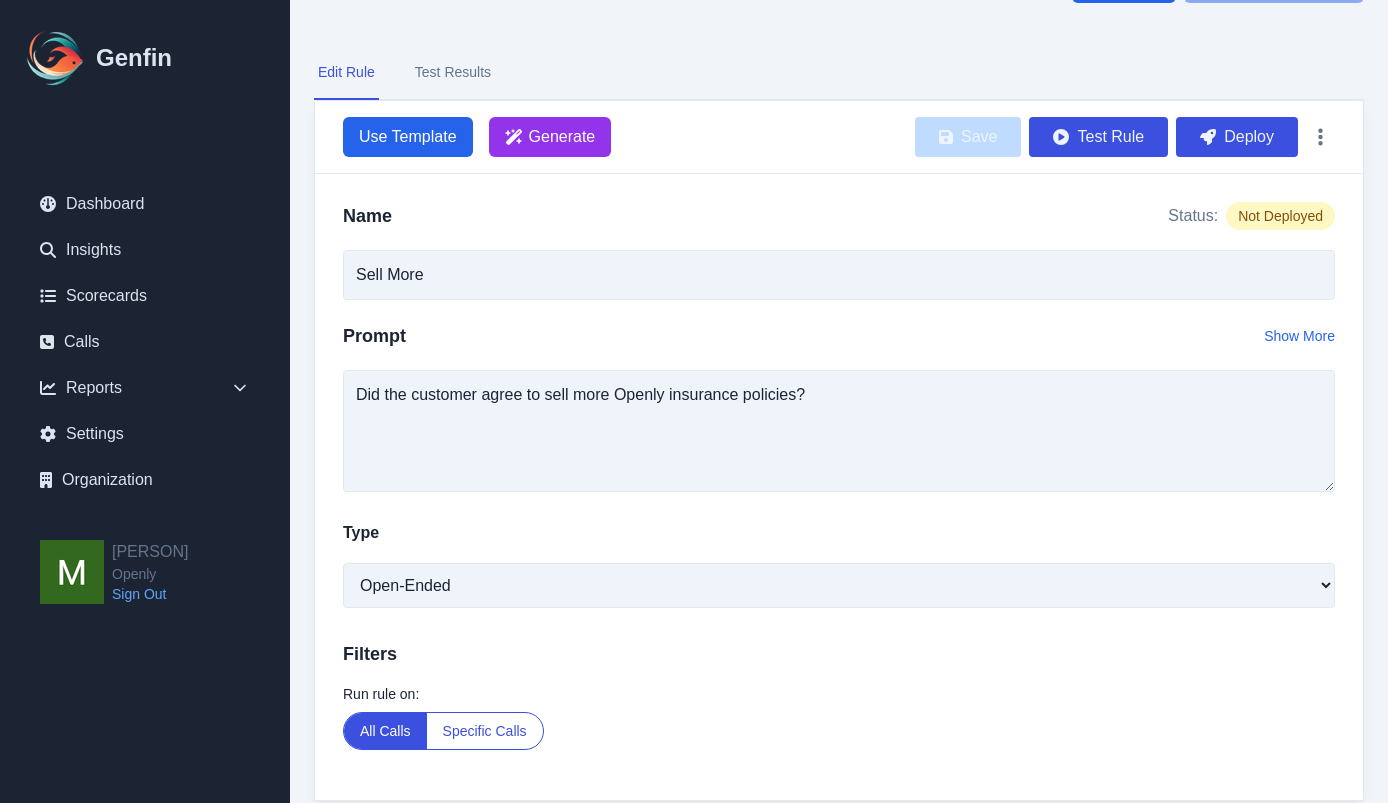 scroll, scrollTop: 122, scrollLeft: 0, axis: vertical 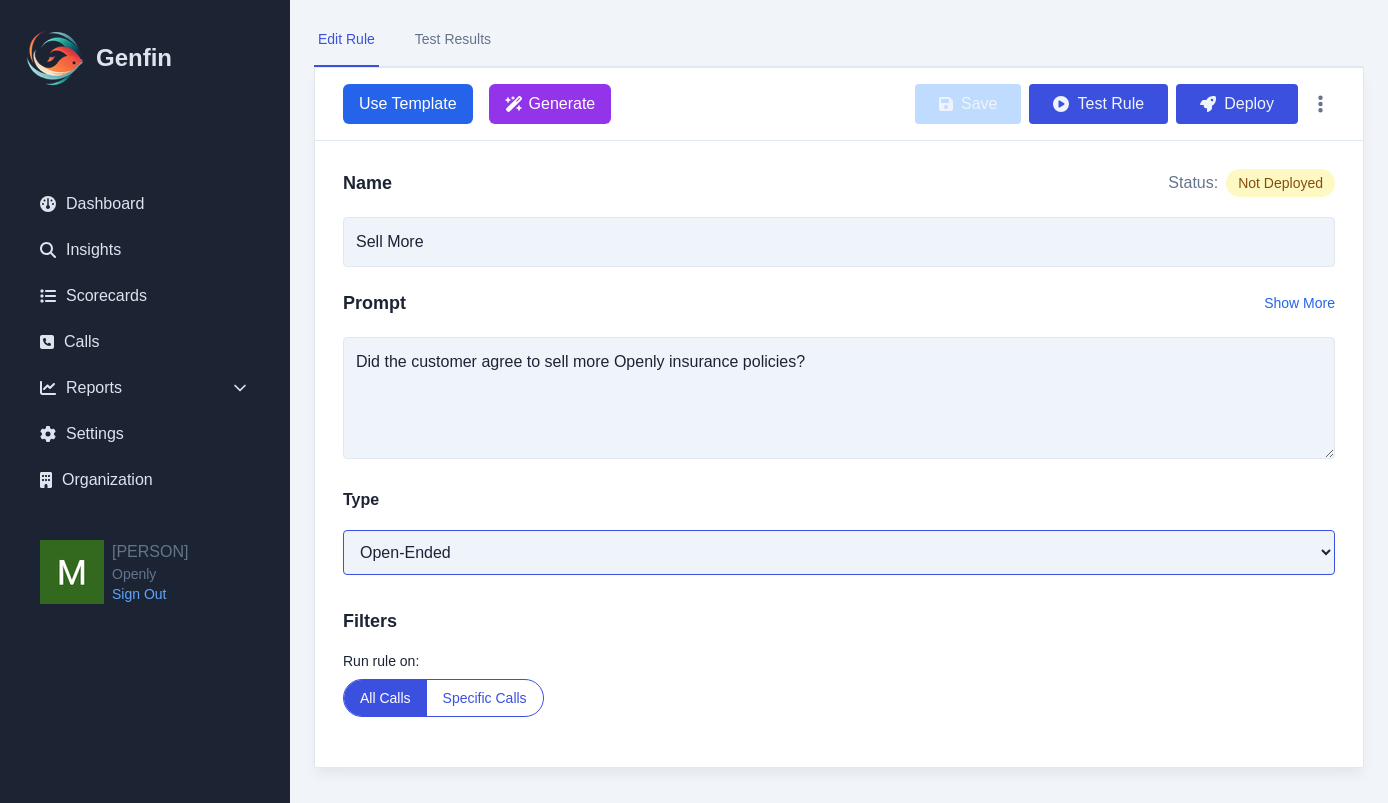 click on "Open-Ended Score Yes/No Single-Choice Number" at bounding box center [839, 552] 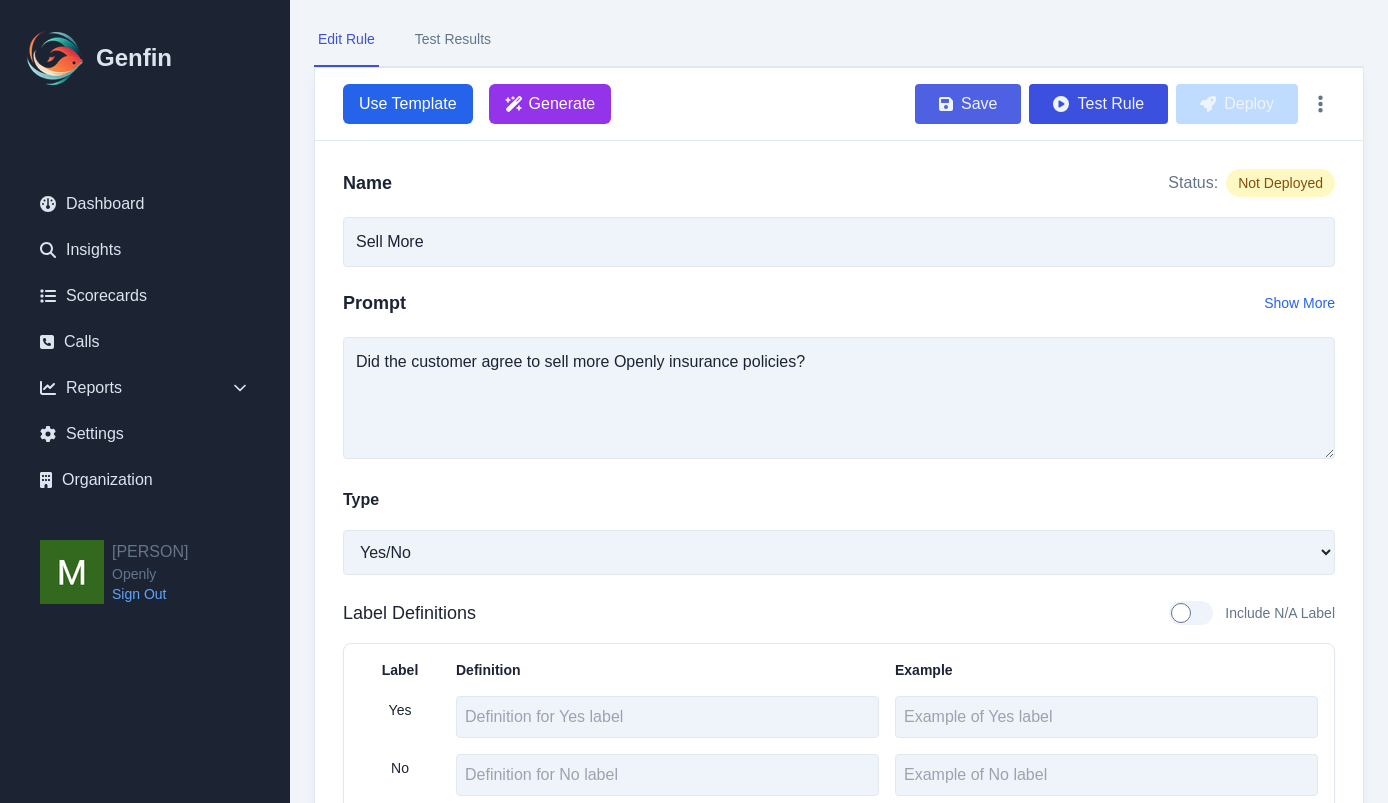 click on "Save" at bounding box center (968, 104) 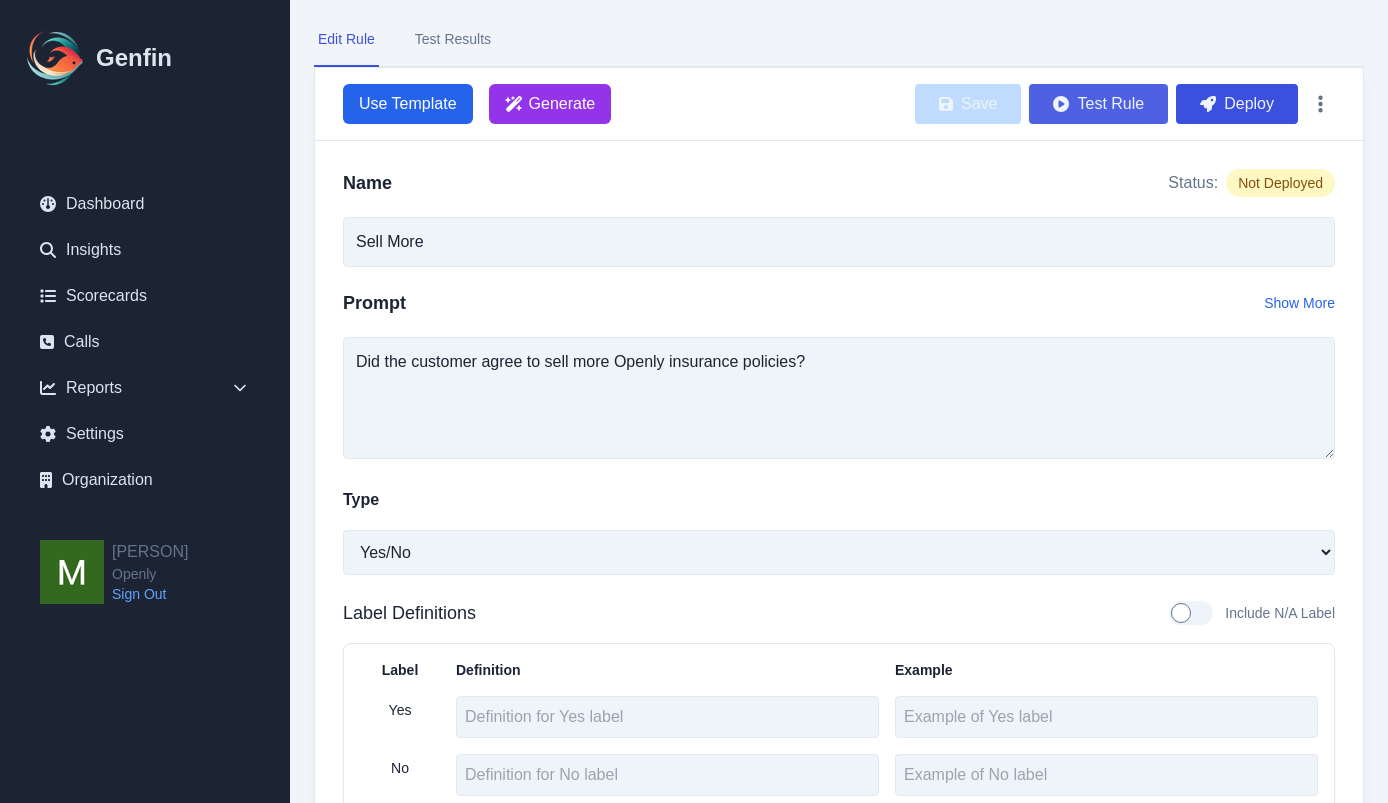 click on "Test Rule" at bounding box center [1098, 104] 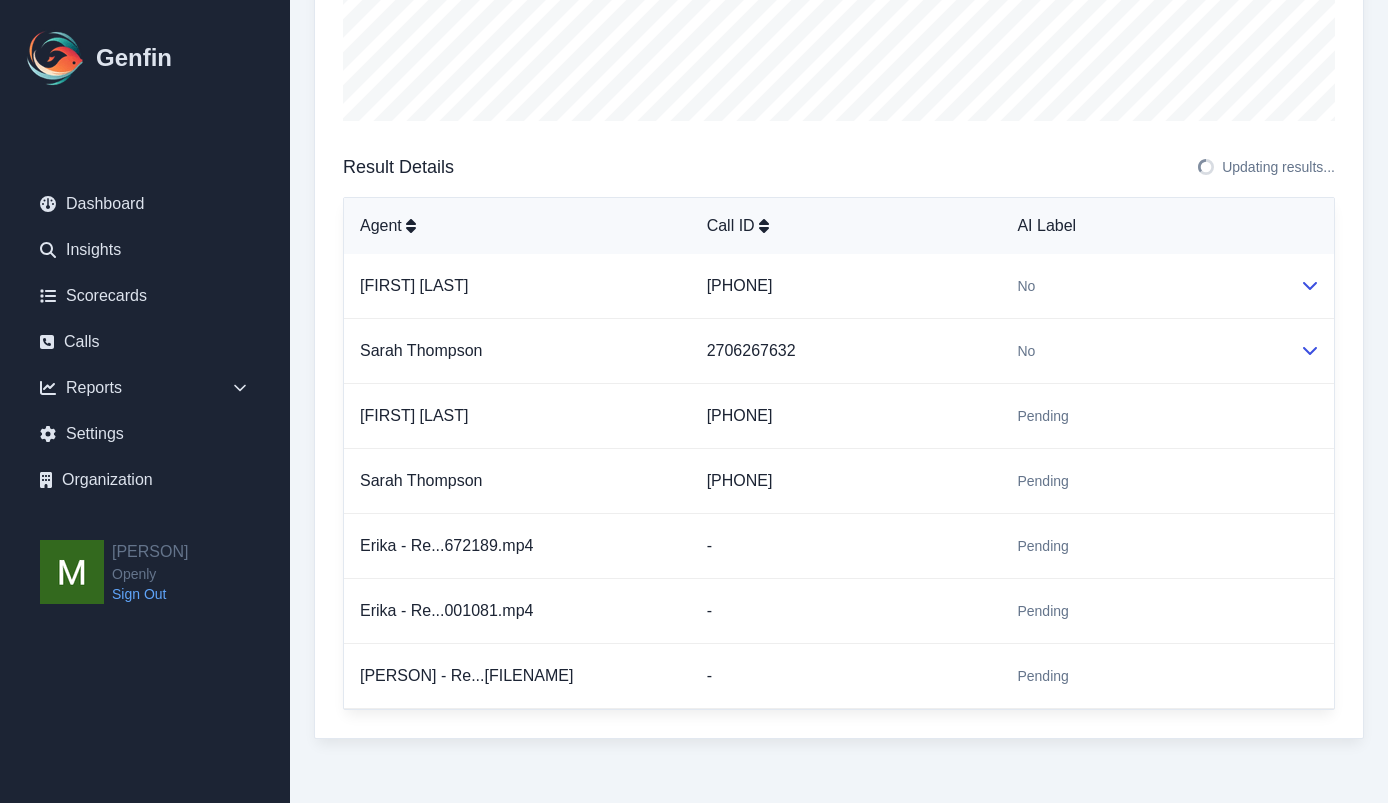 scroll, scrollTop: 441, scrollLeft: 0, axis: vertical 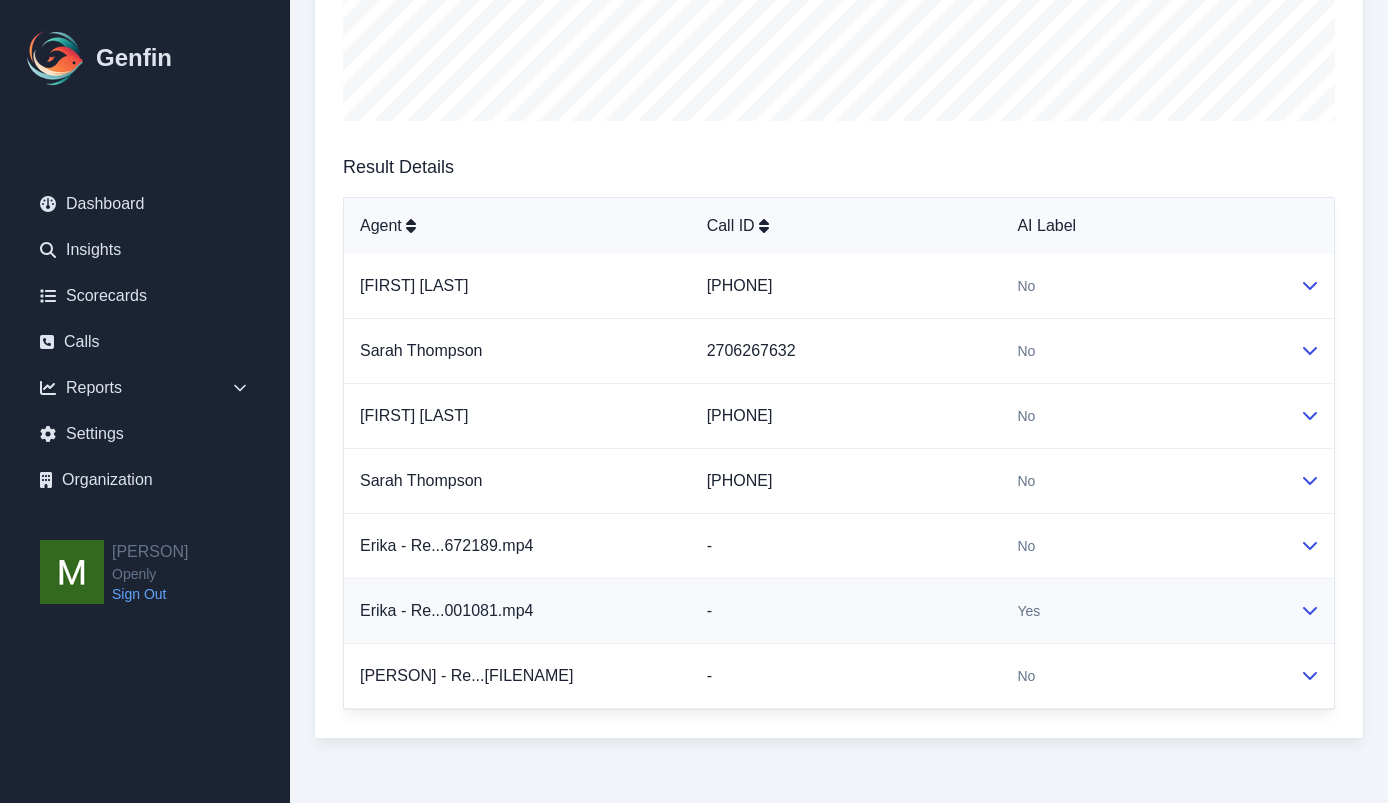 click 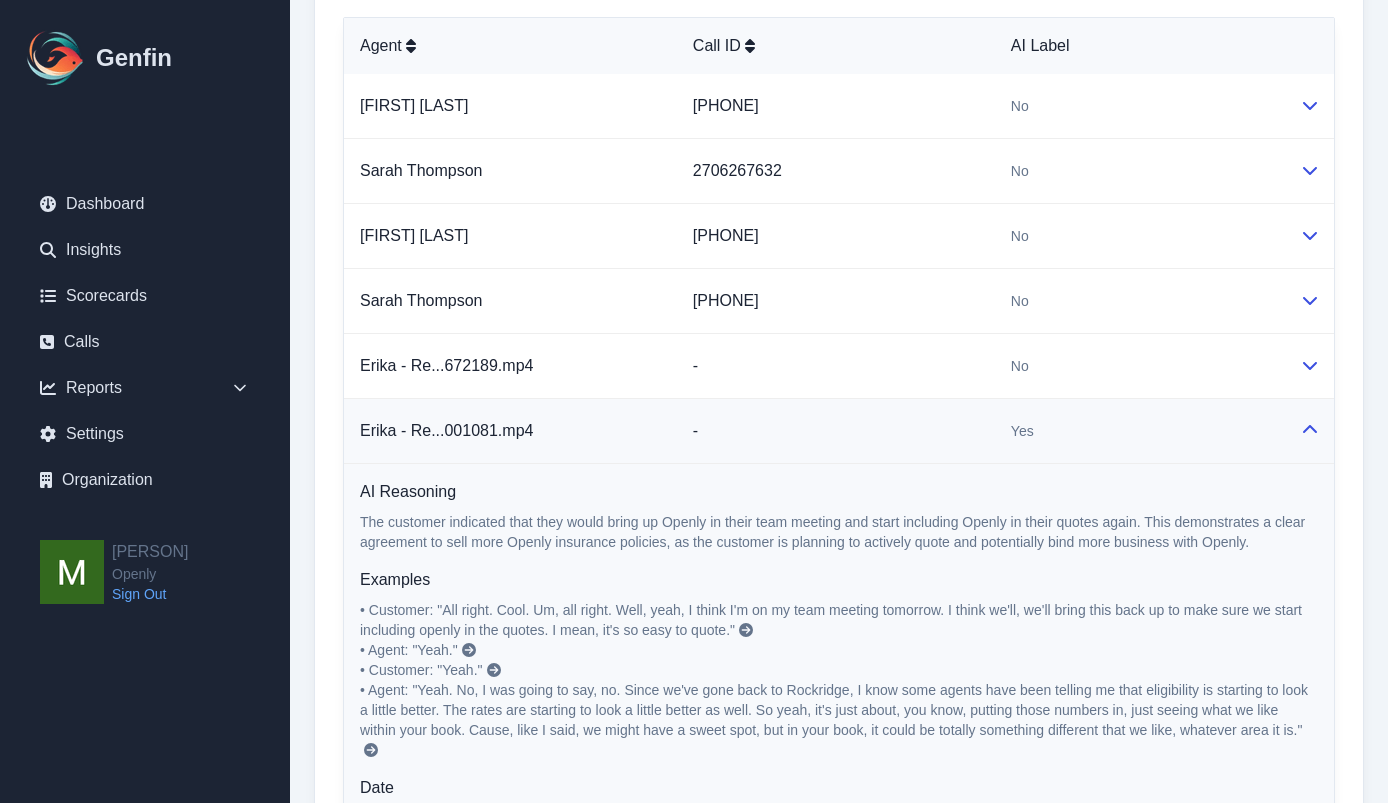 scroll, scrollTop: 622, scrollLeft: 0, axis: vertical 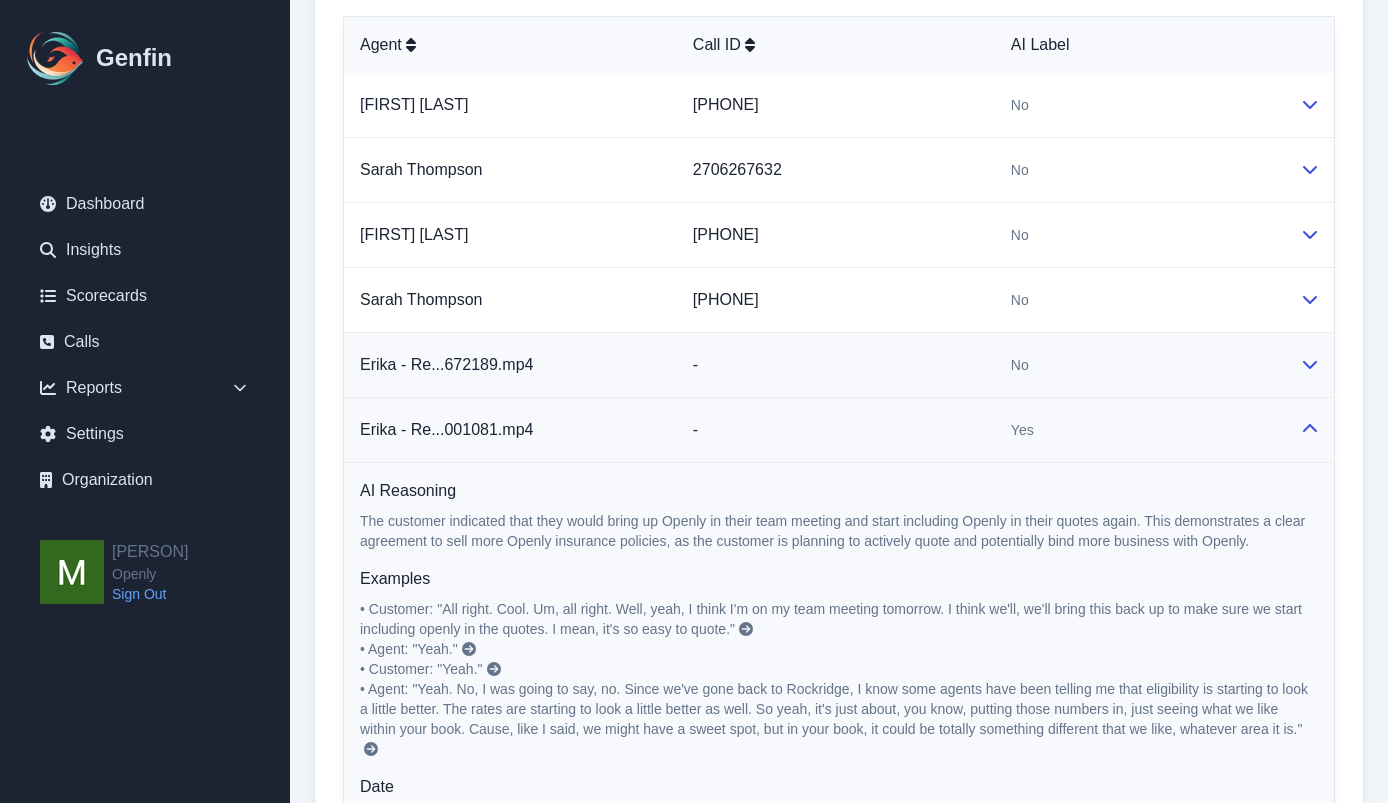 click 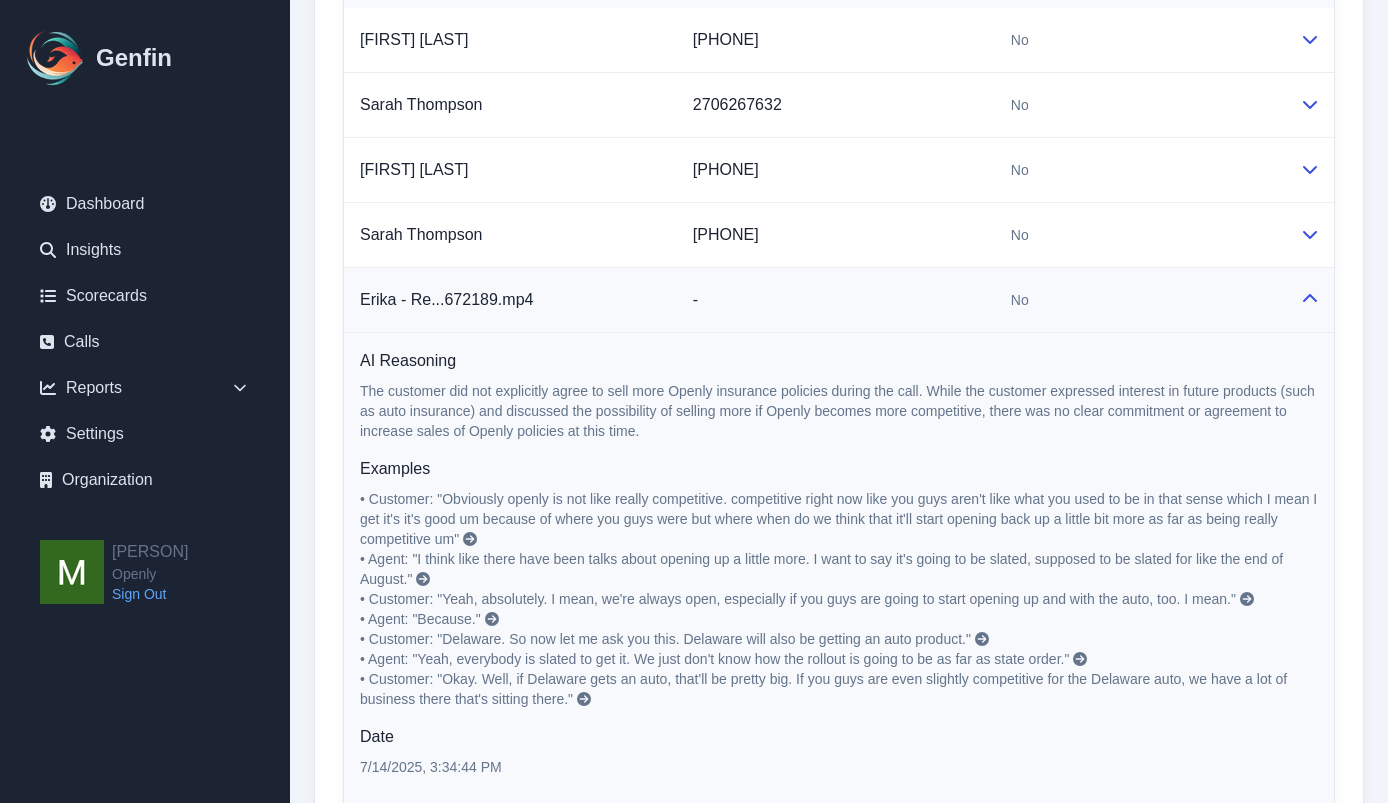 scroll, scrollTop: 724, scrollLeft: 0, axis: vertical 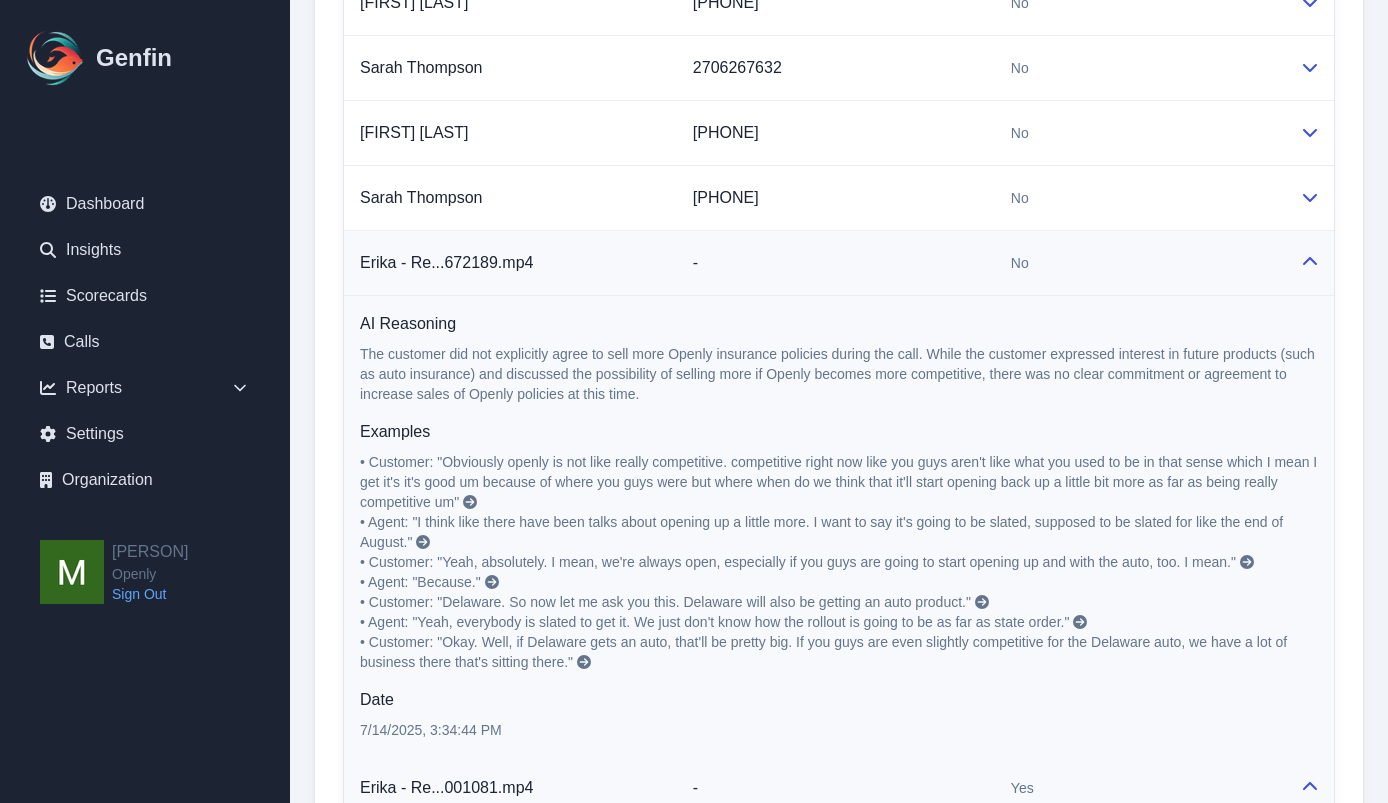click 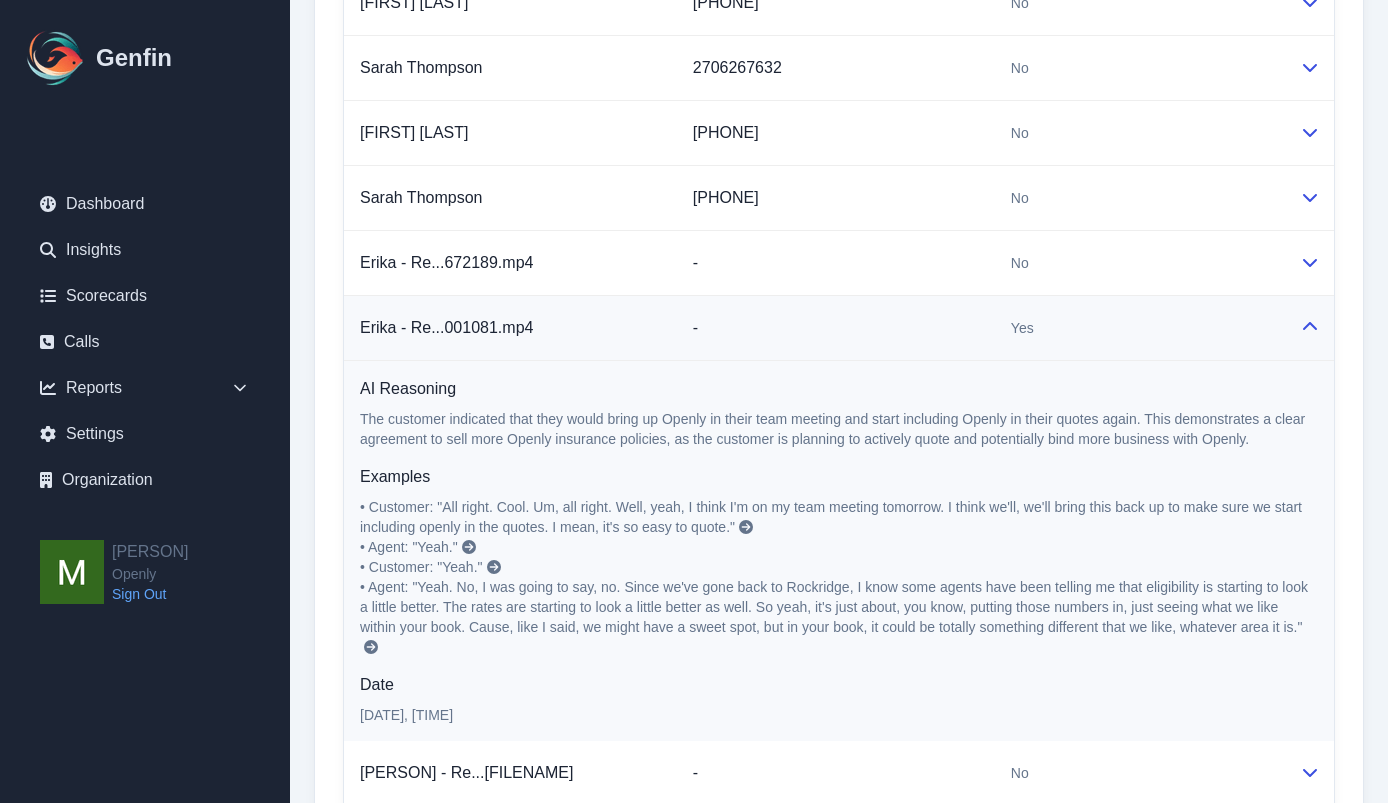 click 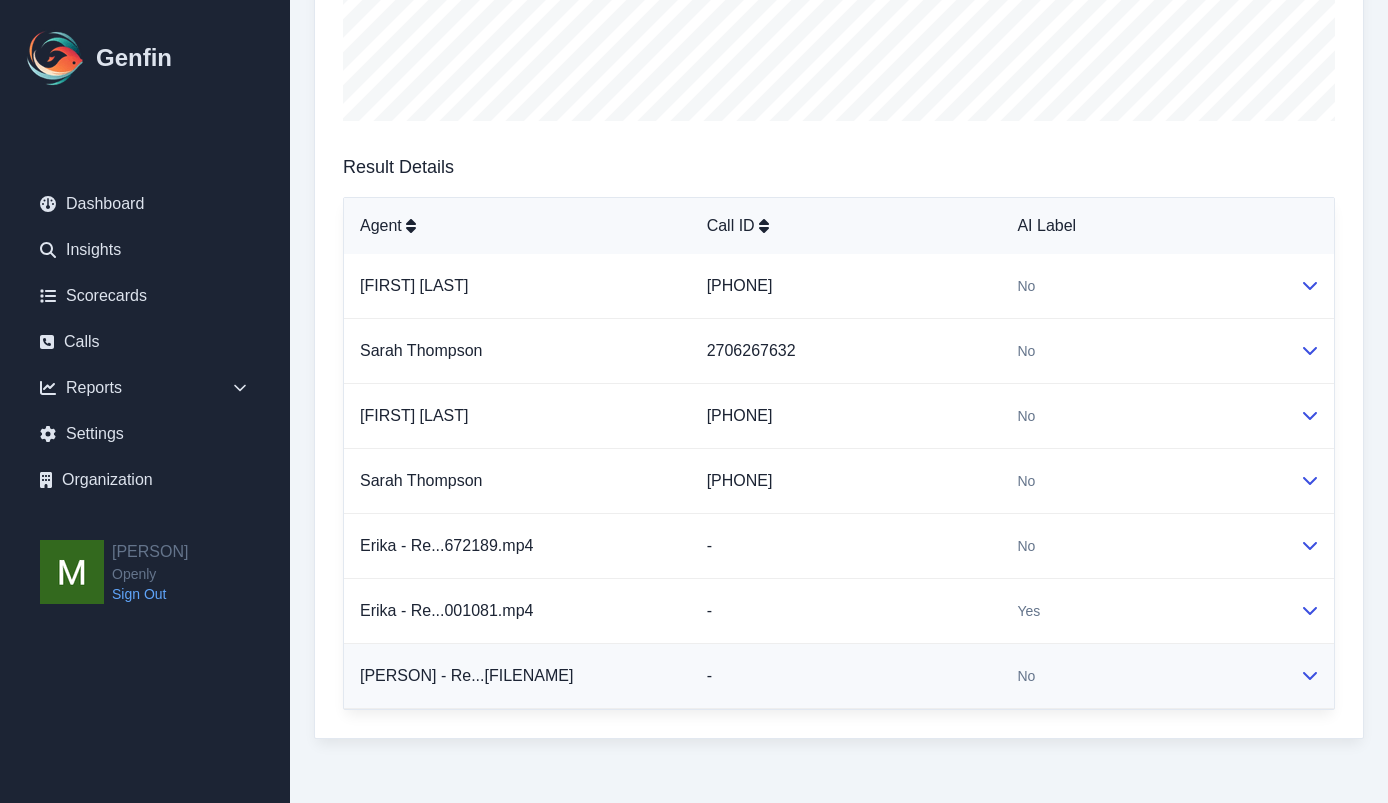click 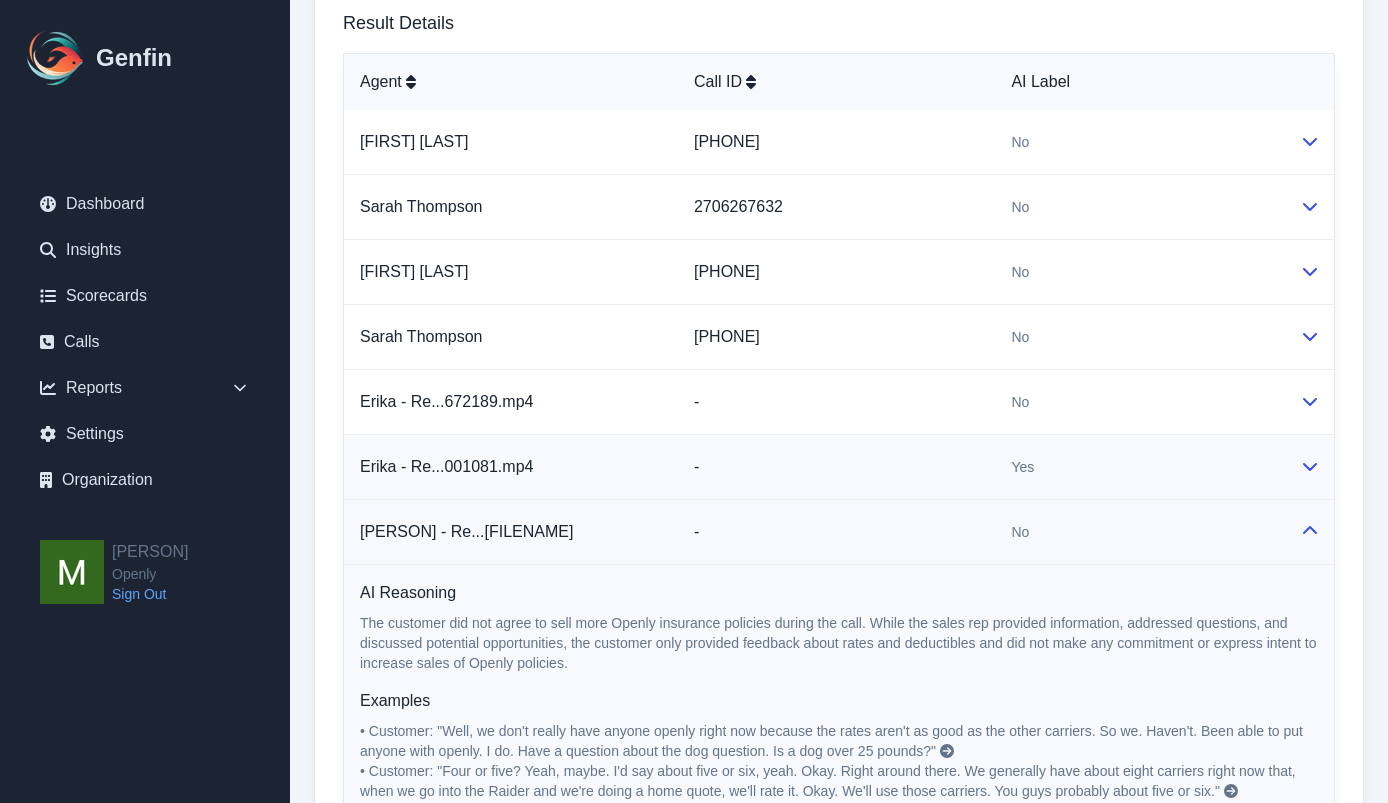 scroll, scrollTop: 801, scrollLeft: 0, axis: vertical 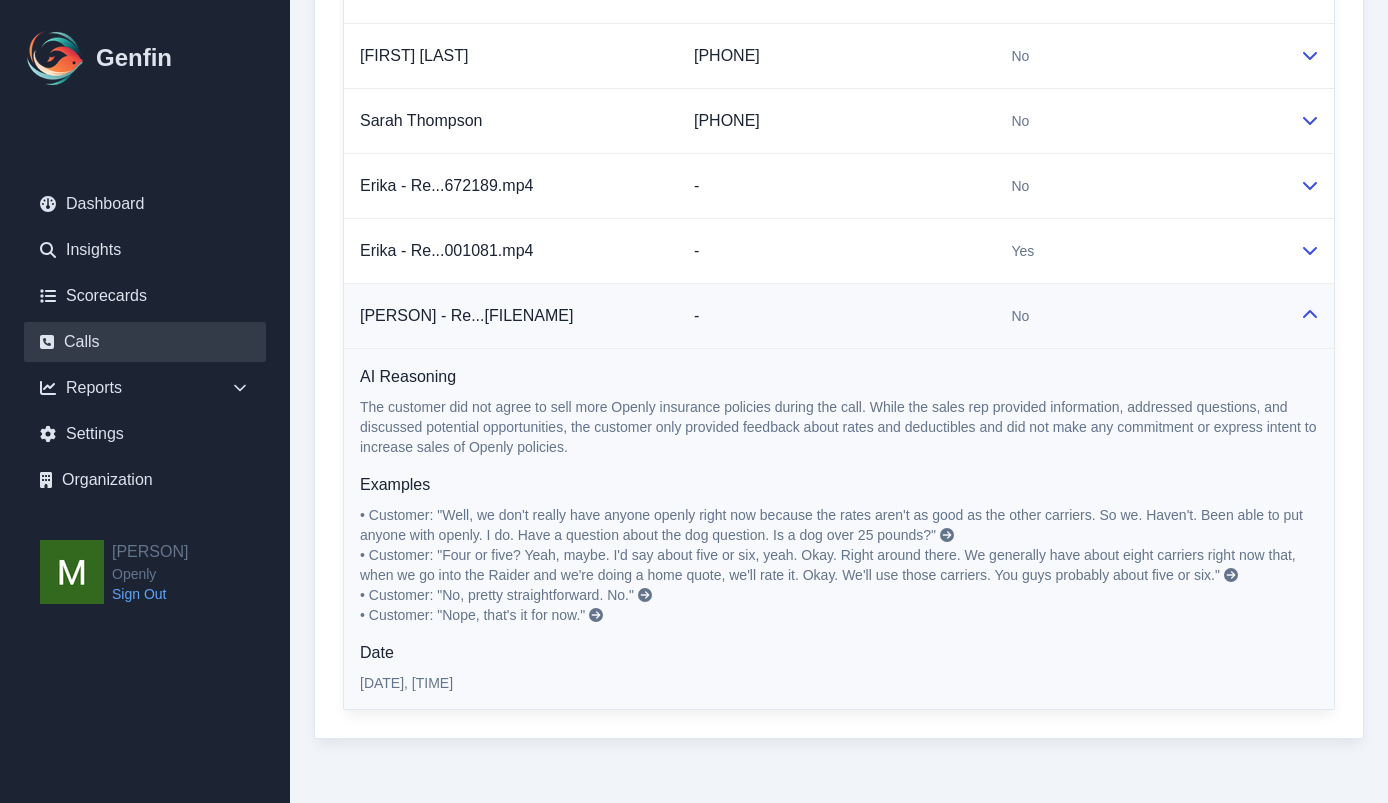 click on "Calls" at bounding box center [145, 342] 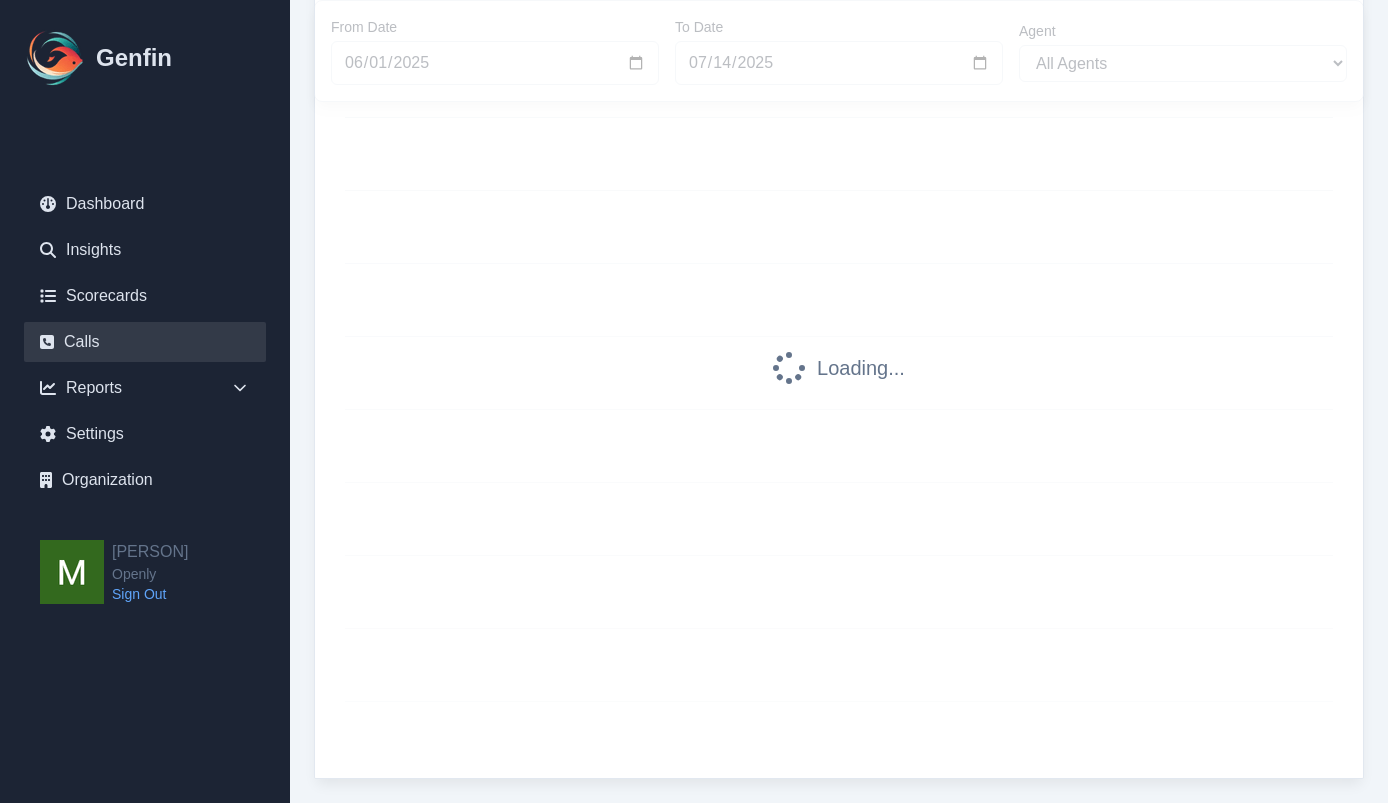 scroll, scrollTop: 0, scrollLeft: 0, axis: both 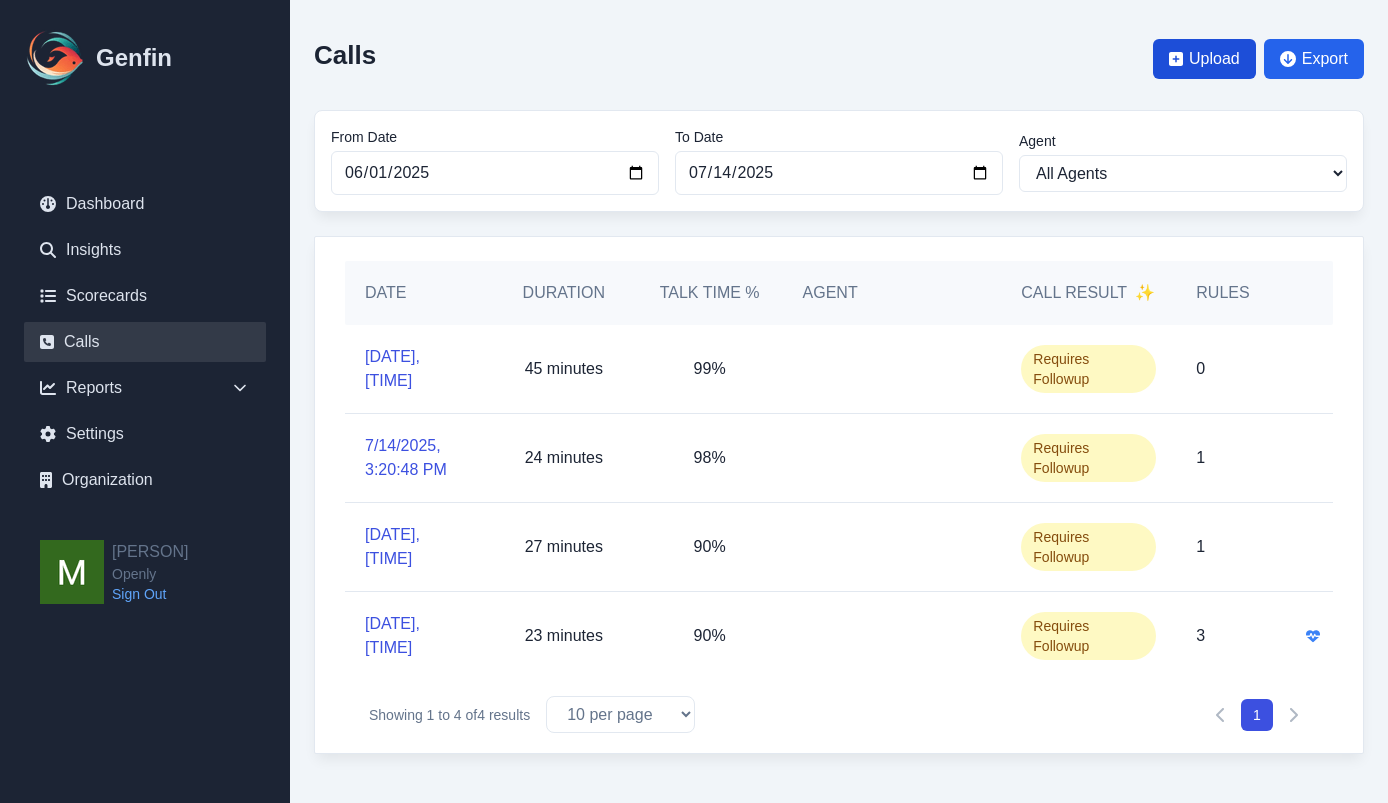 click on "Upload" at bounding box center [1214, 59] 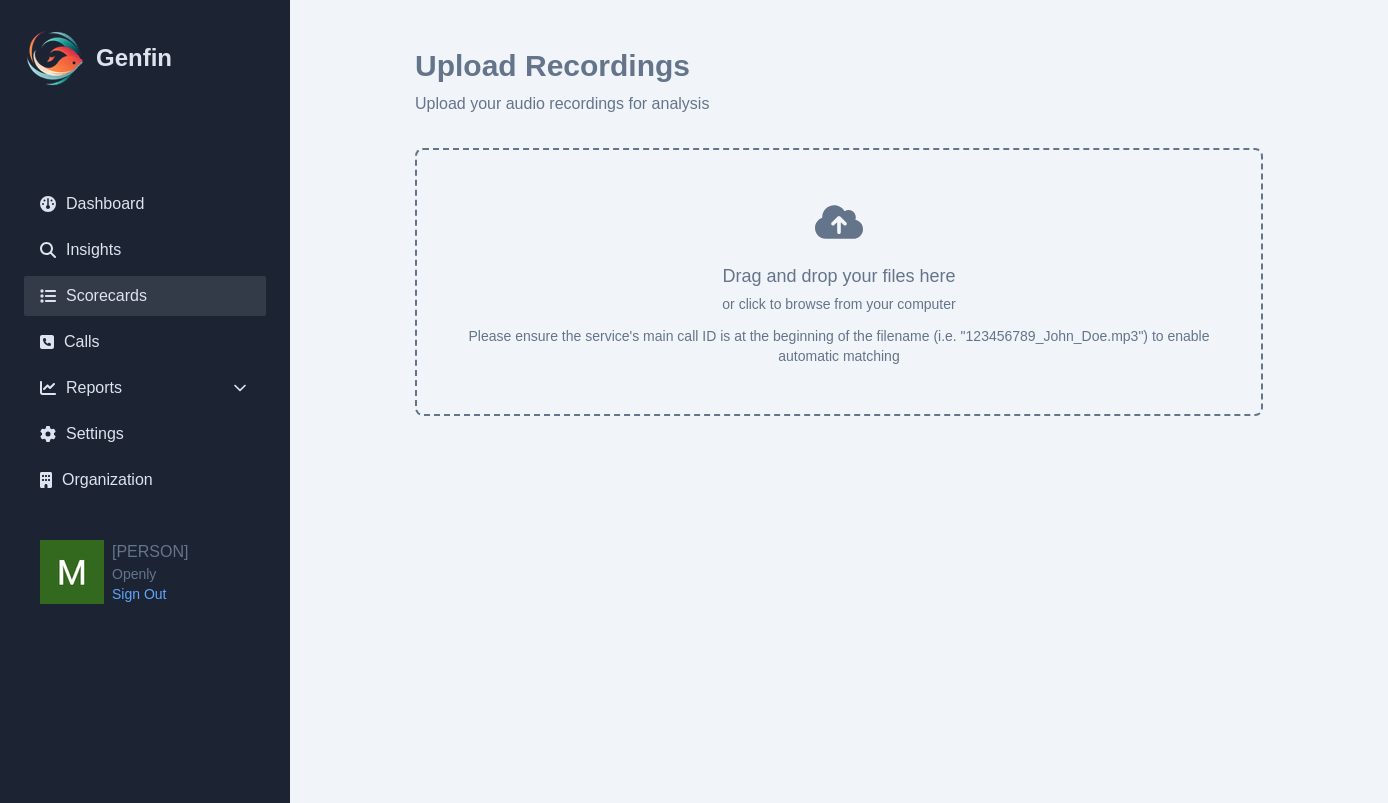 click on "Scorecards" at bounding box center [145, 296] 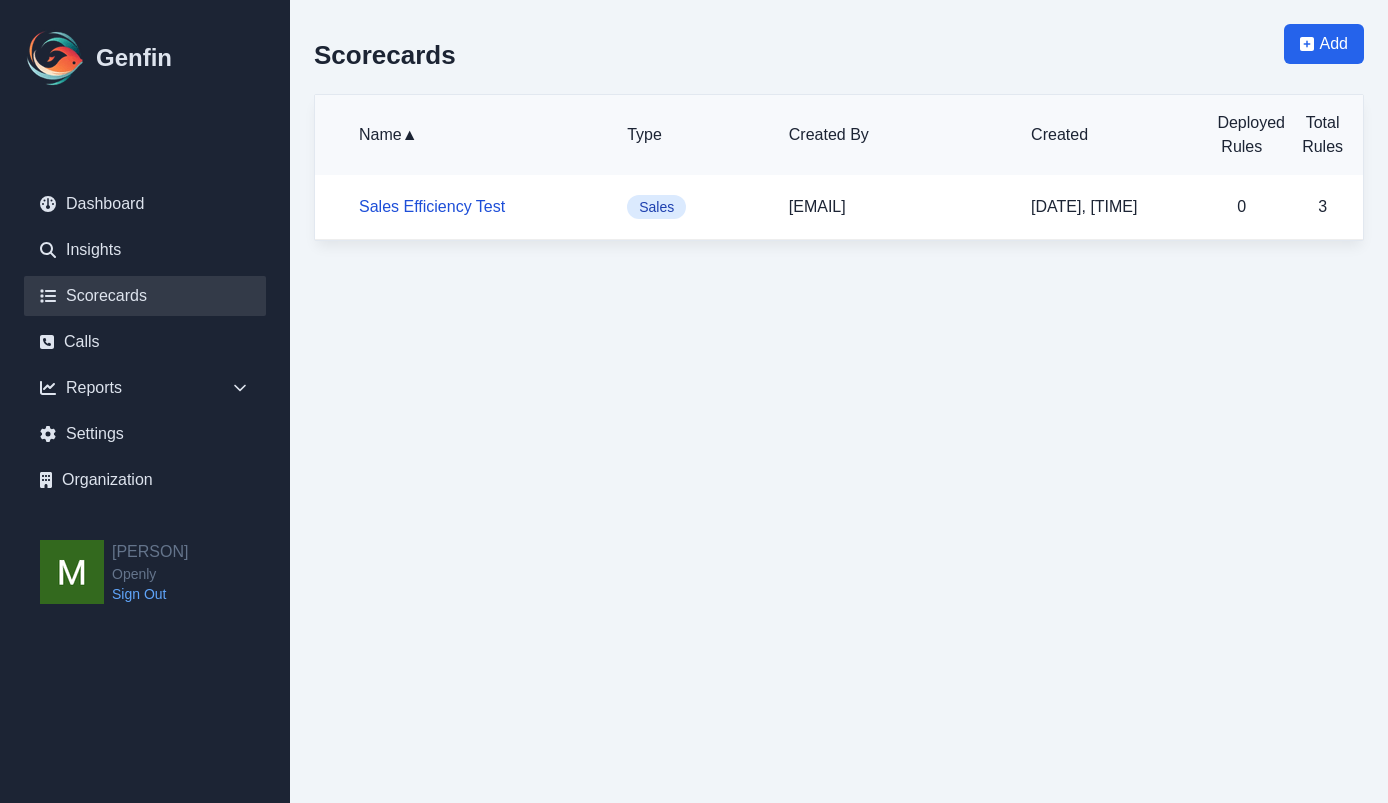 click on "Sales Efficiency Test" at bounding box center (432, 206) 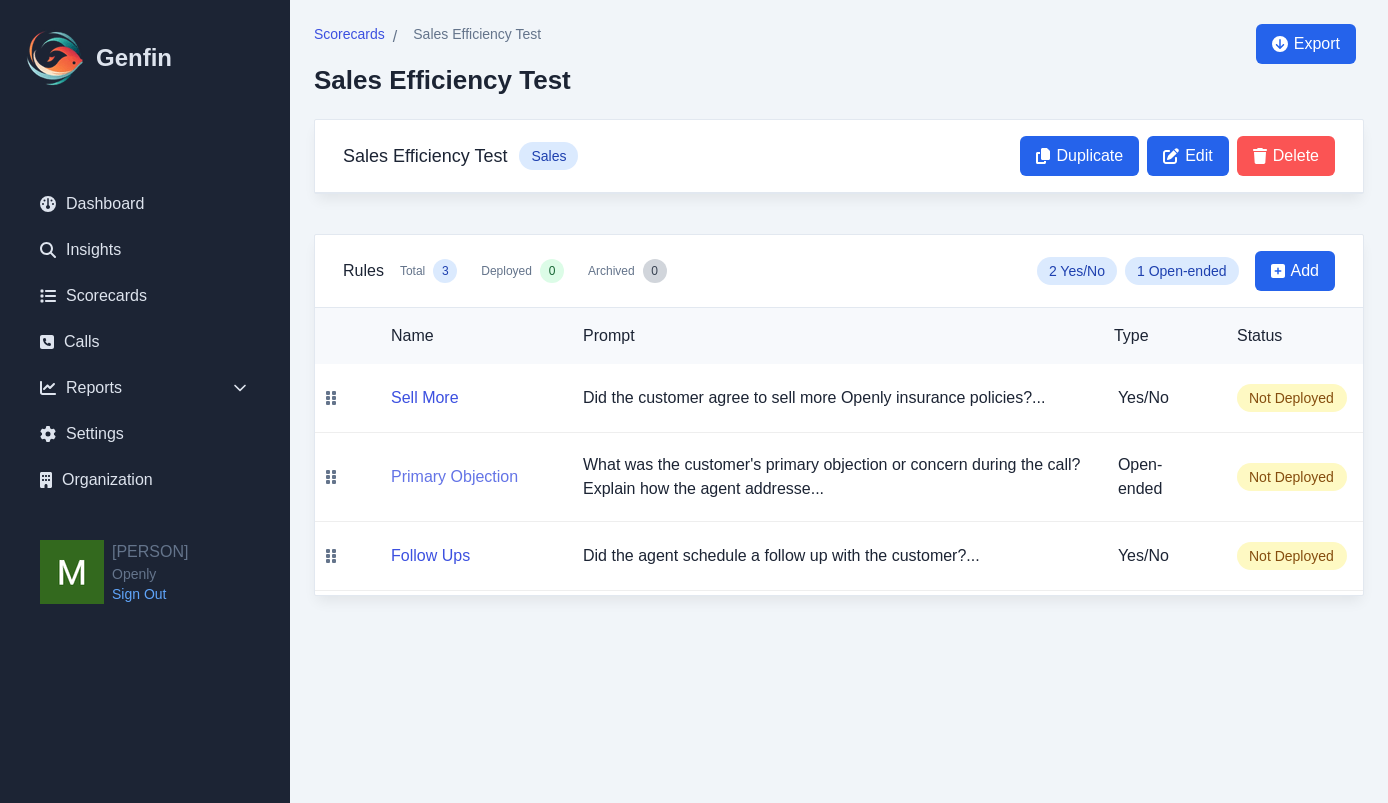 click on "Primary Objection" at bounding box center (454, 477) 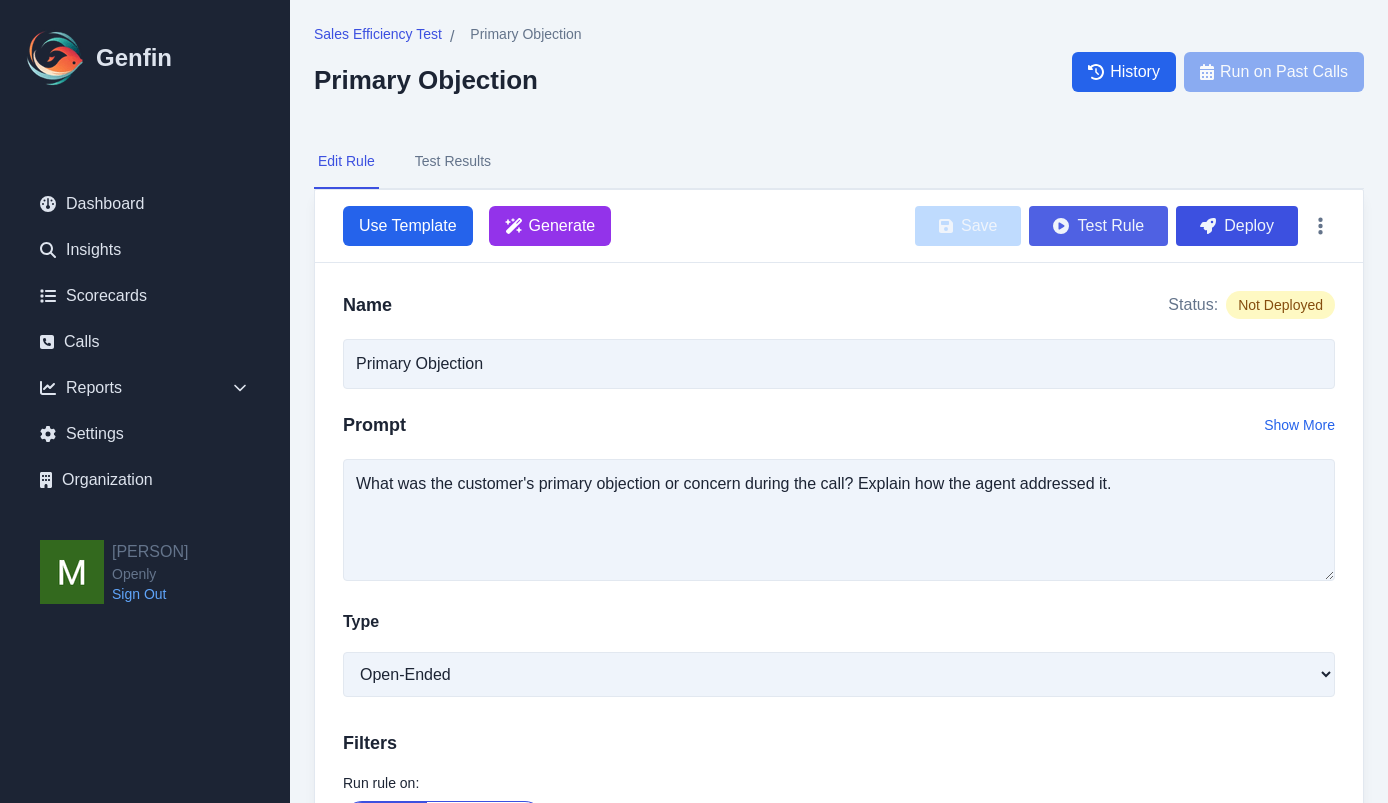 click on "Test Rule" at bounding box center (1098, 226) 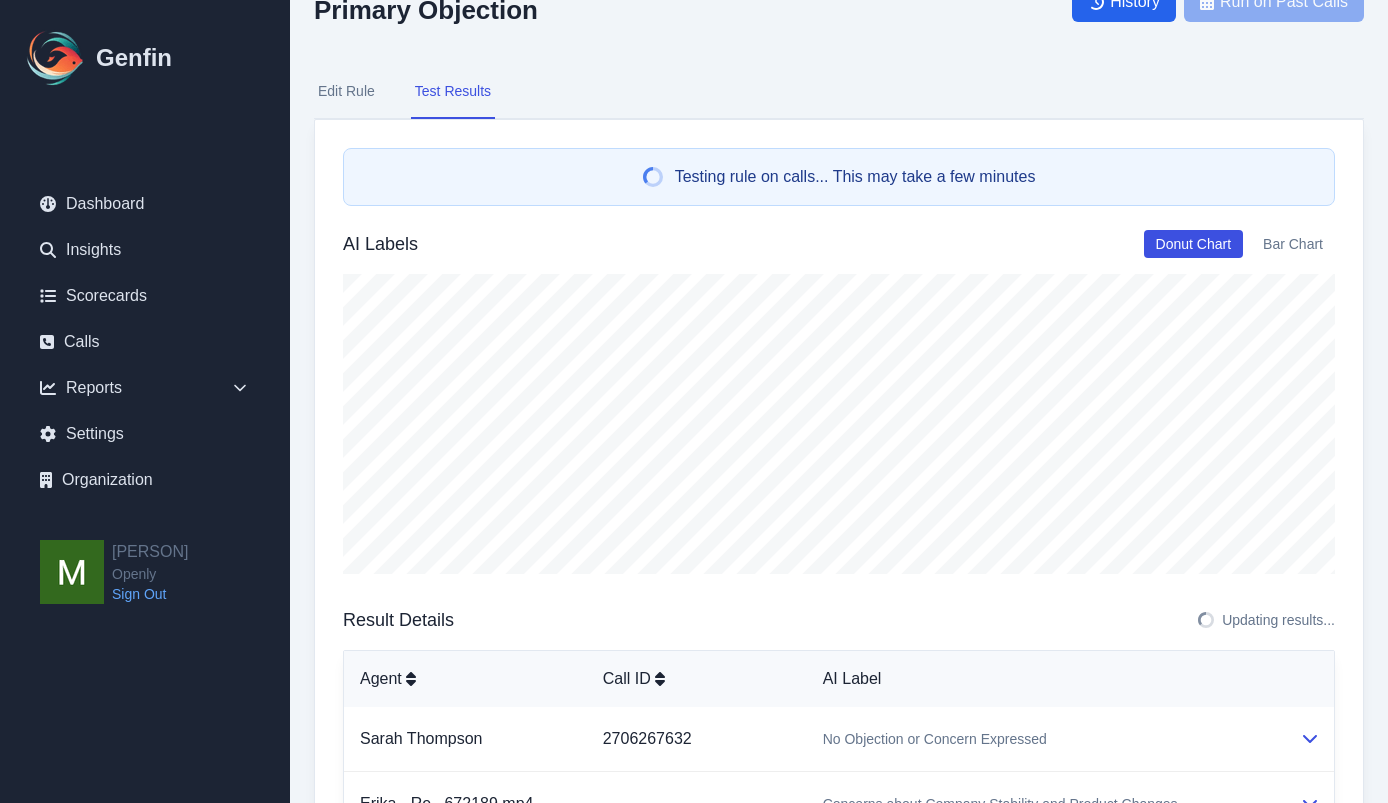 scroll, scrollTop: 56, scrollLeft: 0, axis: vertical 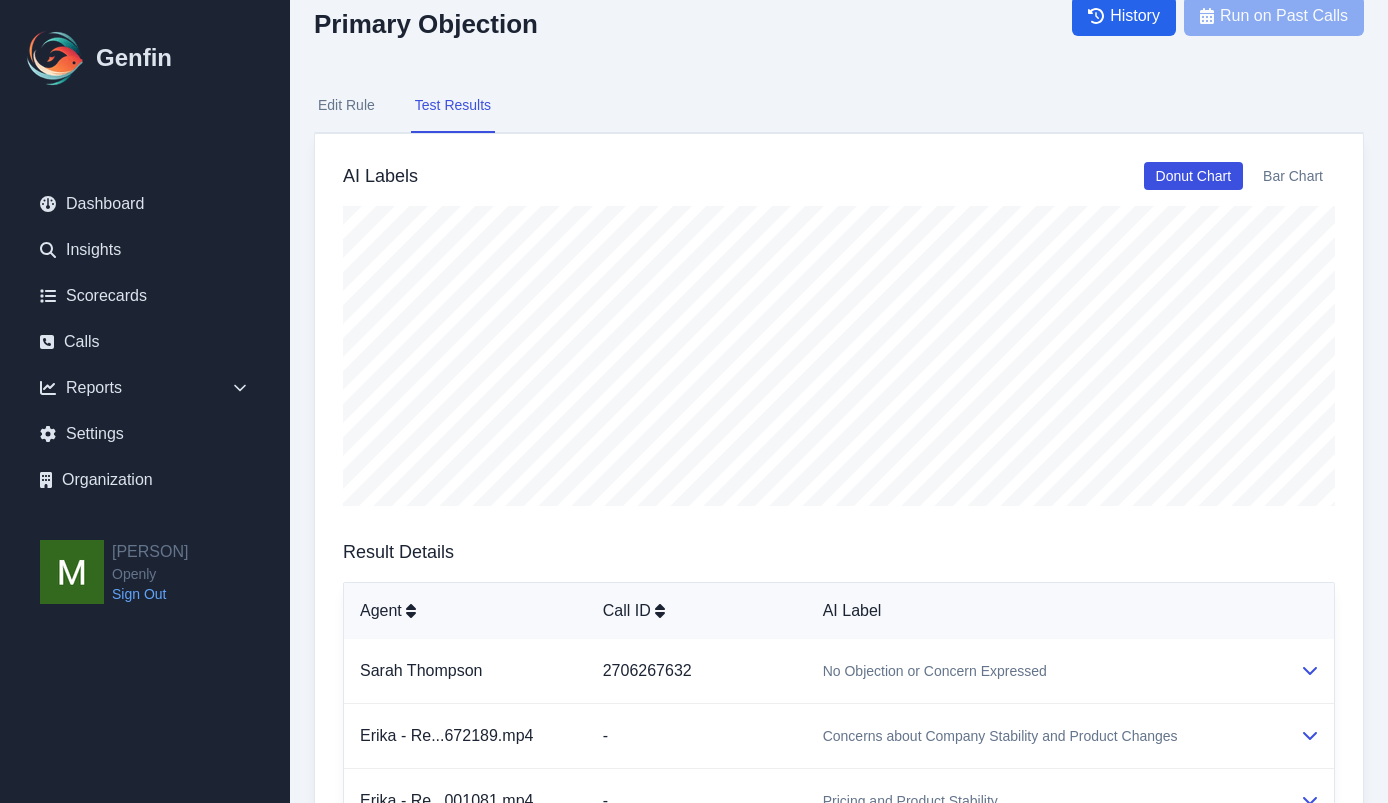 click on "Edit Rule" at bounding box center [346, 106] 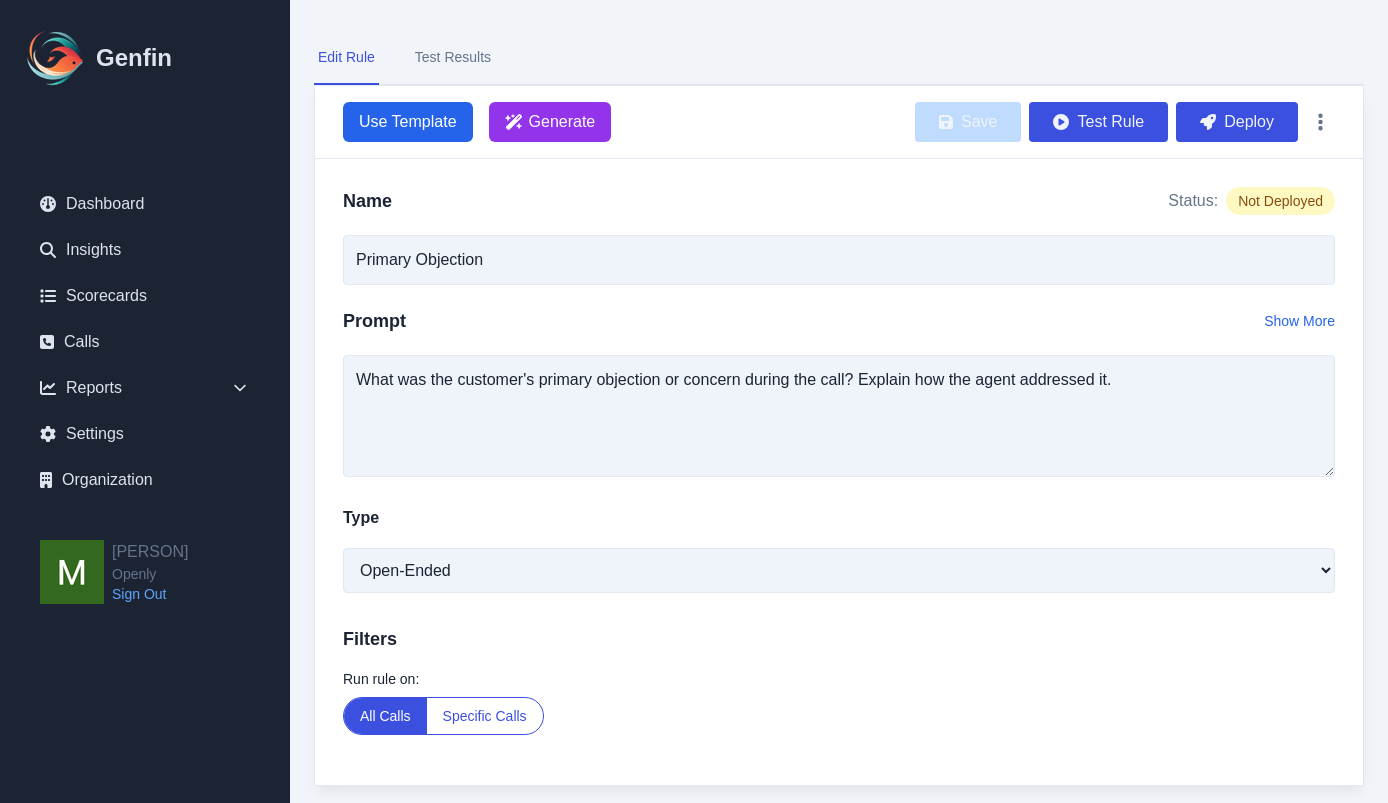 scroll, scrollTop: 105, scrollLeft: 0, axis: vertical 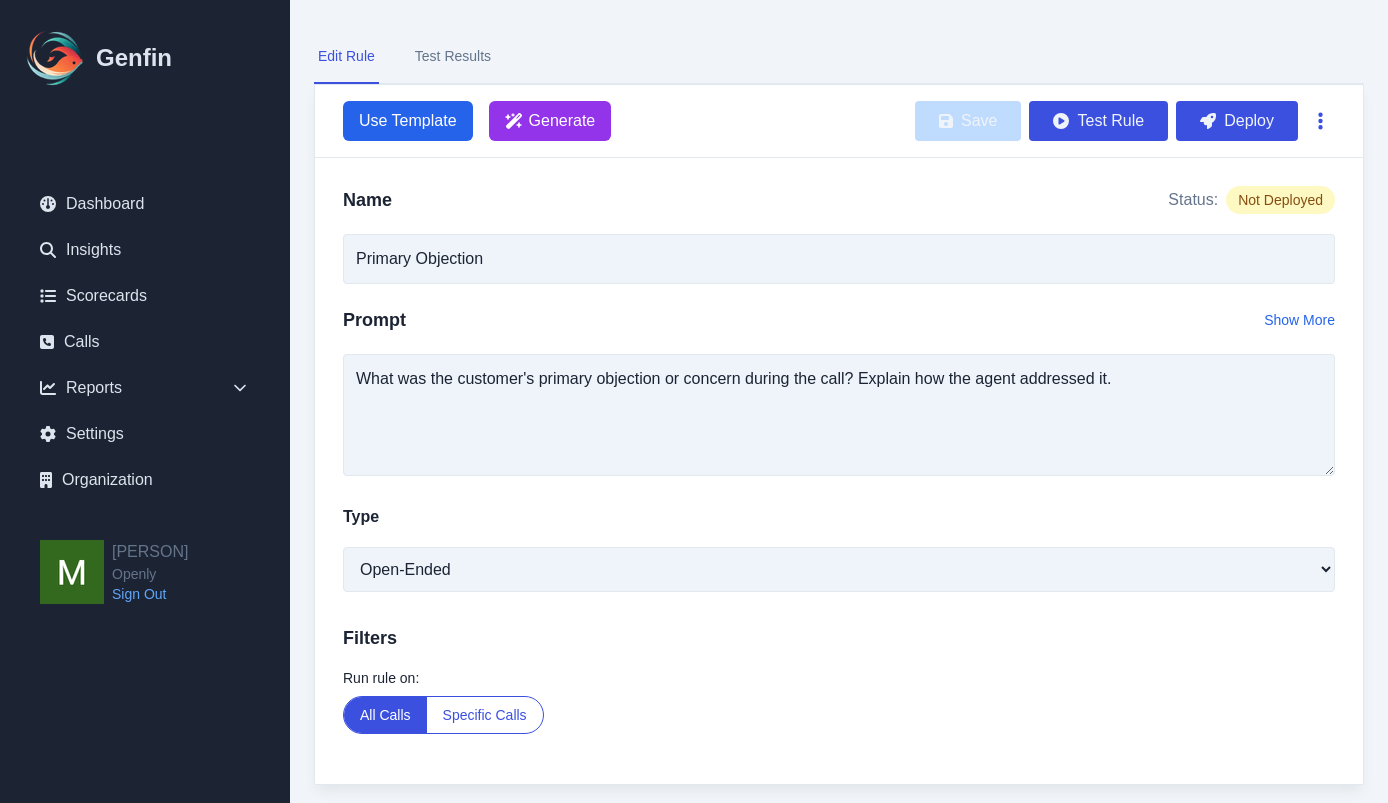 click at bounding box center [1320, 121] 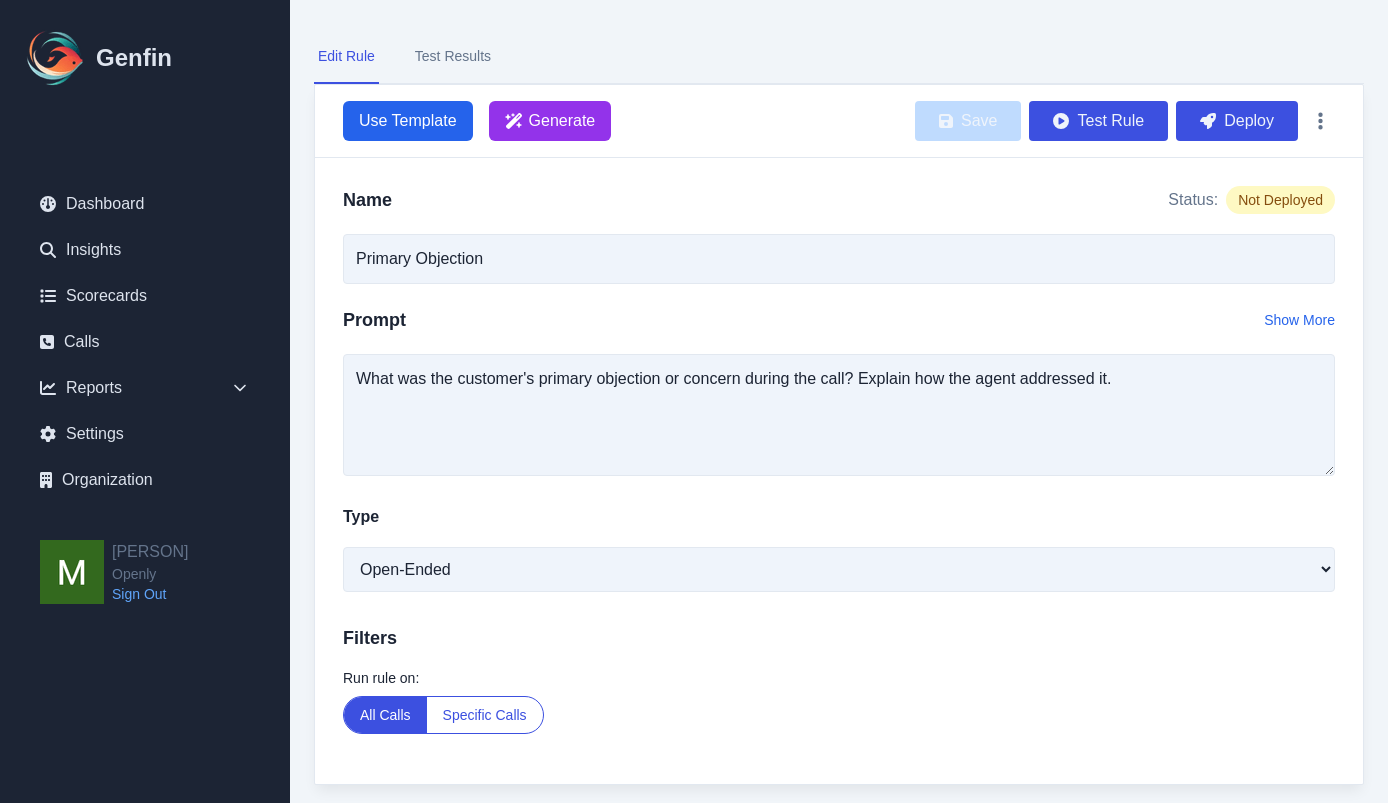 click on "Edit Rule Test Results" at bounding box center [839, 57] 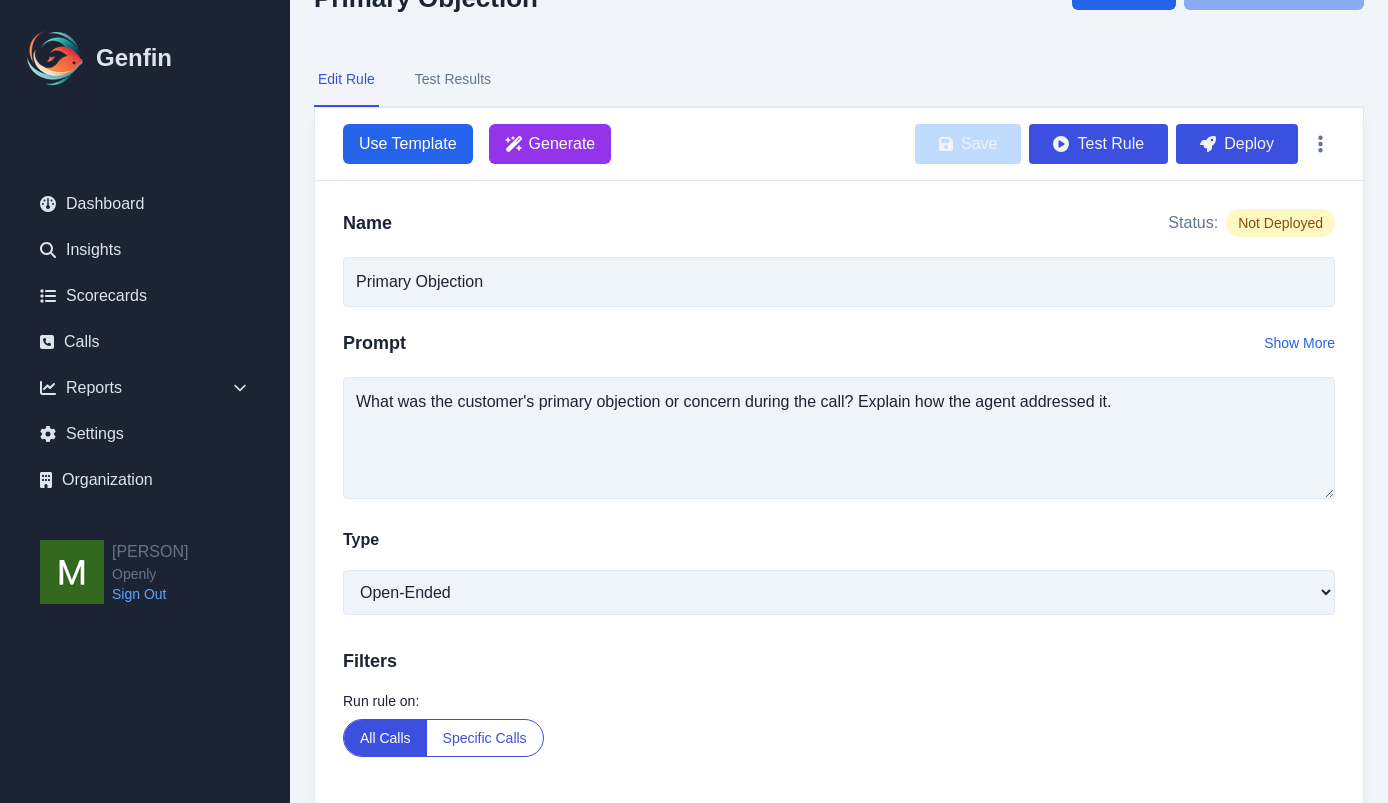 scroll, scrollTop: 84, scrollLeft: 0, axis: vertical 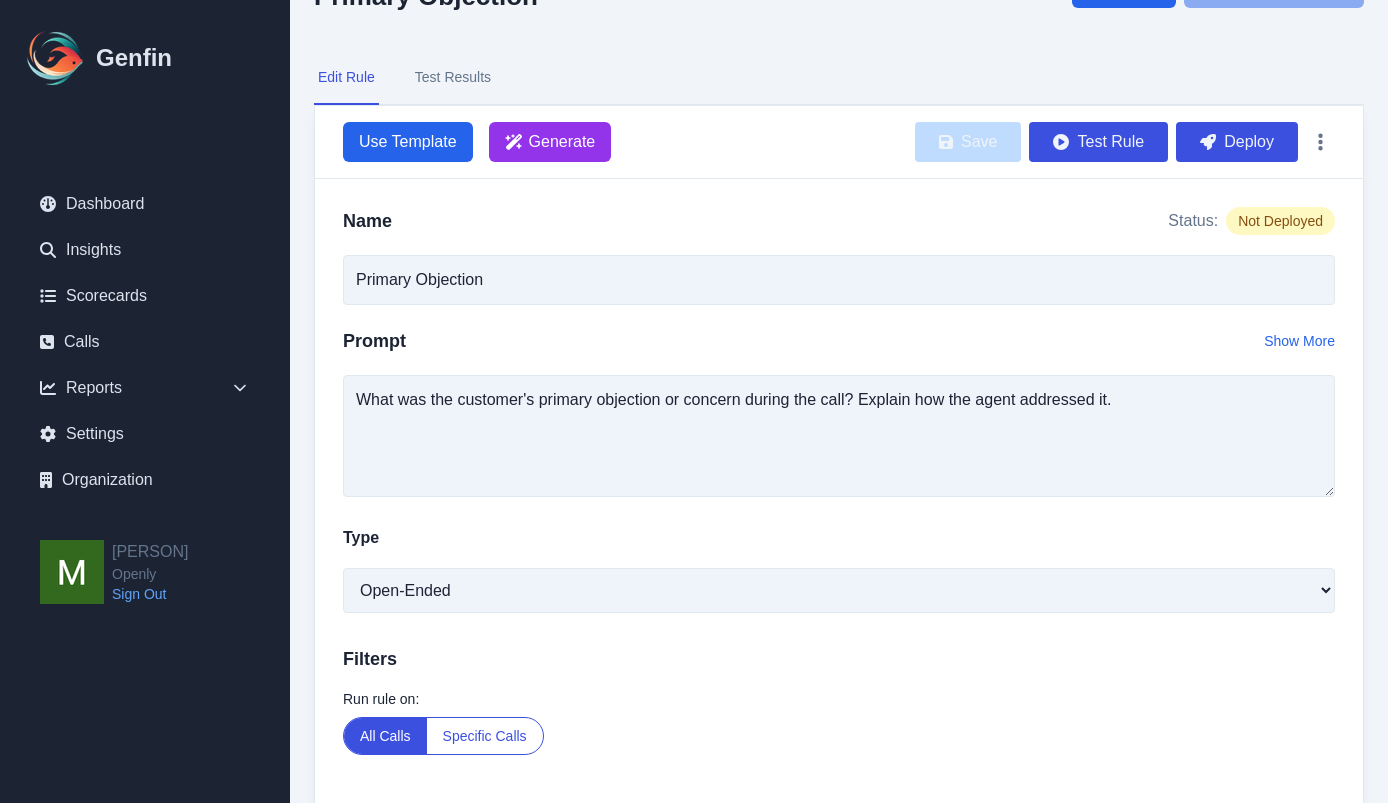 click on "Test Results" at bounding box center [453, 78] 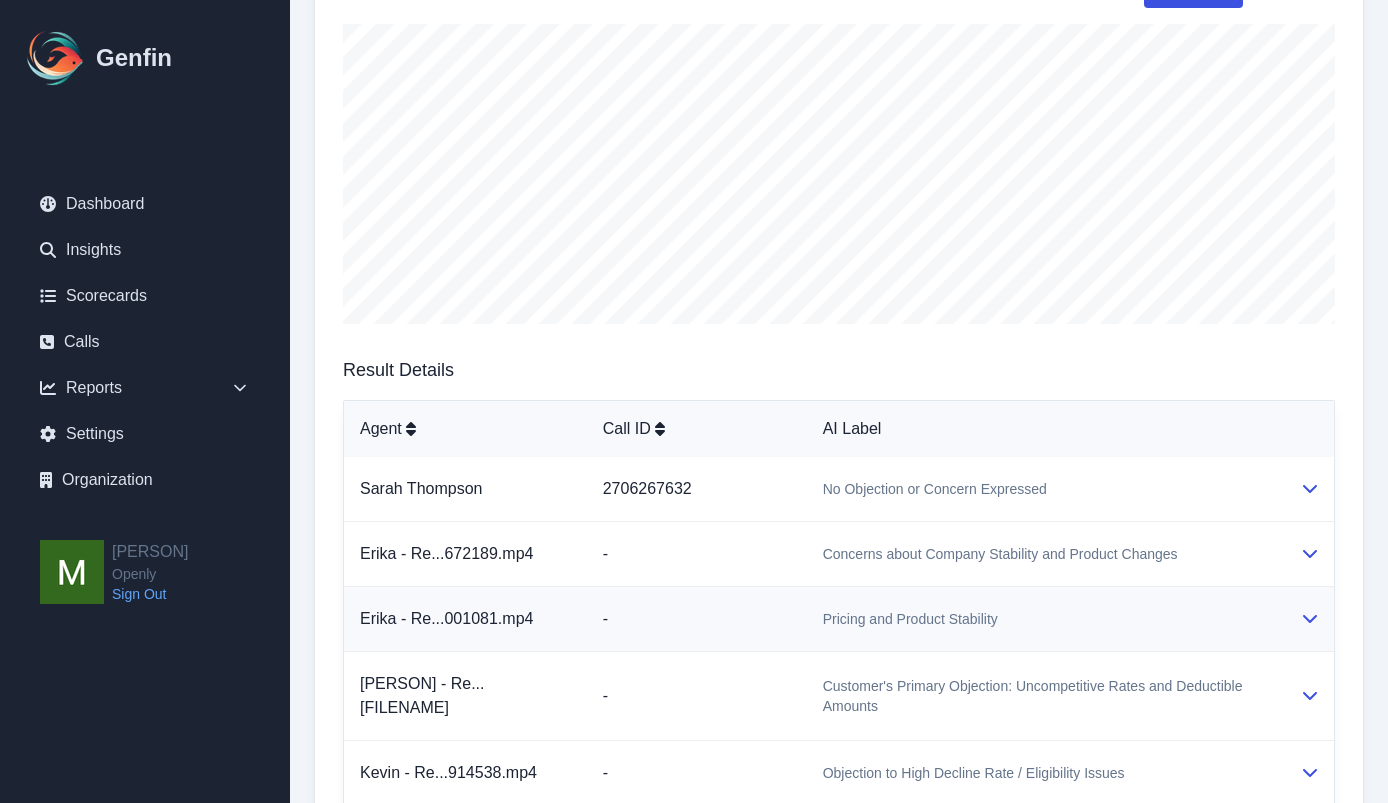 scroll, scrollTop: 309, scrollLeft: 0, axis: vertical 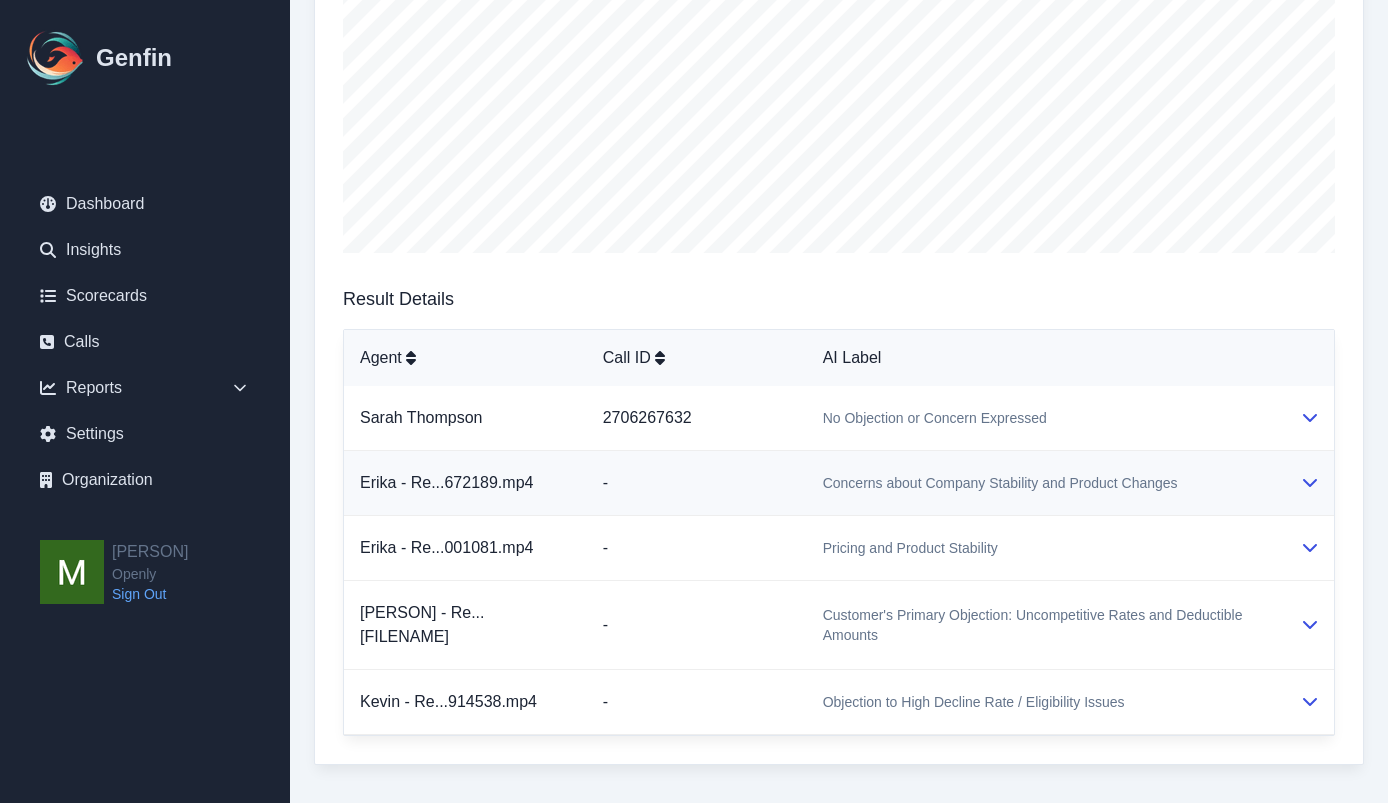 click at bounding box center (1309, 483) 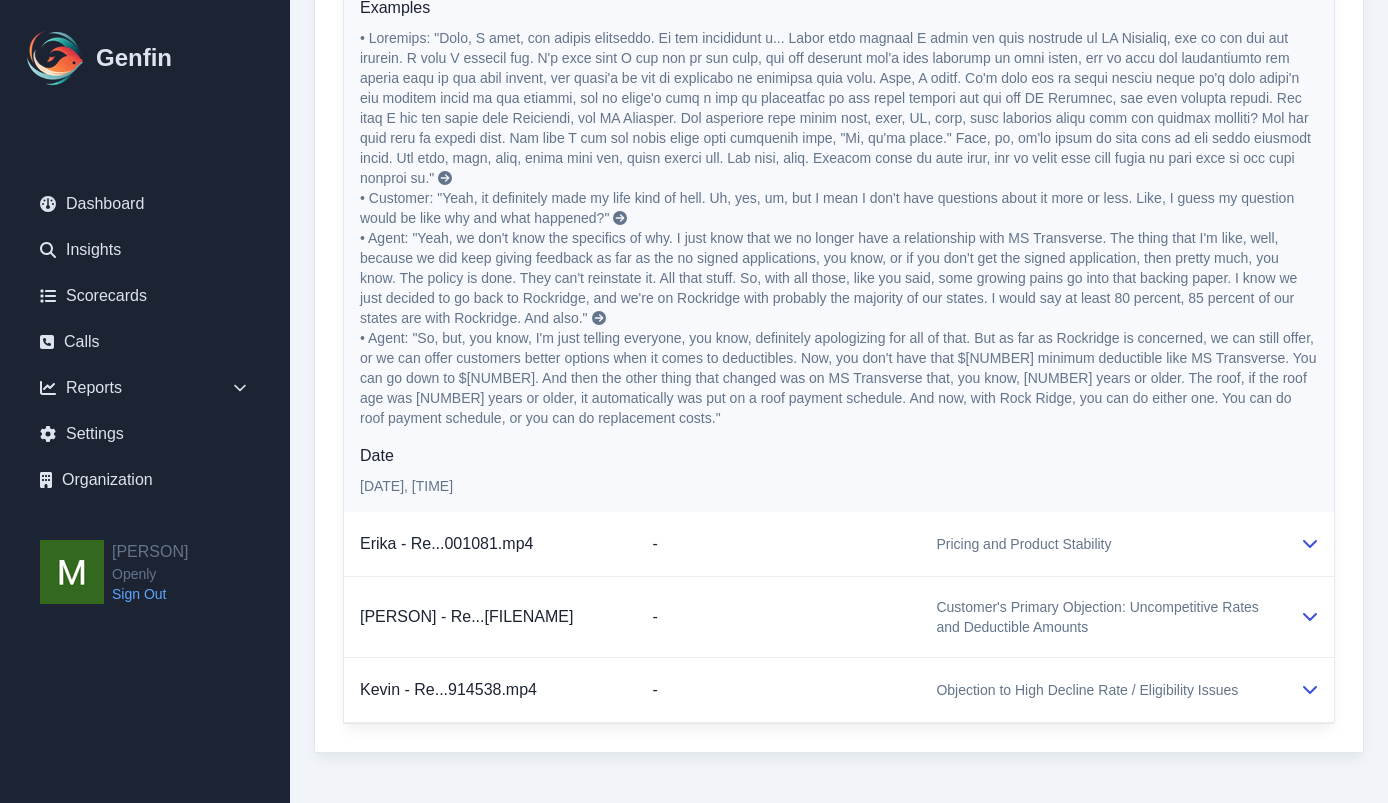 scroll, scrollTop: 1023, scrollLeft: 0, axis: vertical 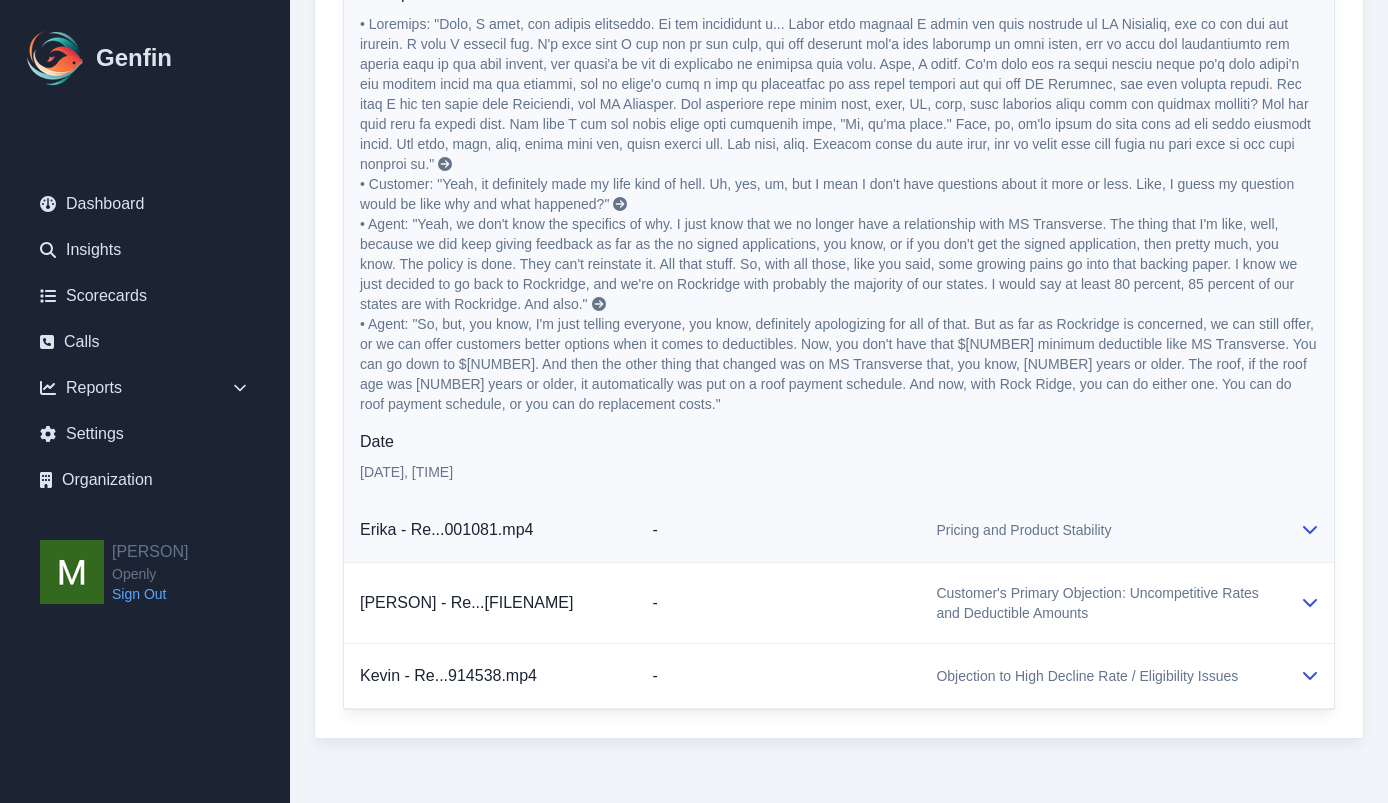 click at bounding box center [1309, 530] 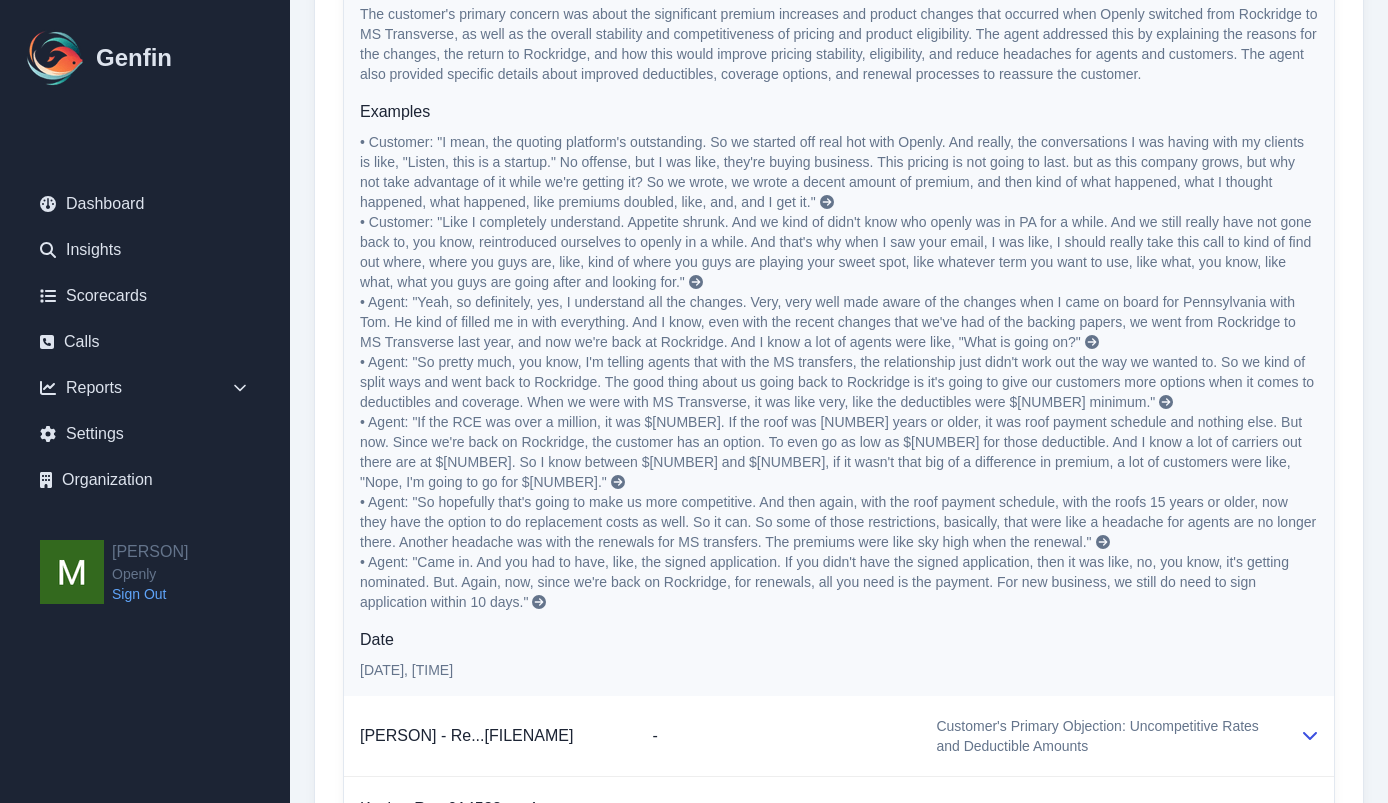 scroll, scrollTop: 1743, scrollLeft: 0, axis: vertical 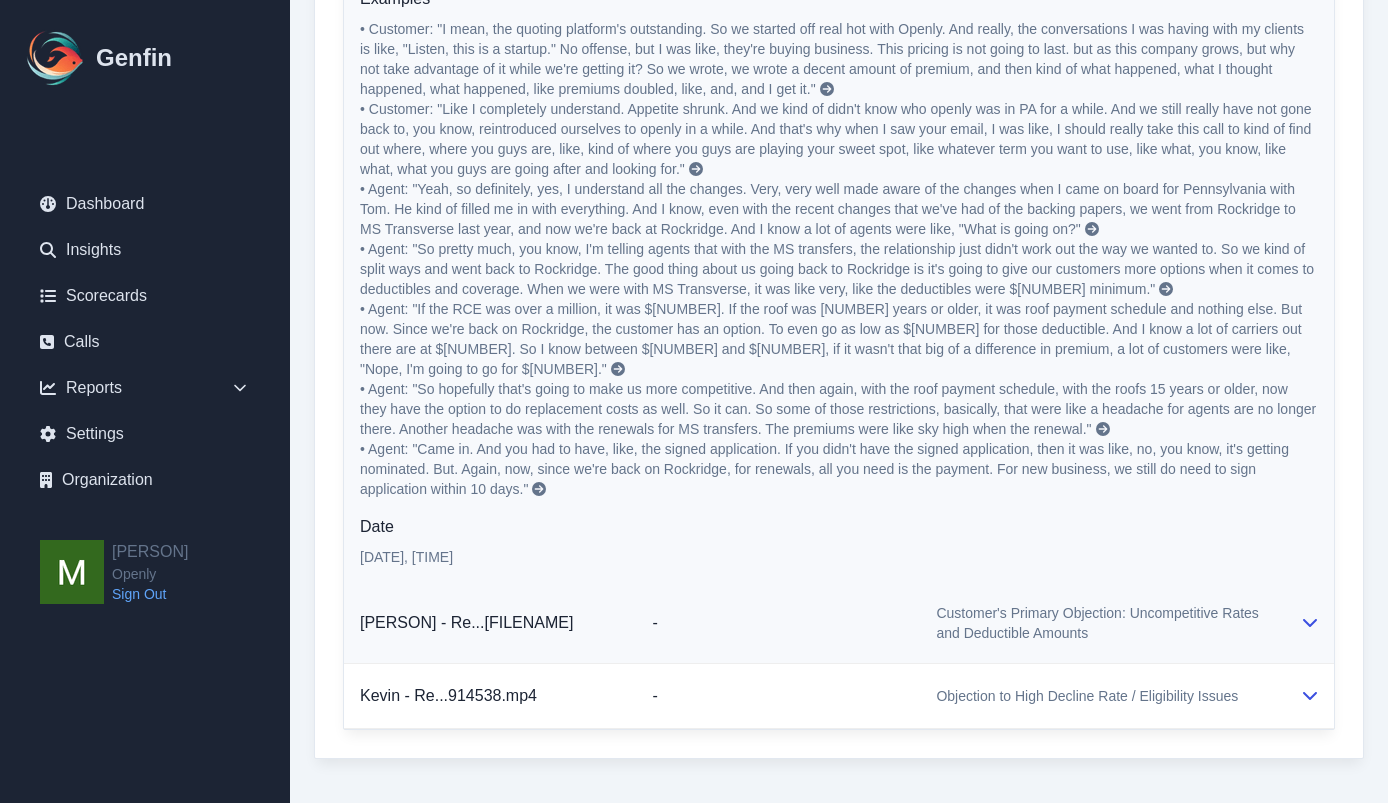 click 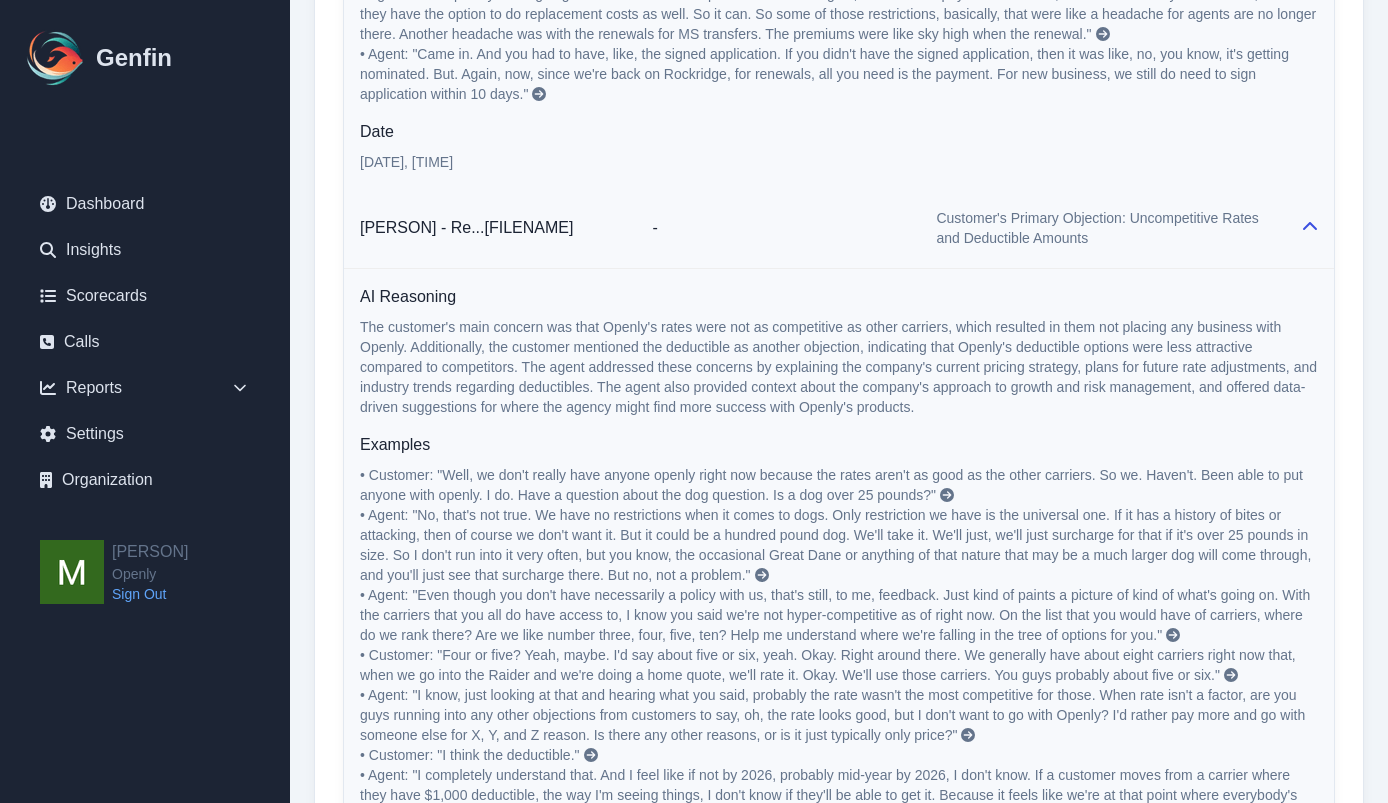 scroll, scrollTop: 2383, scrollLeft: 0, axis: vertical 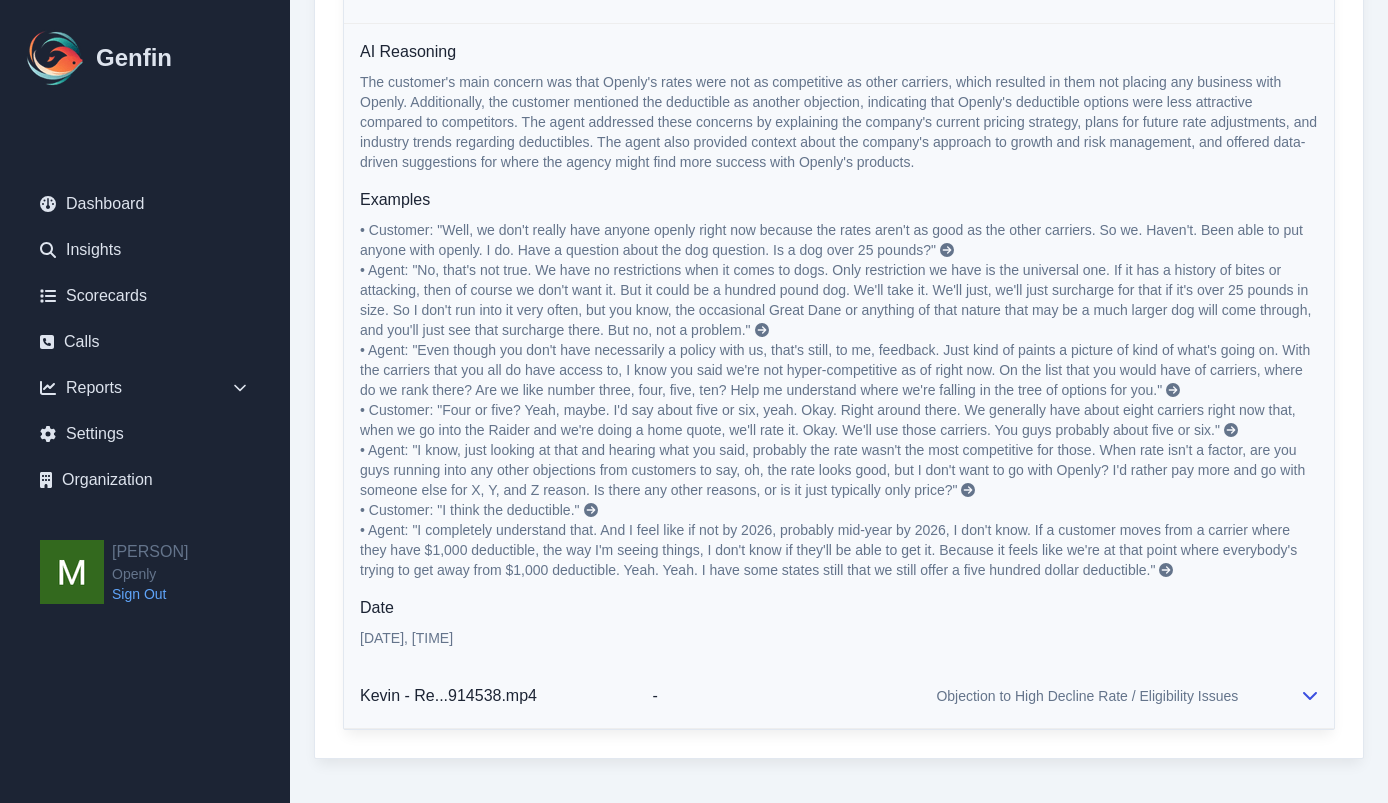 click 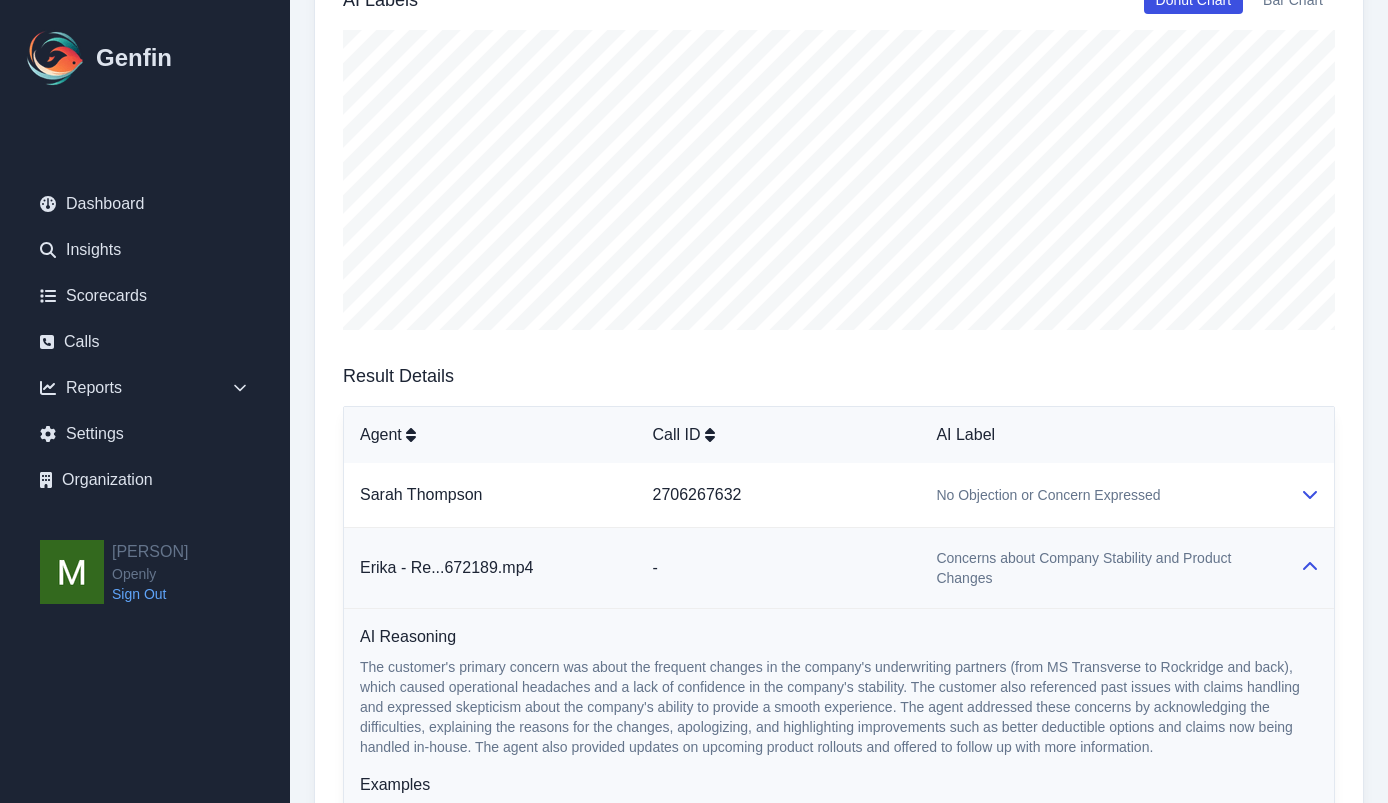 scroll, scrollTop: 0, scrollLeft: 0, axis: both 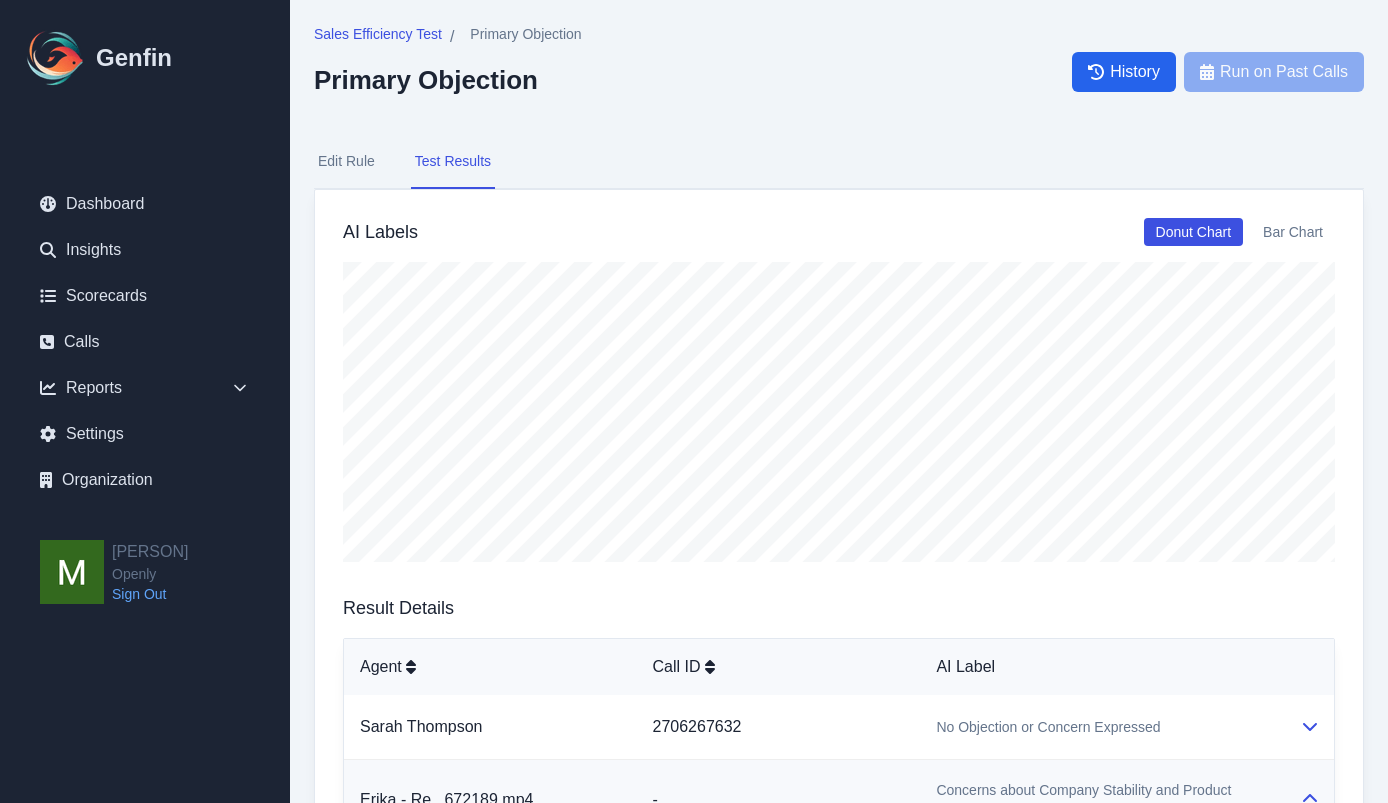 click on "Edit Rule" at bounding box center [346, 162] 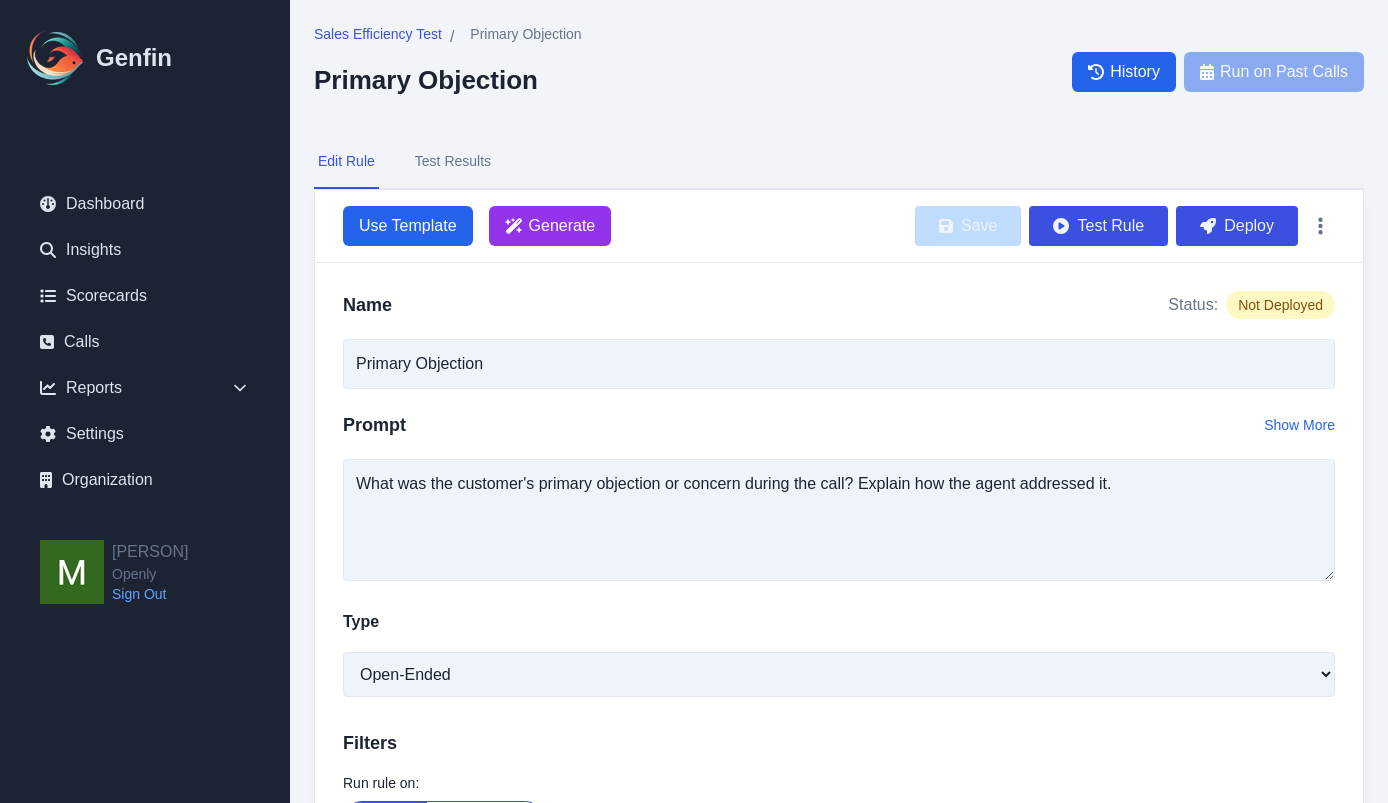 scroll, scrollTop: 152, scrollLeft: 0, axis: vertical 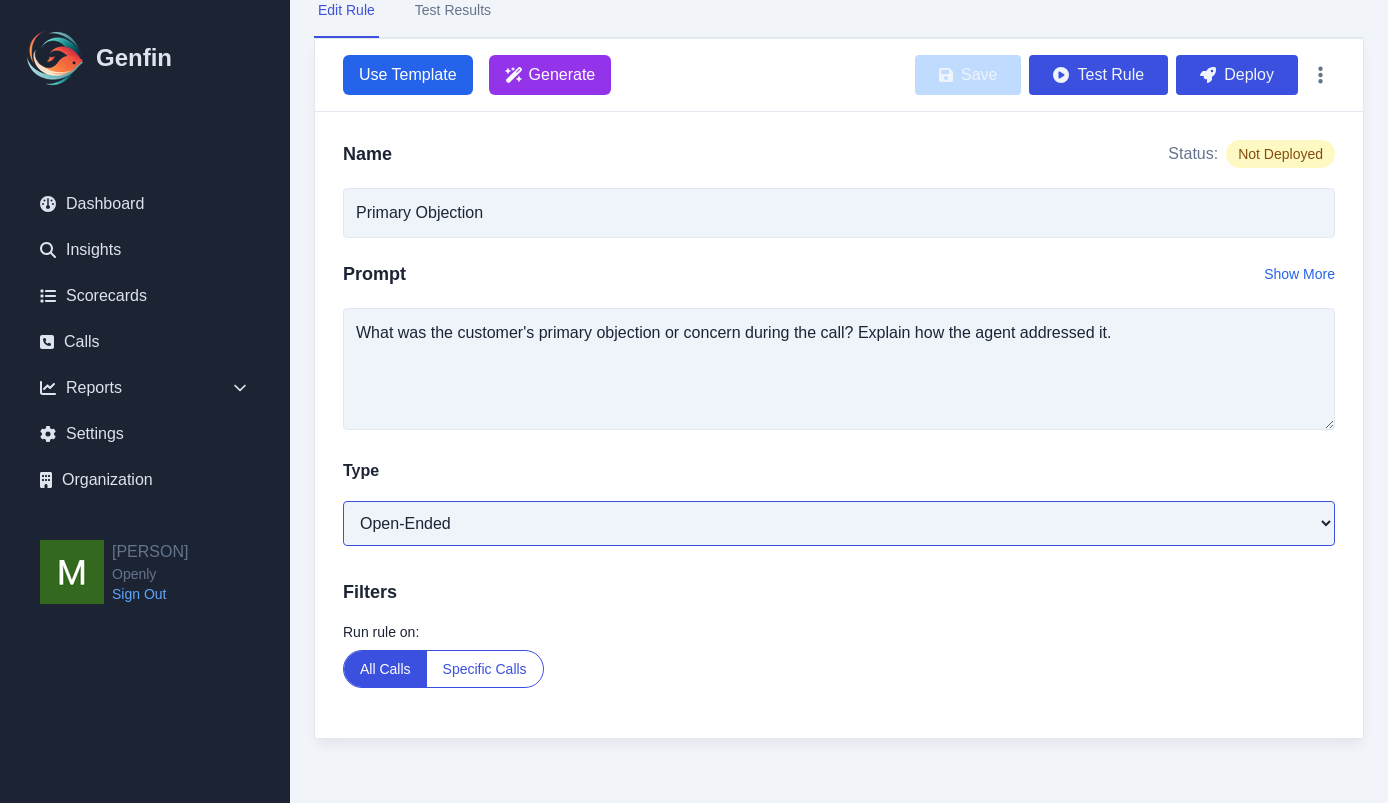 click on "Open-Ended Score Yes/No Single-Choice Number" at bounding box center (839, 523) 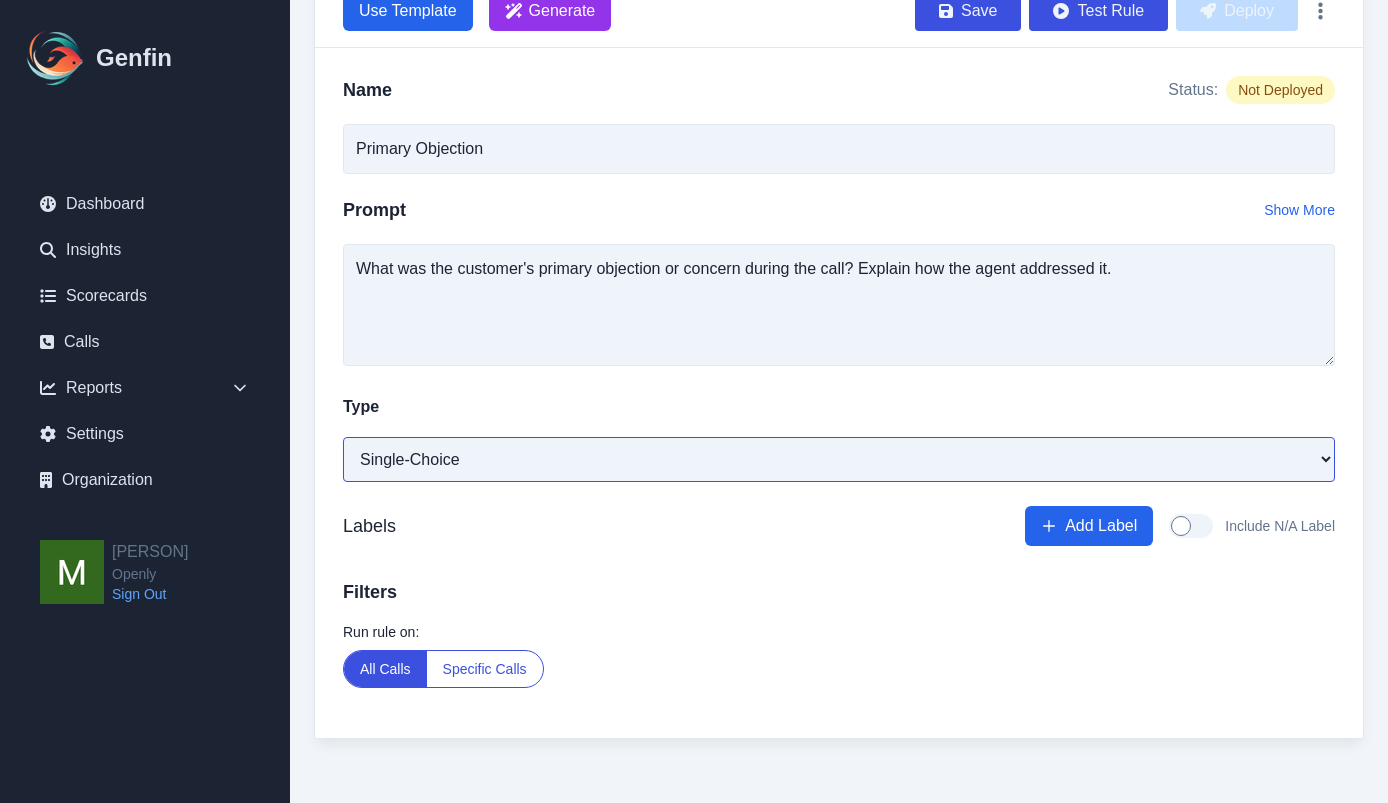 scroll, scrollTop: 216, scrollLeft: 0, axis: vertical 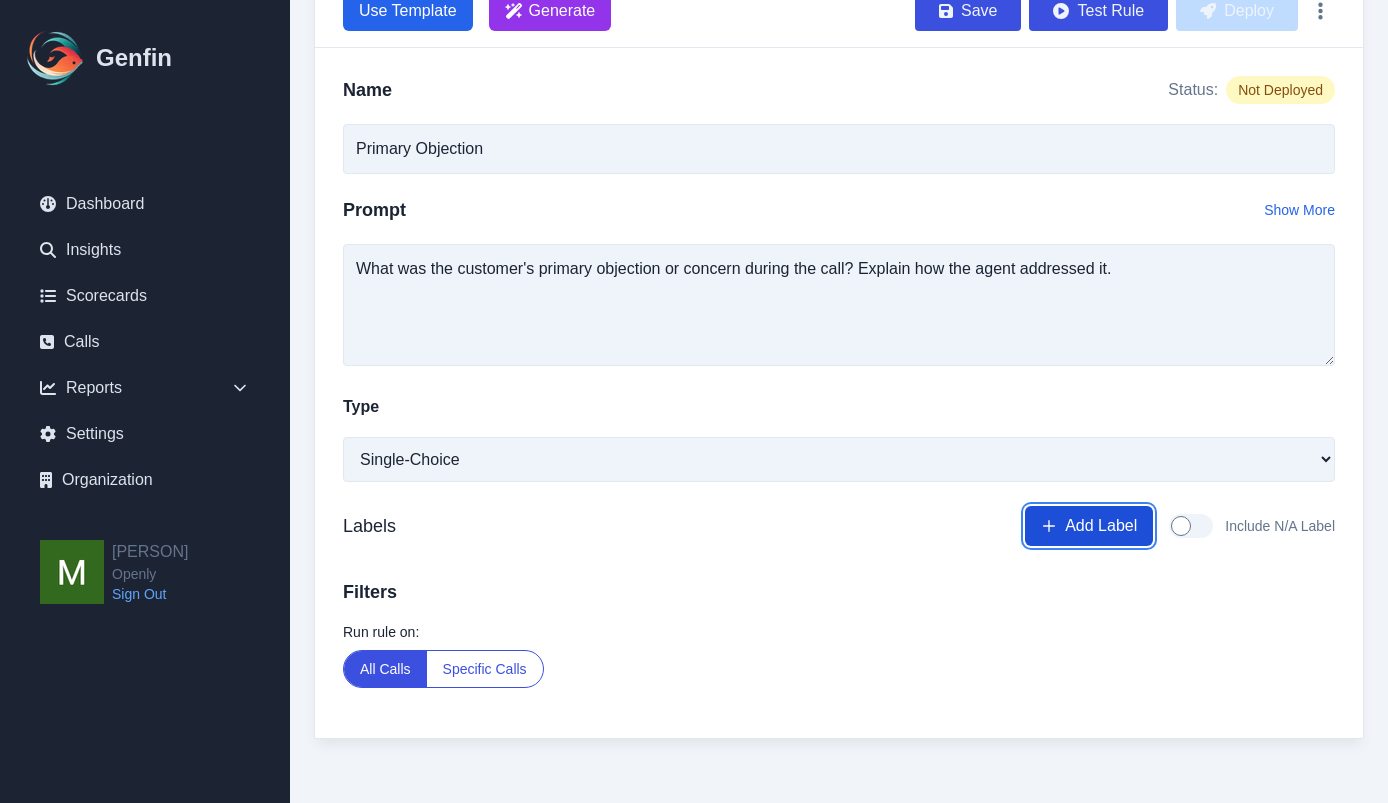 click on "Add Label" at bounding box center (1089, 526) 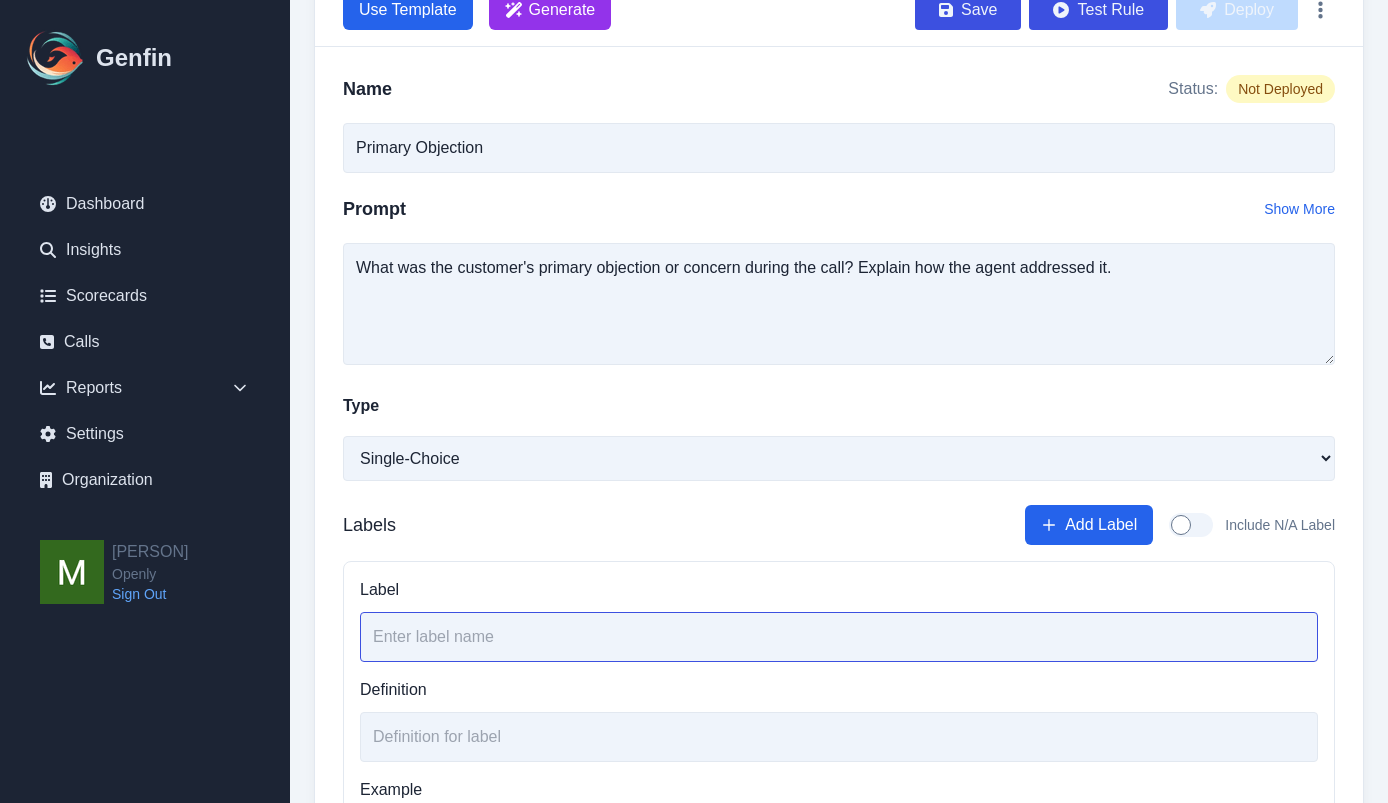 click at bounding box center [839, 637] 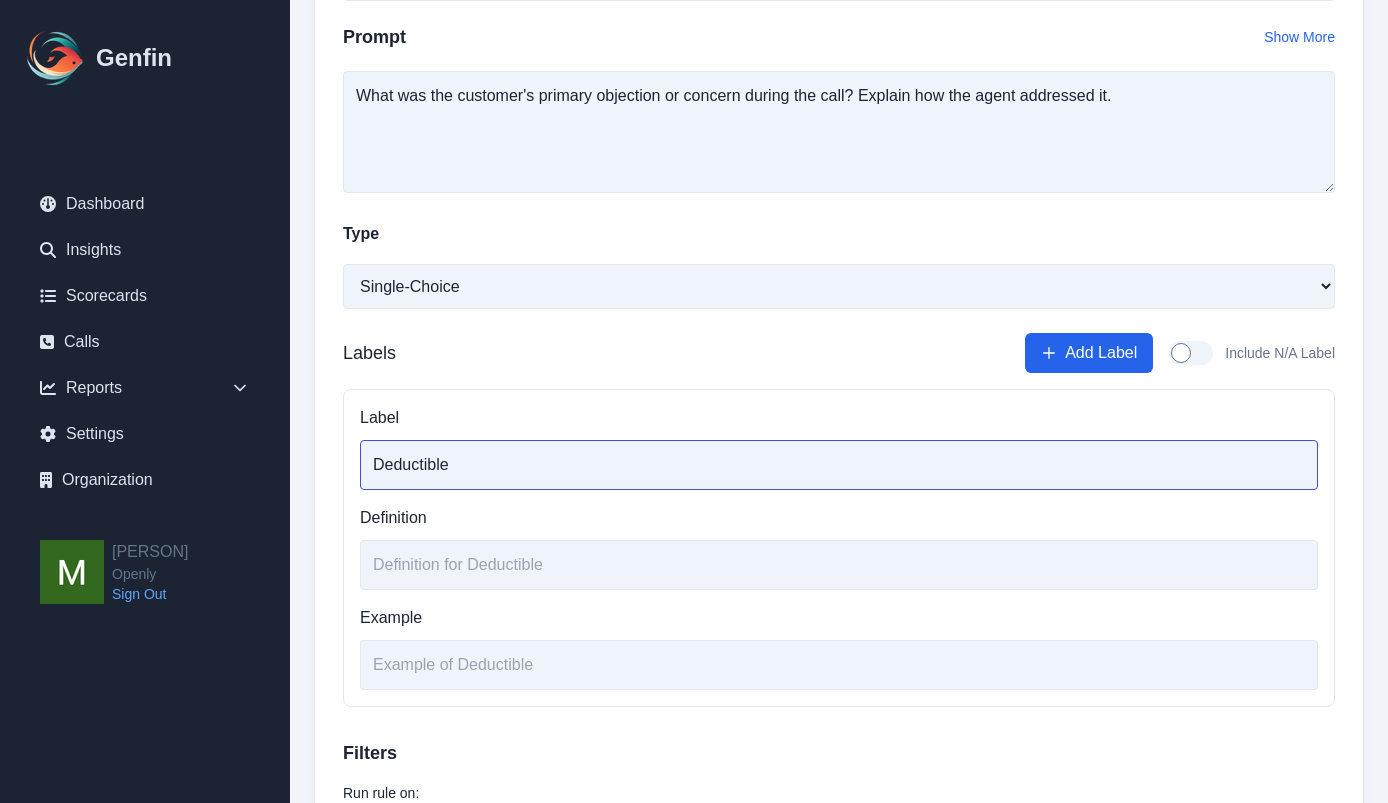 scroll, scrollTop: 406, scrollLeft: 0, axis: vertical 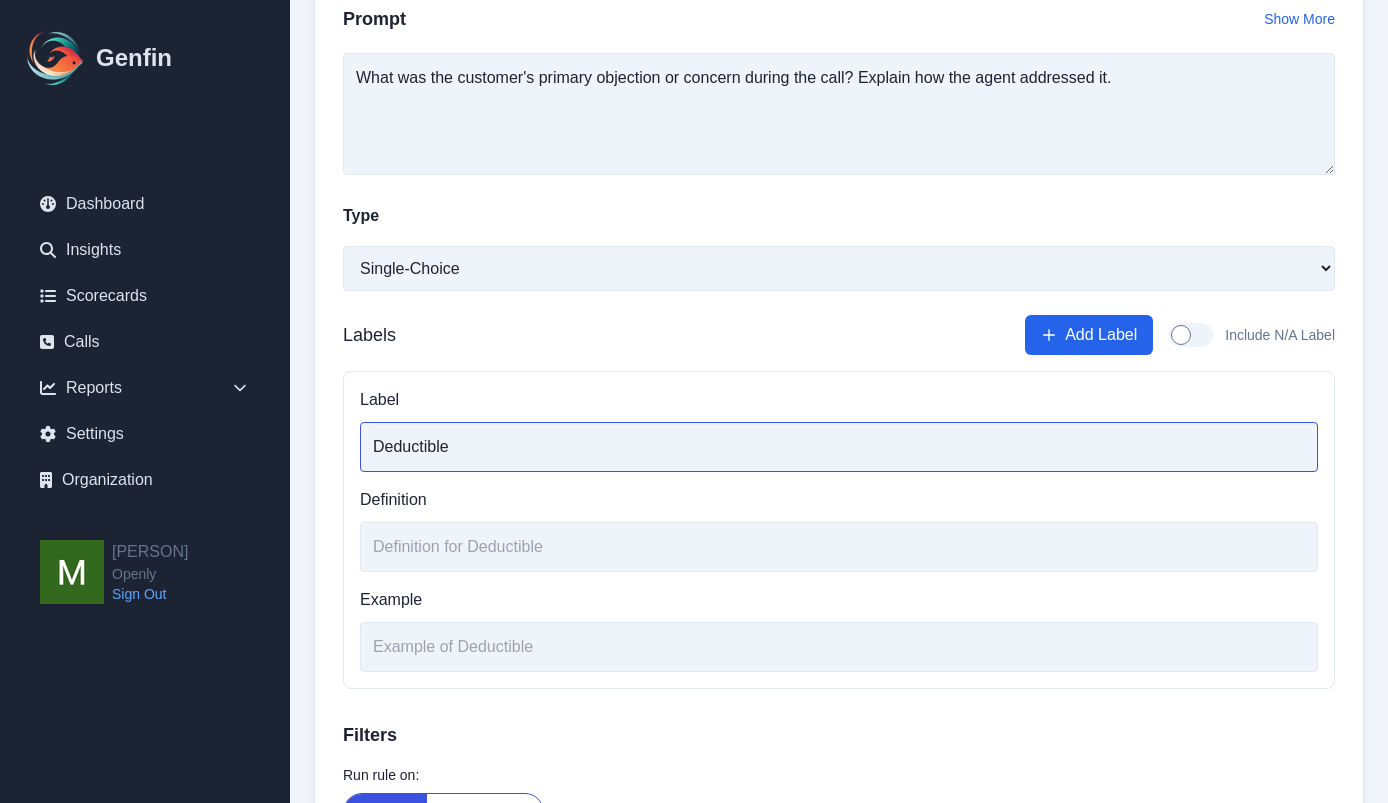 type on "Deductible" 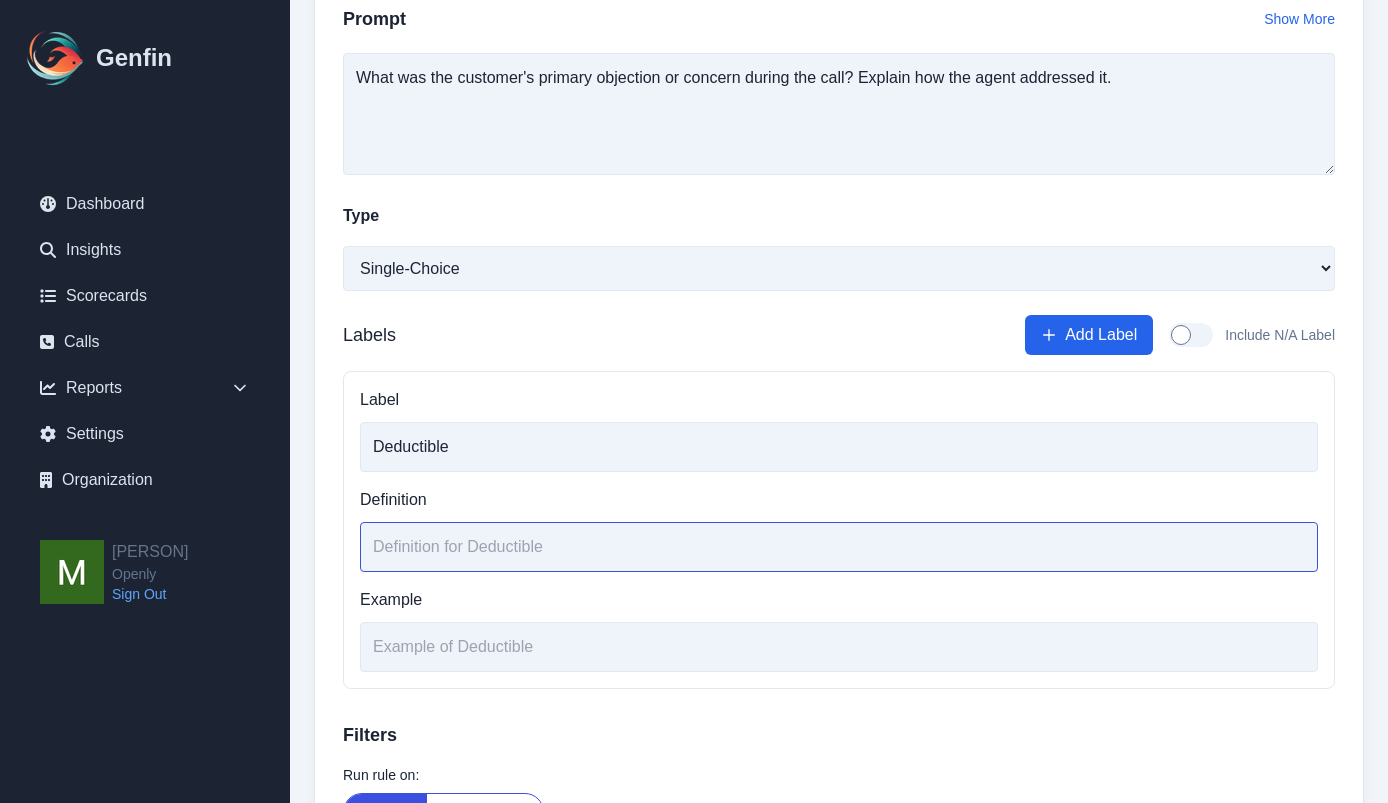 click at bounding box center (839, 547) 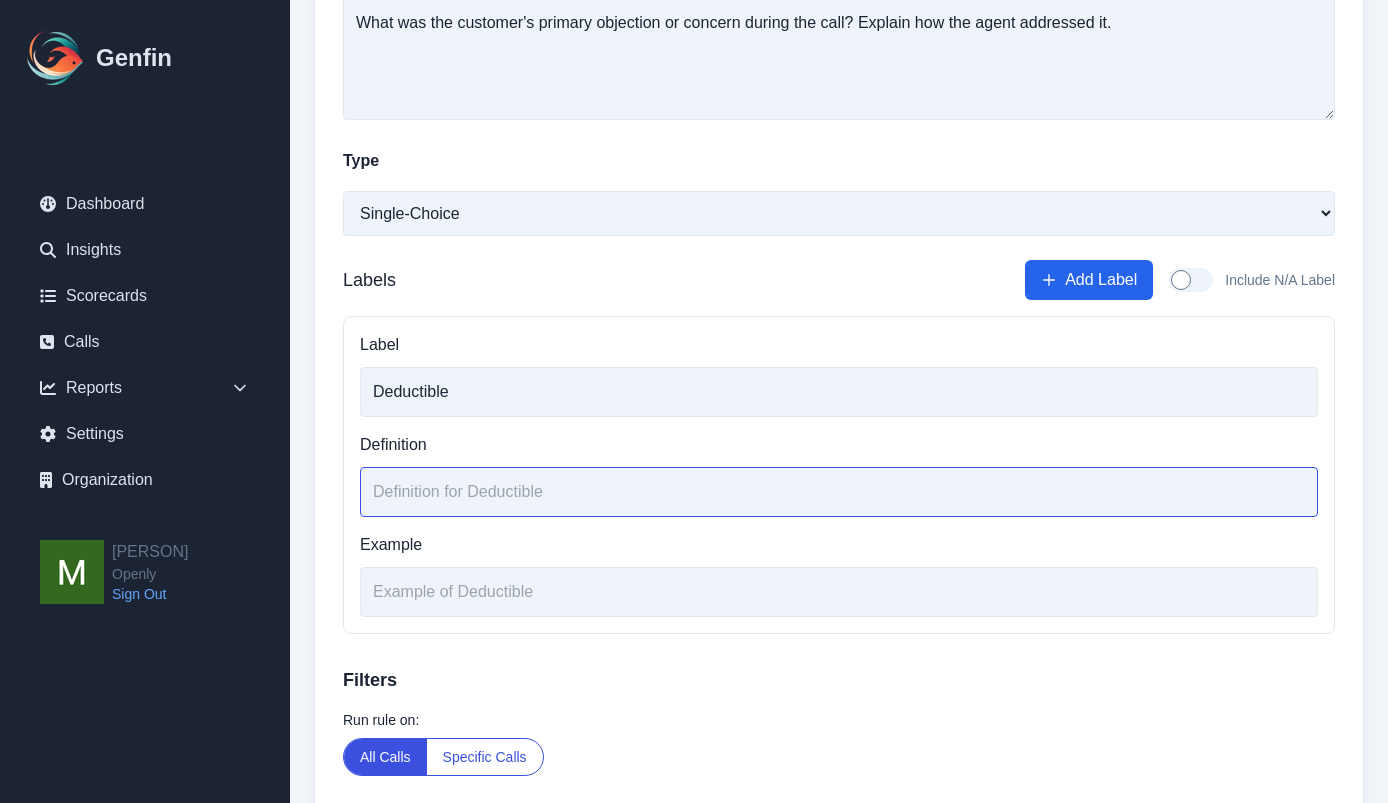 scroll, scrollTop: 463, scrollLeft: 0, axis: vertical 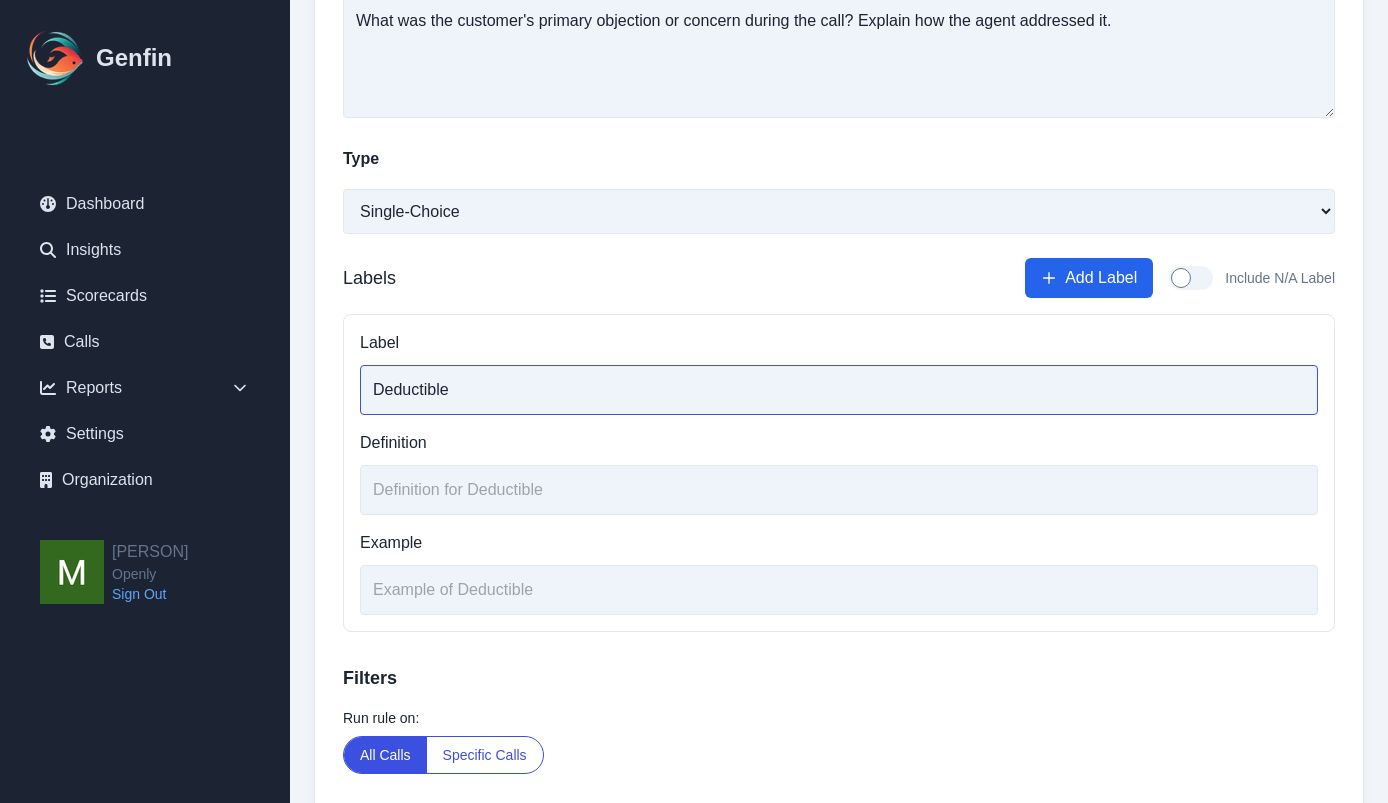 click on "Deductible" at bounding box center (839, 390) 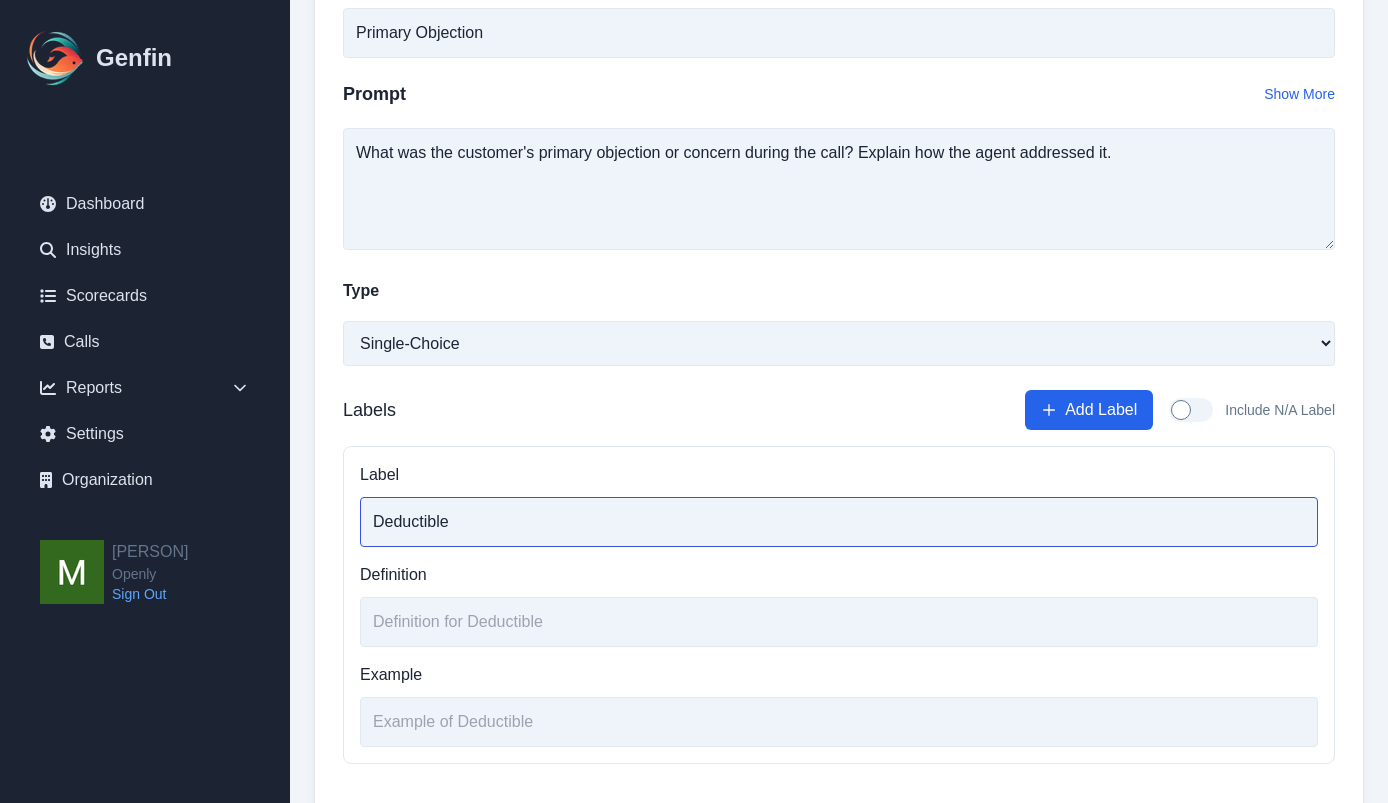 scroll, scrollTop: 0, scrollLeft: 0, axis: both 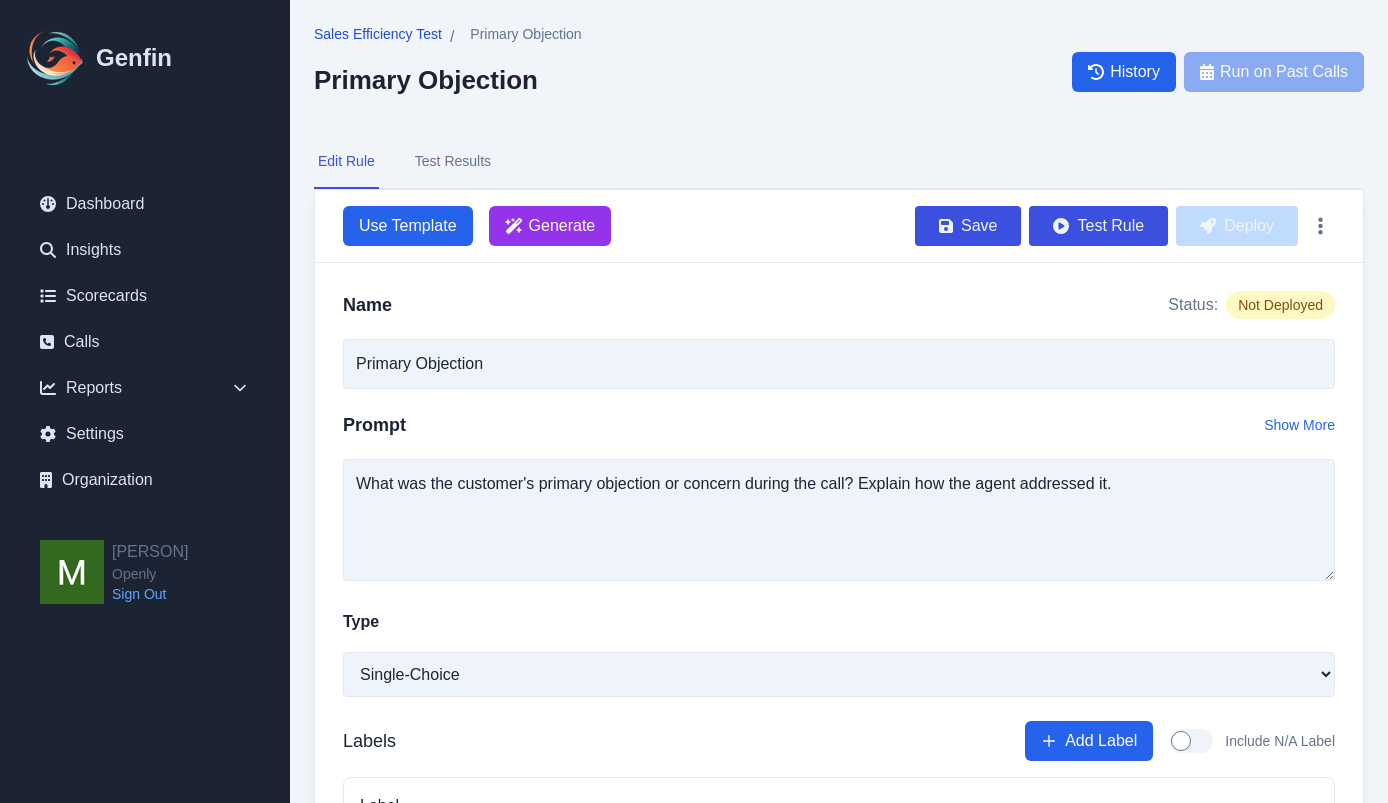 click on "Sales Efficiency Test" at bounding box center (378, 34) 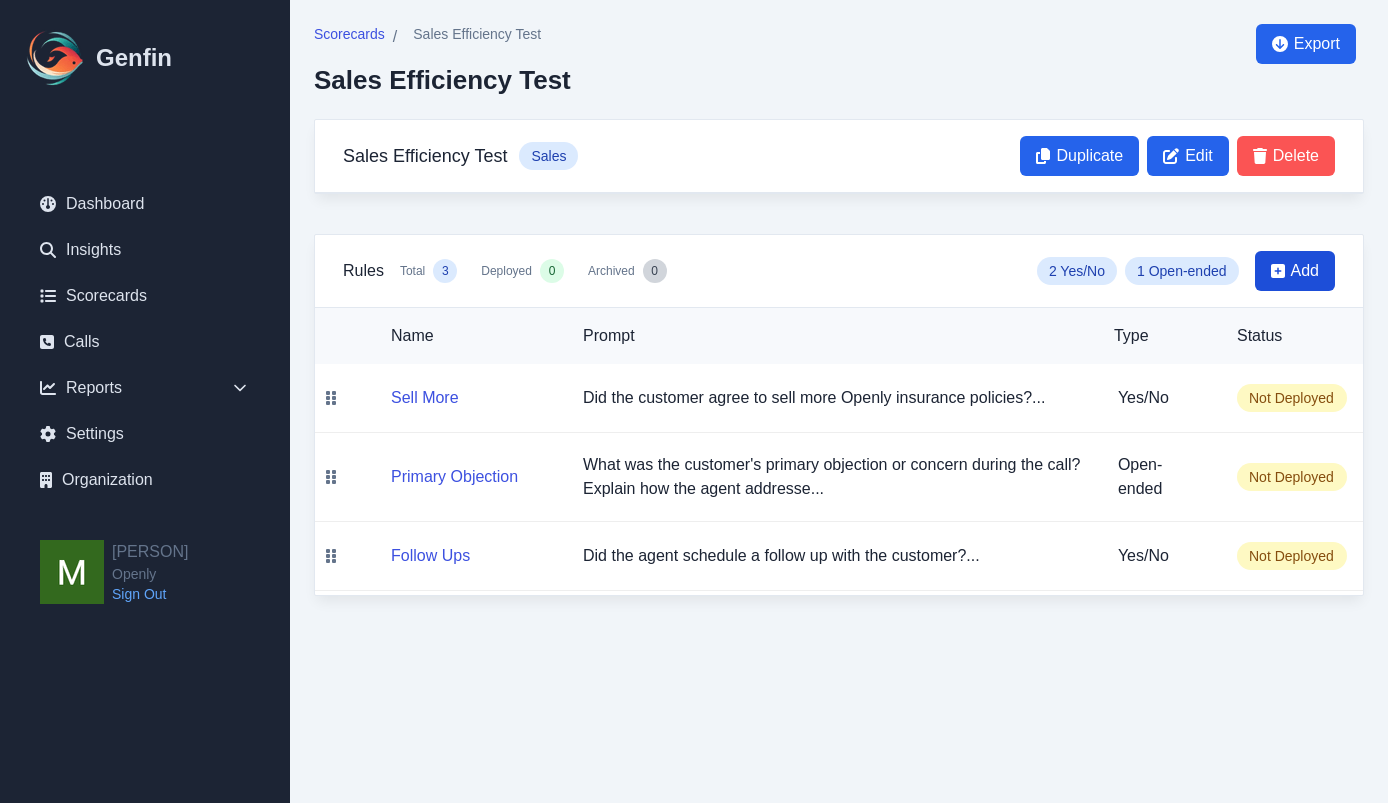 click on "Add" at bounding box center [1305, 271] 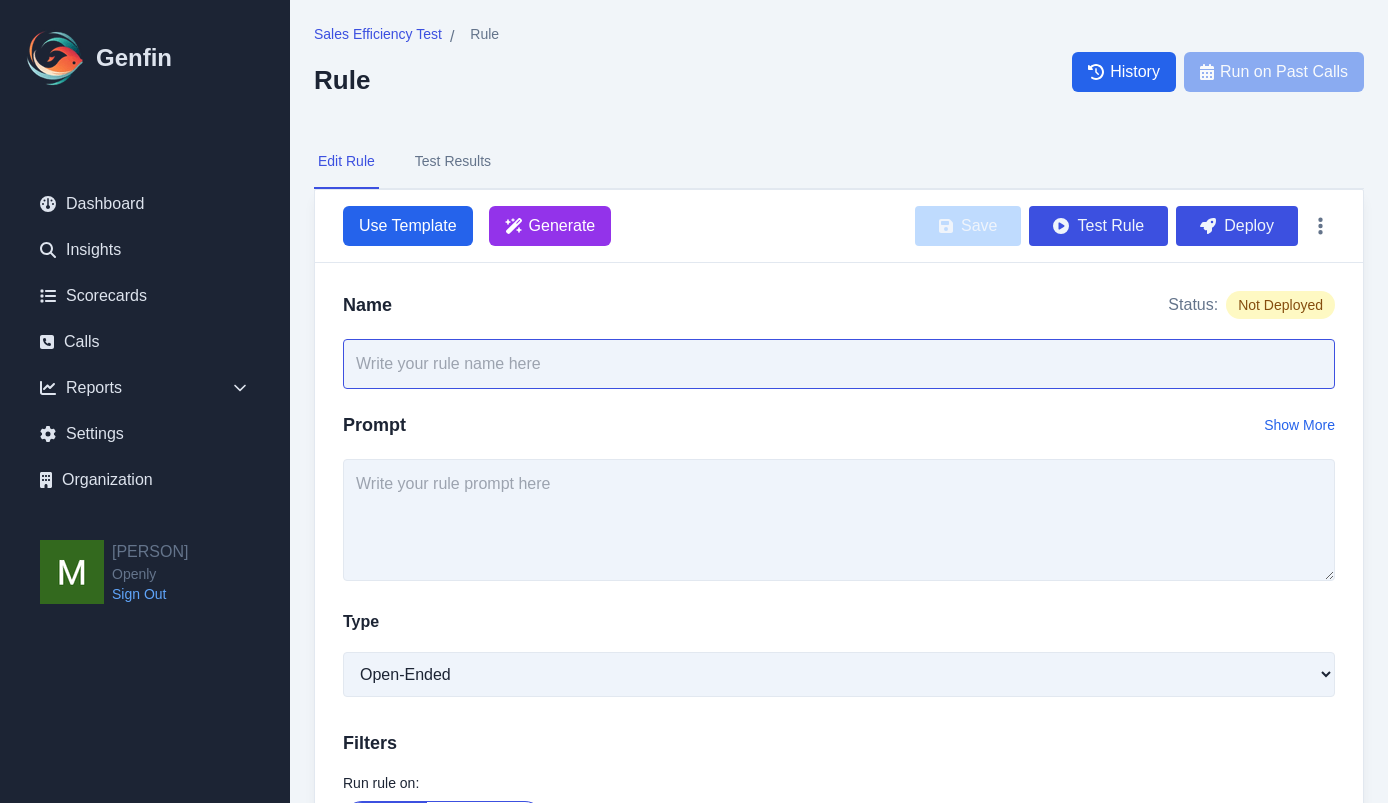 click at bounding box center (839, 364) 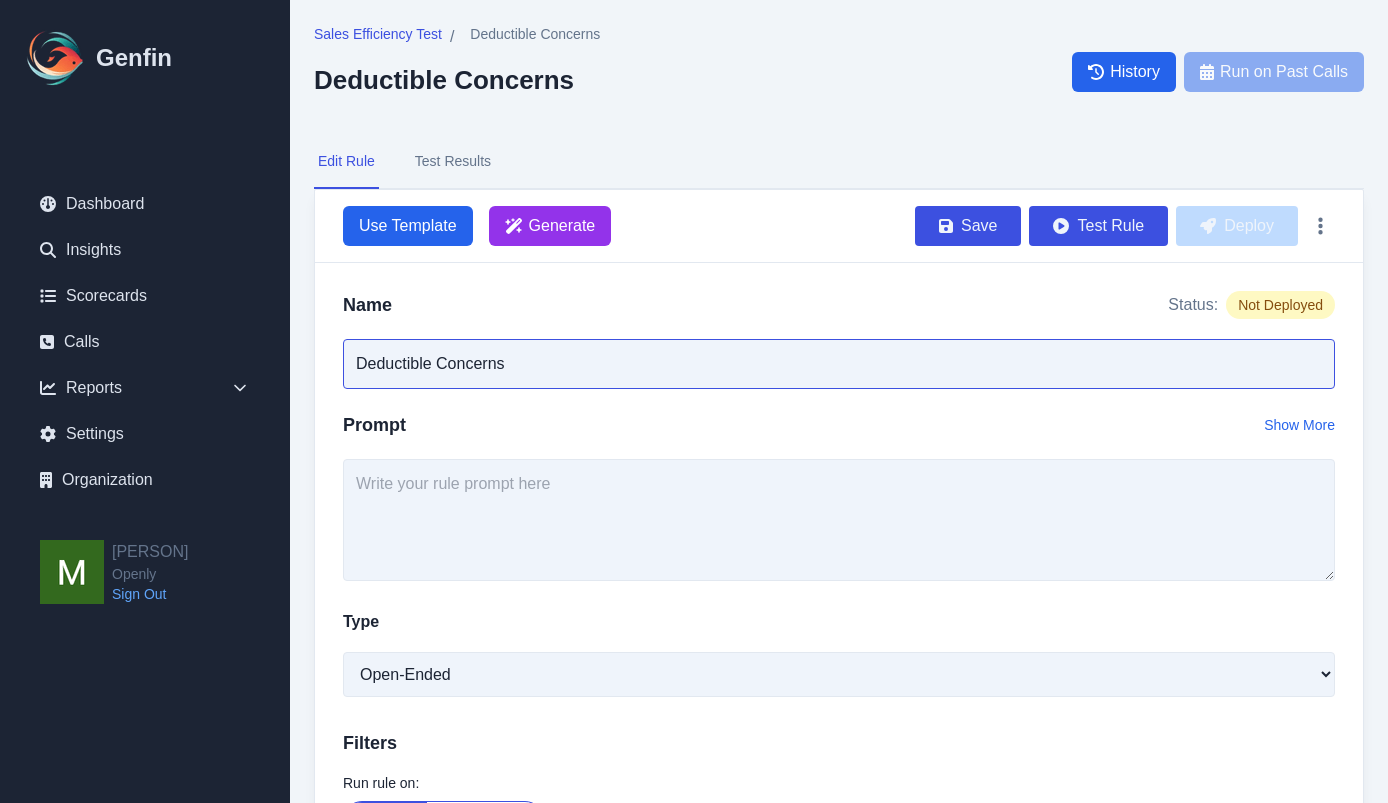 type on "Deductible Concerns" 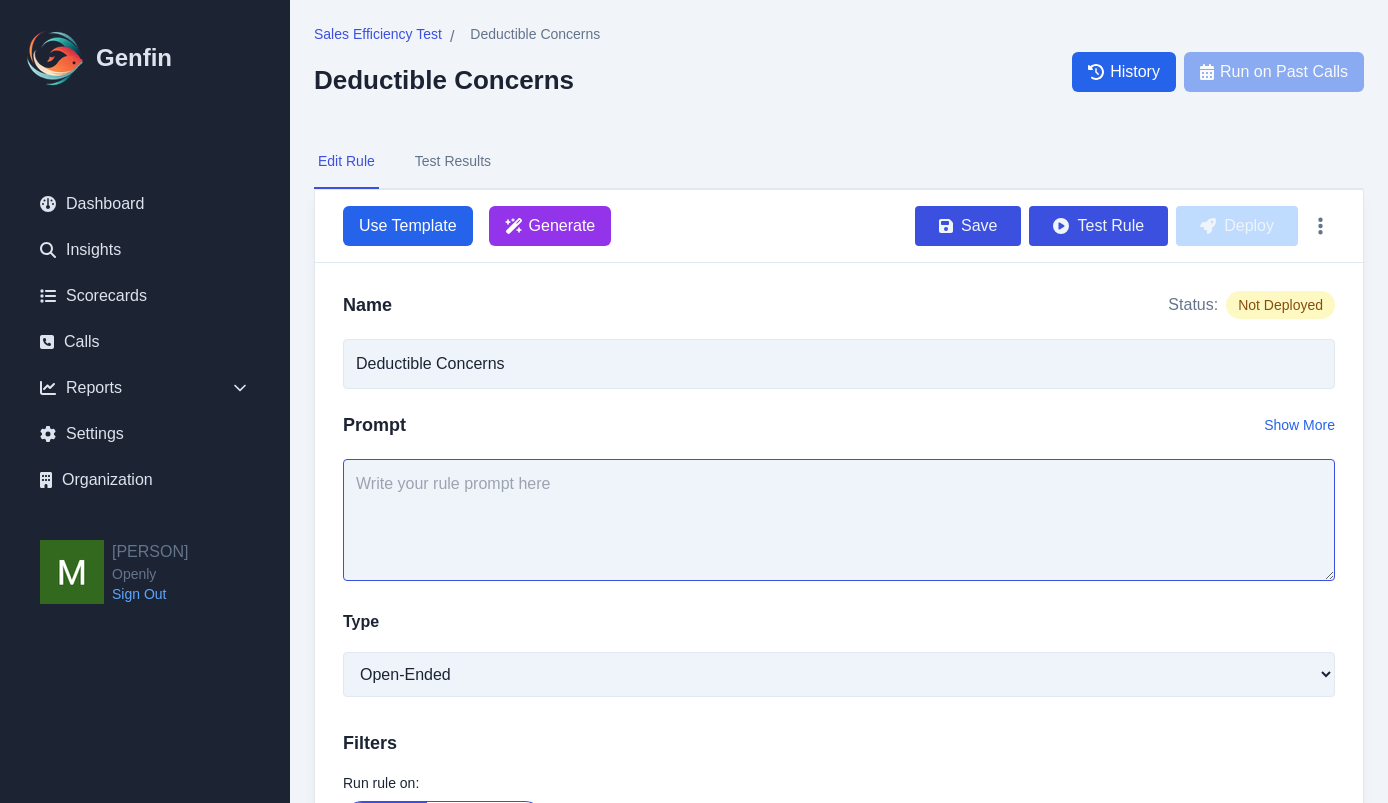click at bounding box center [839, 520] 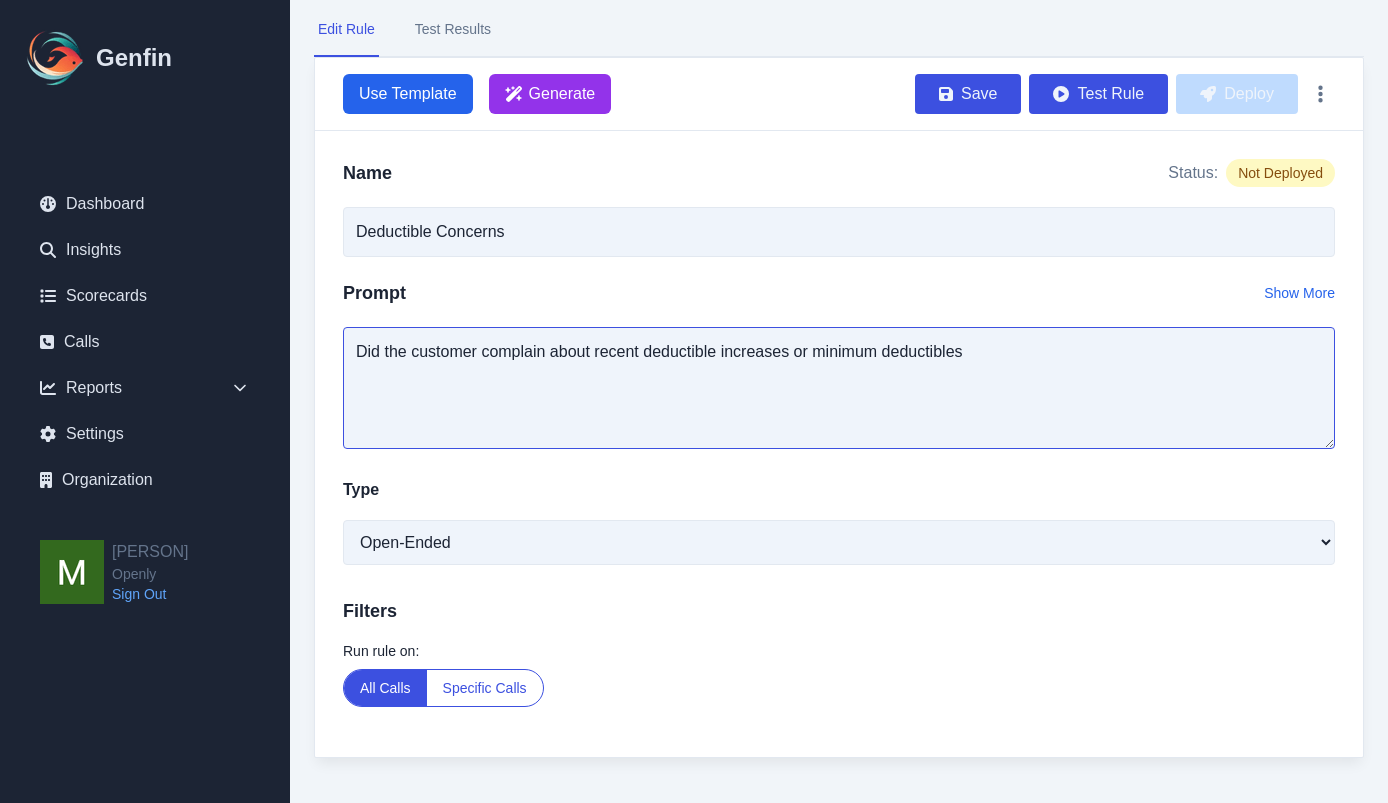 scroll, scrollTop: 152, scrollLeft: 0, axis: vertical 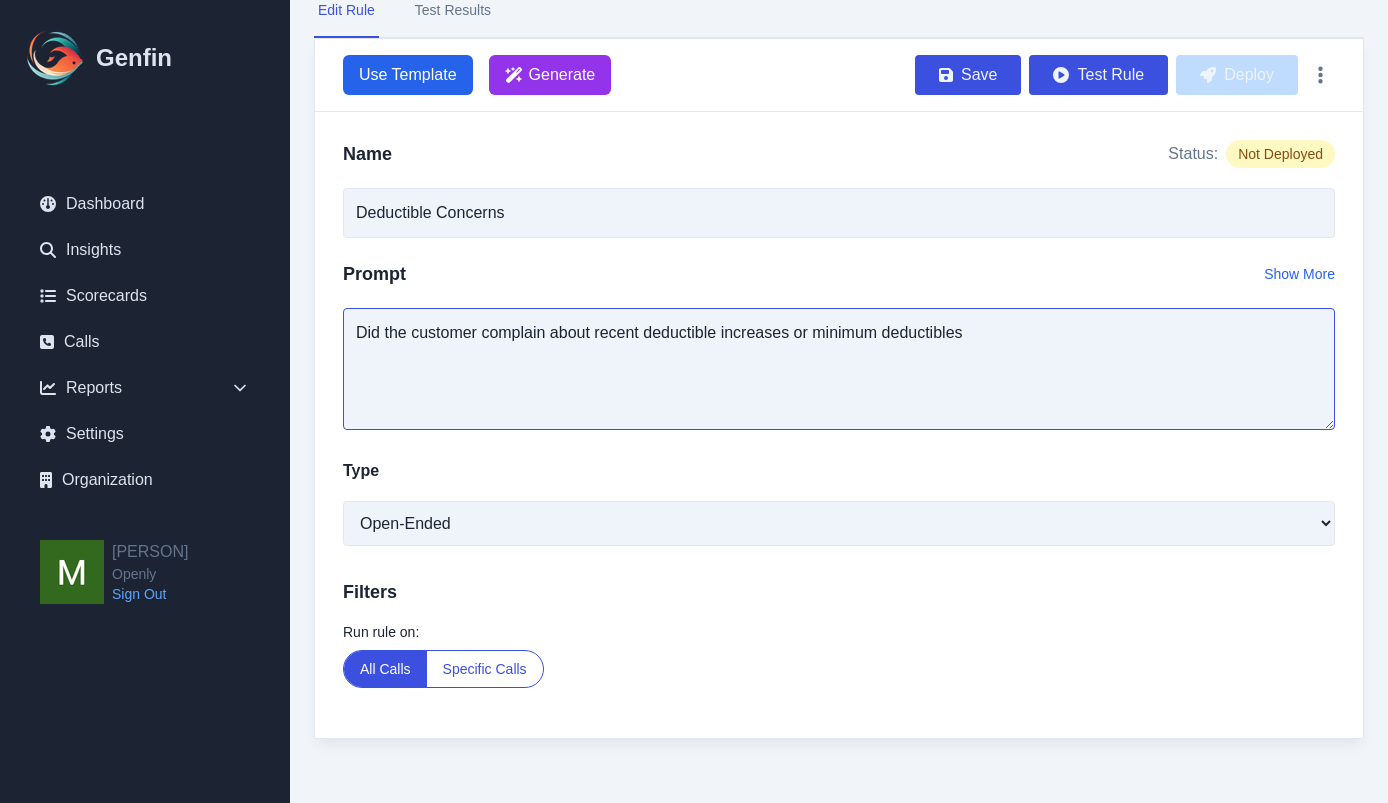 type on "Did the customer complain about recent deductible increases or minimum deductibles" 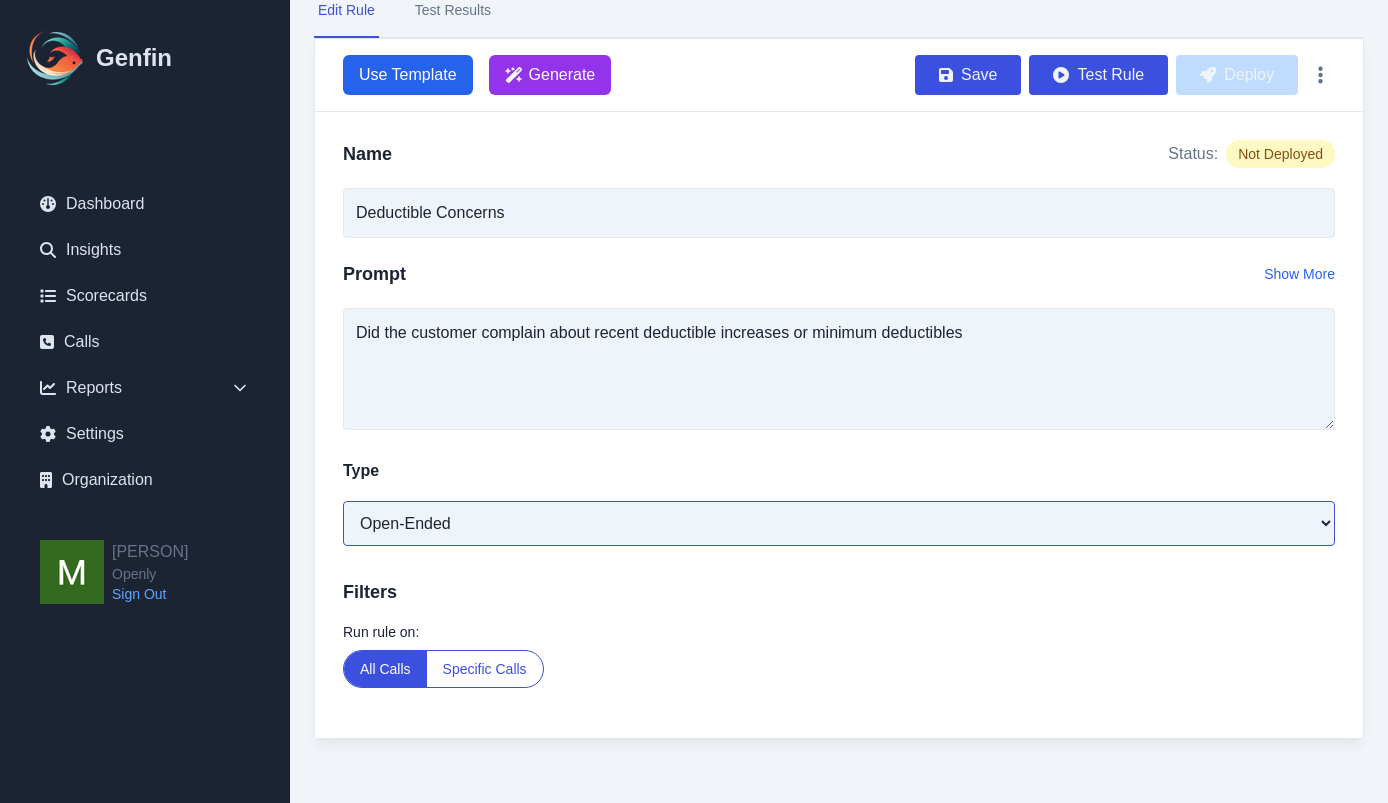 click on "Open-Ended Score Yes/No Single-Choice Number" at bounding box center (839, 523) 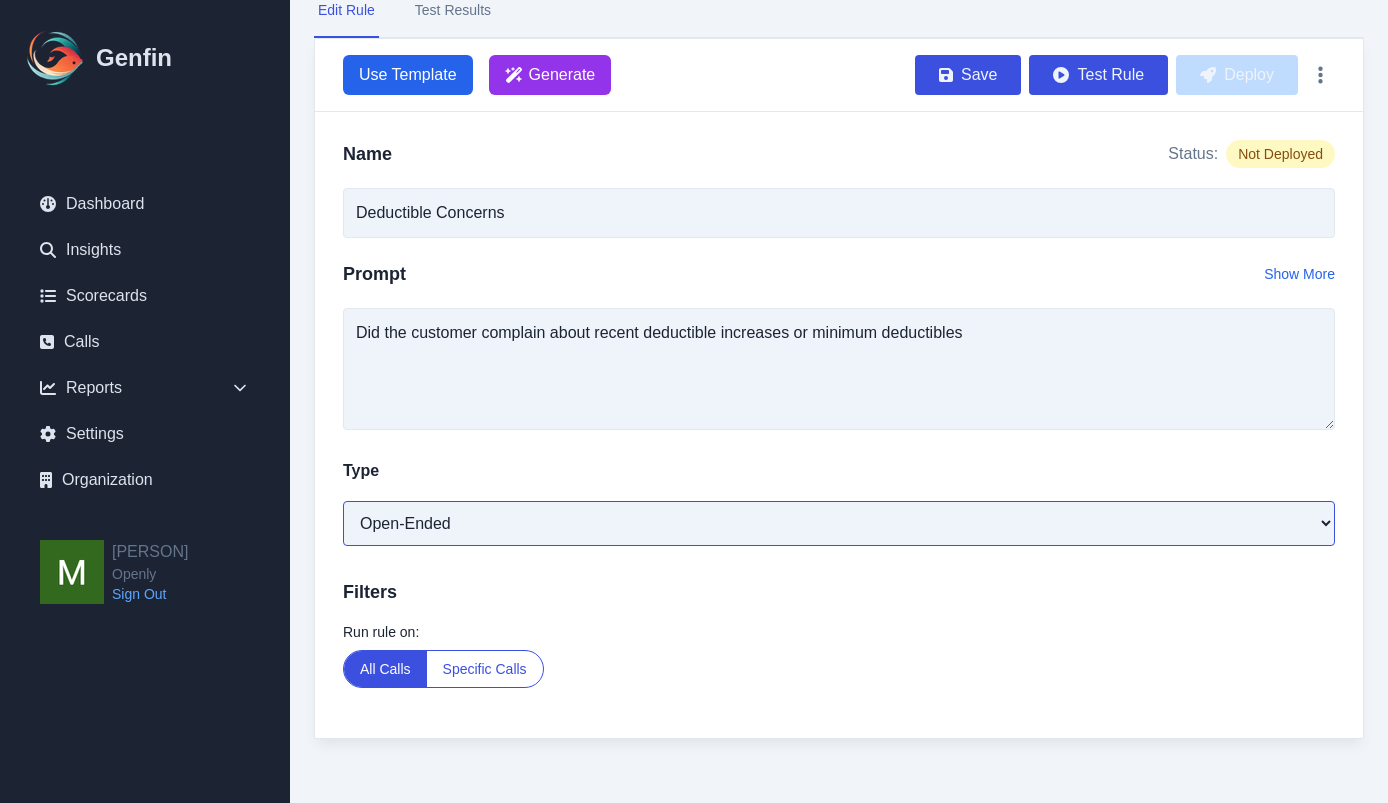 select on "Yes/No" 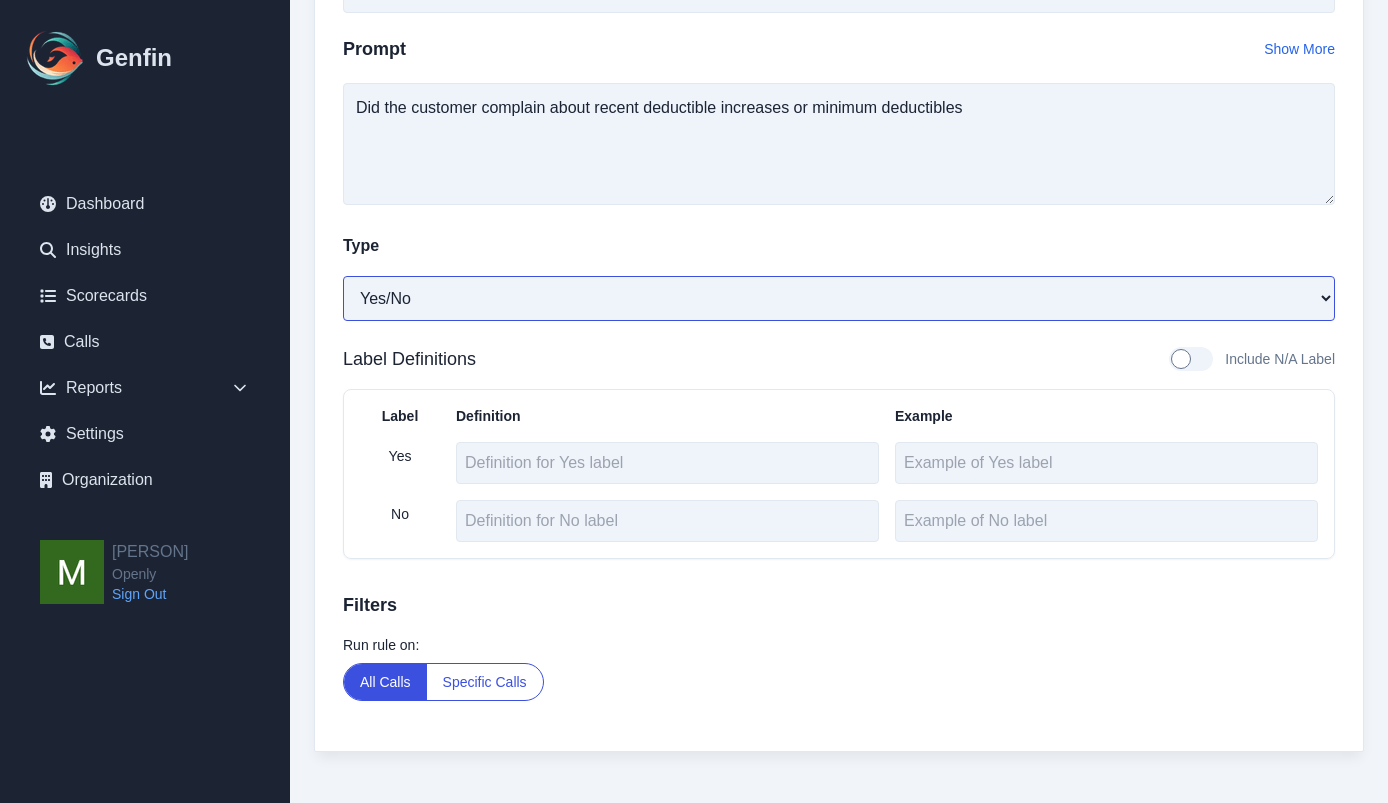 scroll, scrollTop: 0, scrollLeft: 0, axis: both 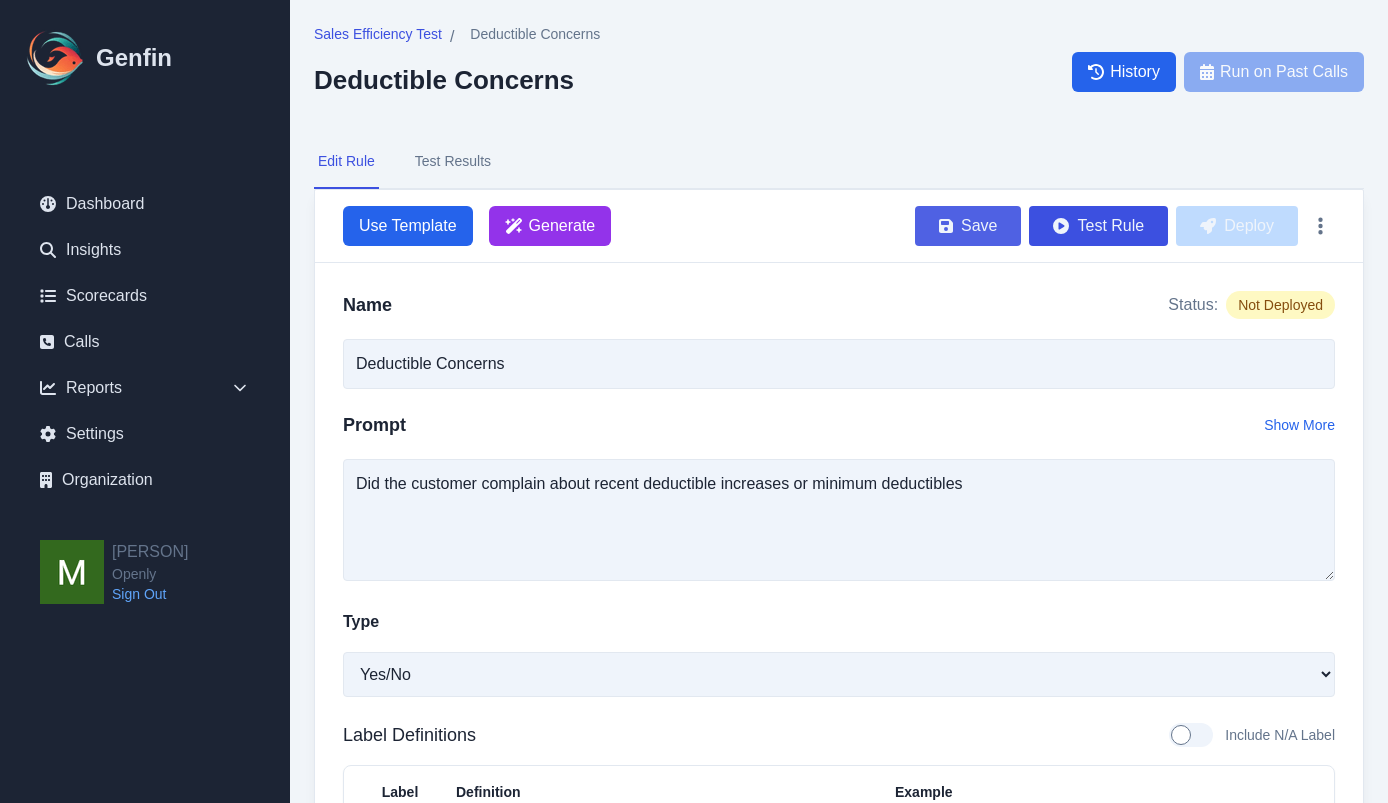 click on "Save" at bounding box center (968, 226) 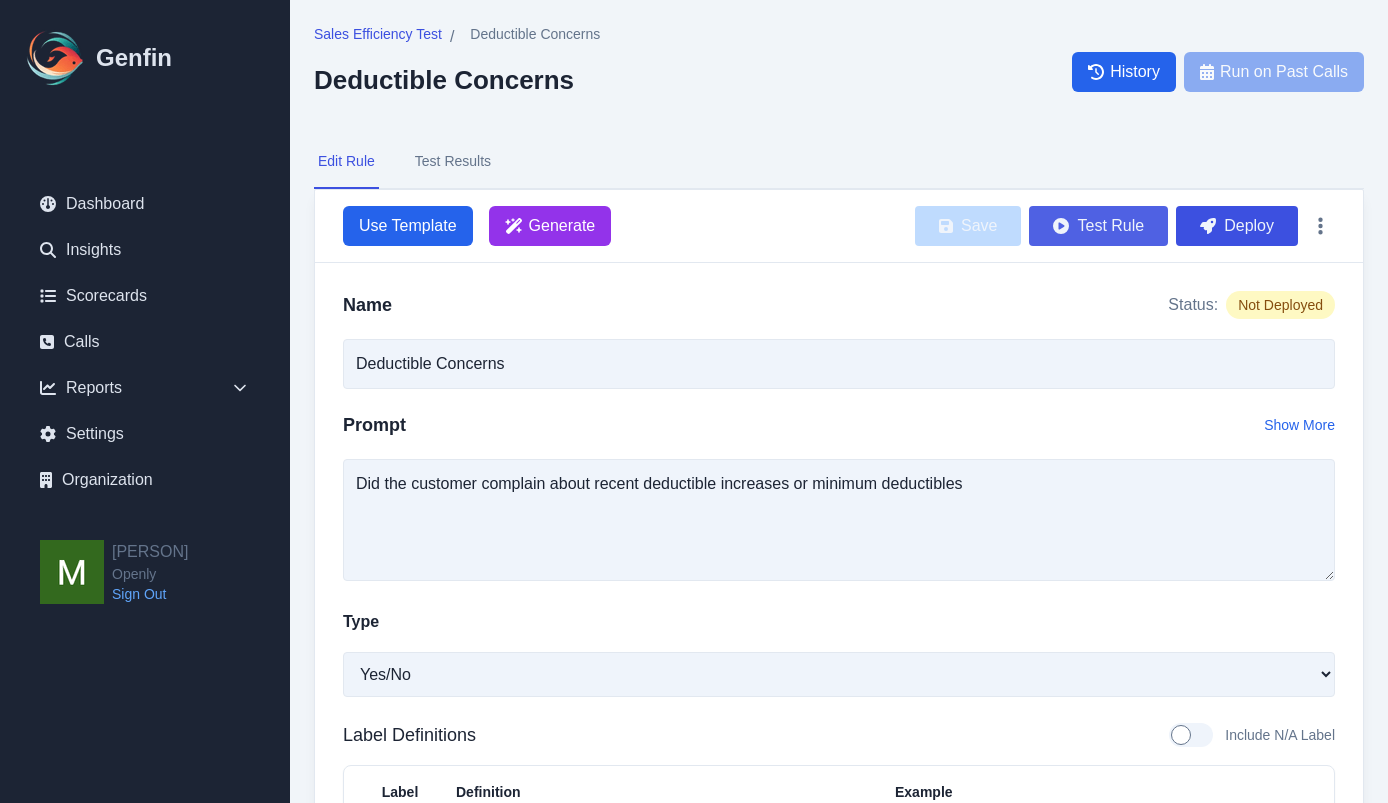 click on "Test Rule" at bounding box center [1098, 226] 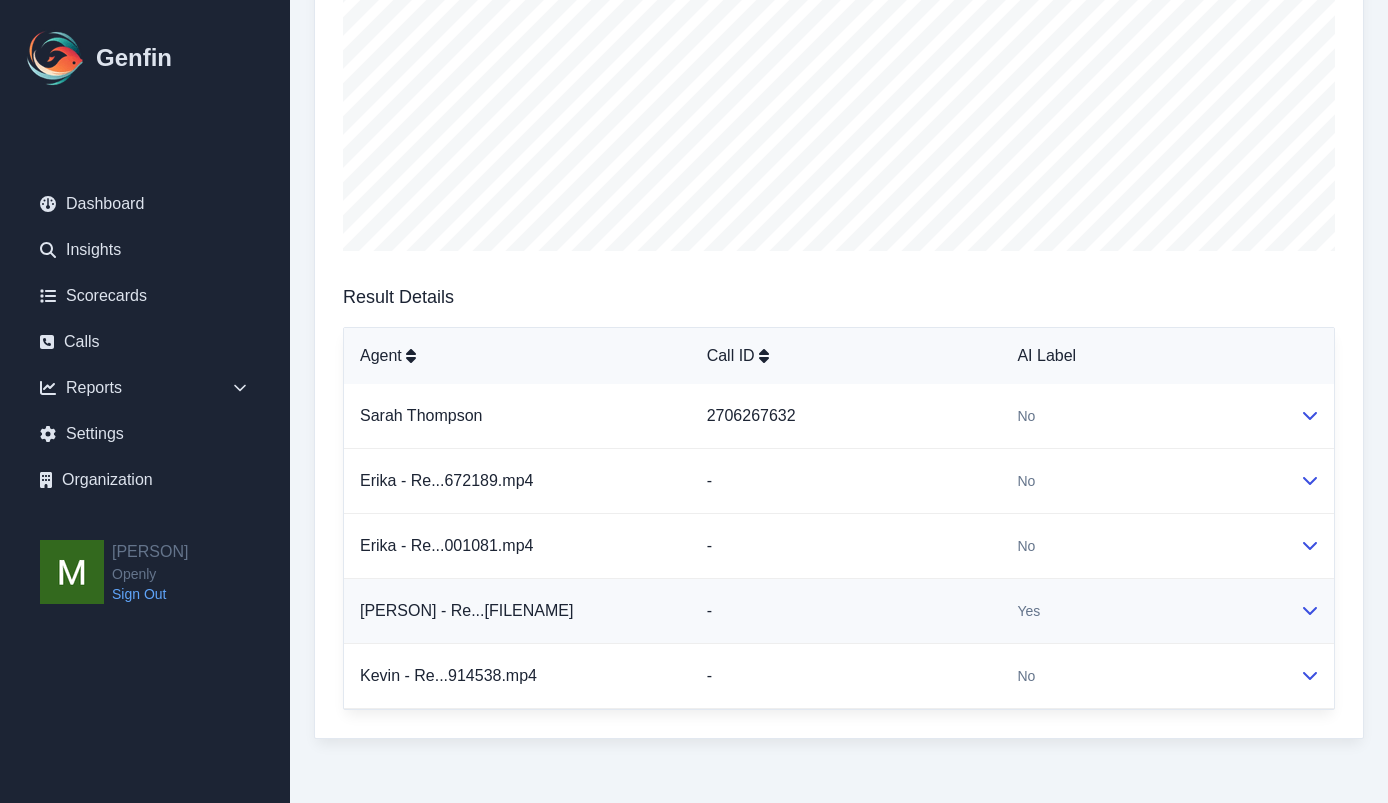 scroll, scrollTop: 311, scrollLeft: 0, axis: vertical 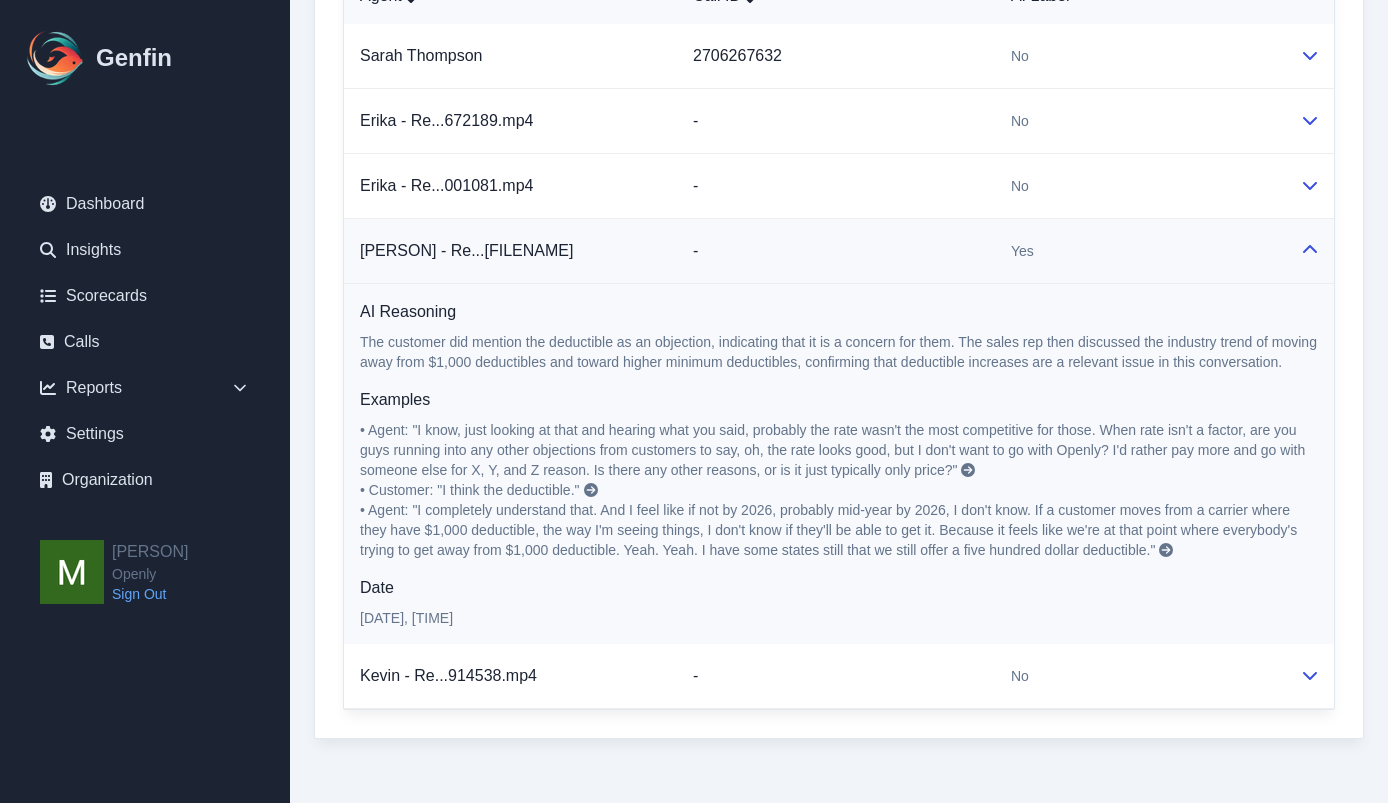 click 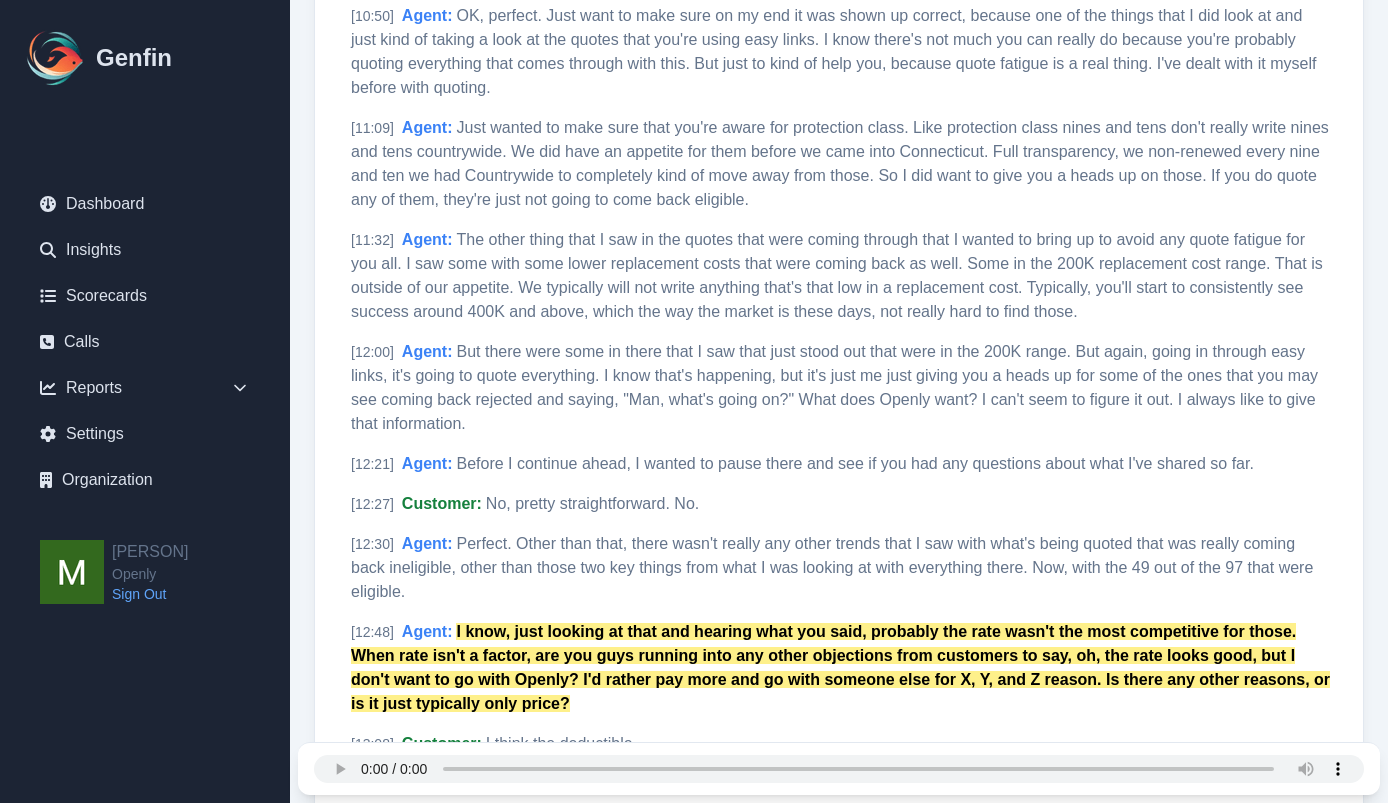 scroll, scrollTop: 3879, scrollLeft: 0, axis: vertical 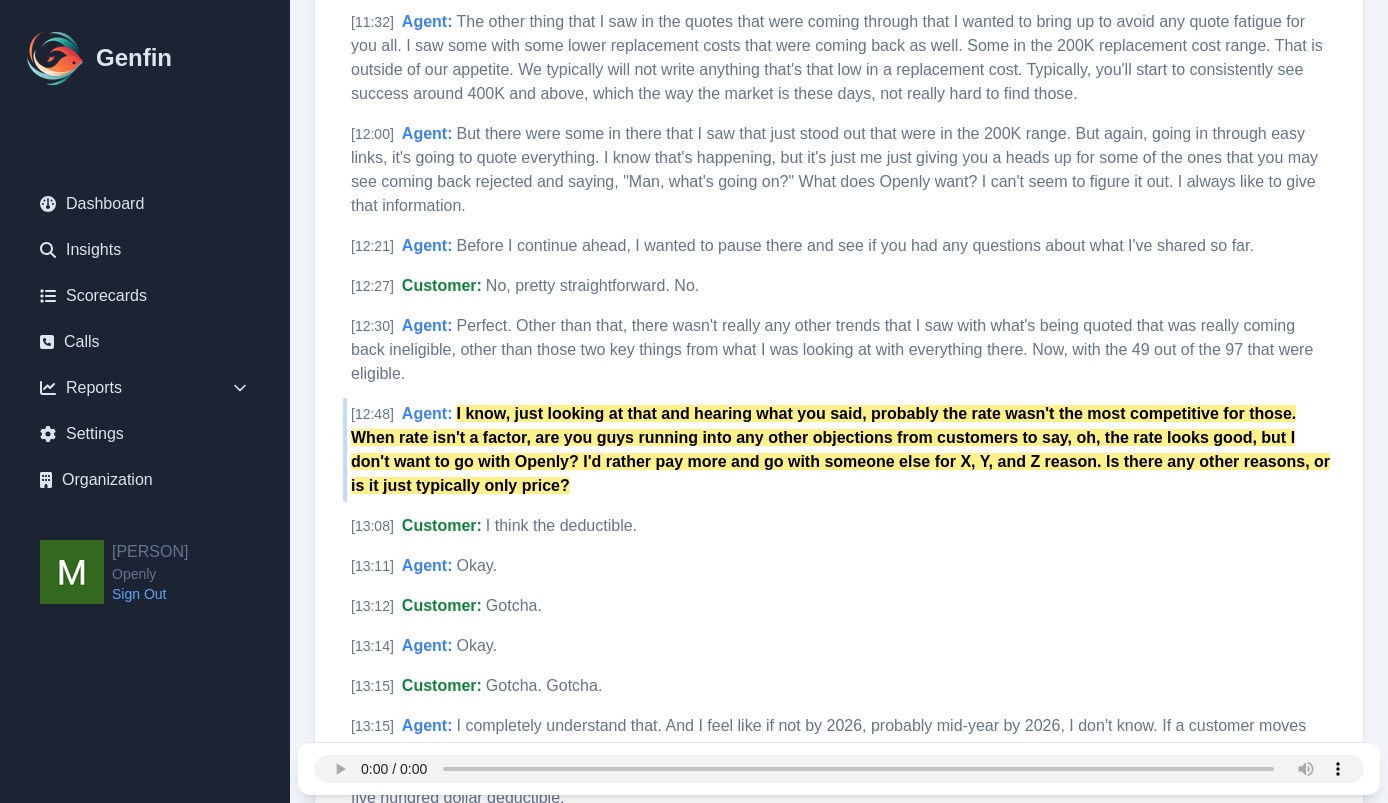 click on "Agent :" at bounding box center [427, 413] 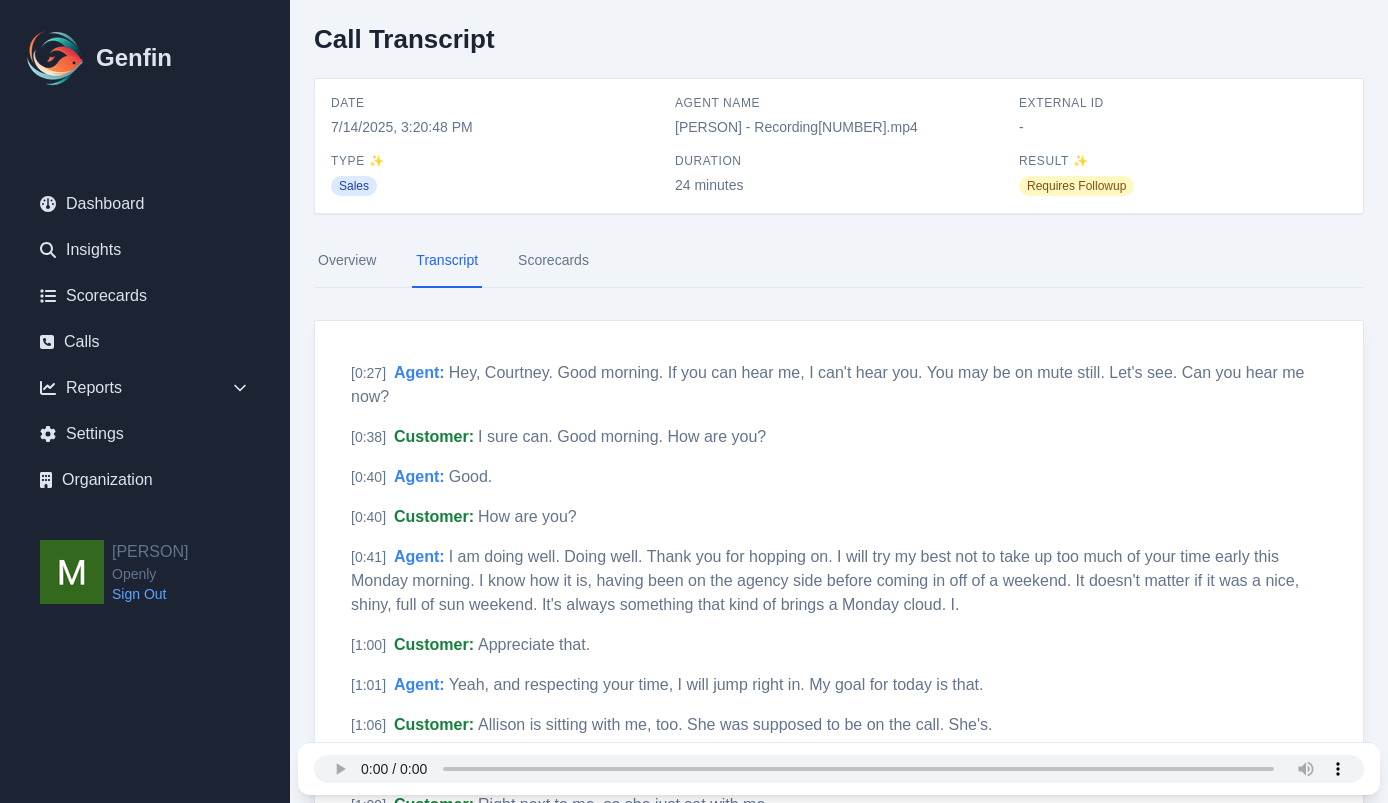 scroll, scrollTop: 0, scrollLeft: 0, axis: both 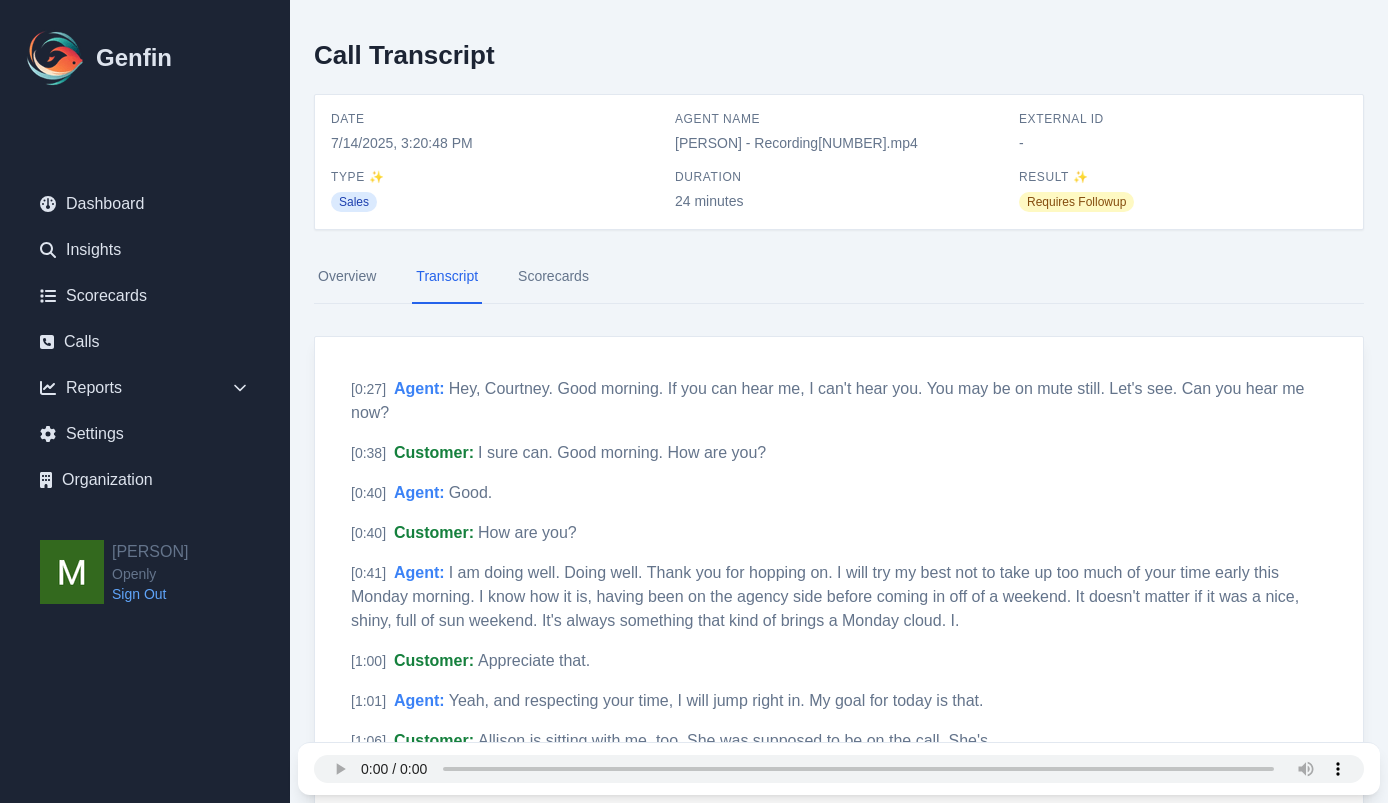 click on "Scorecards" at bounding box center (553, 277) 